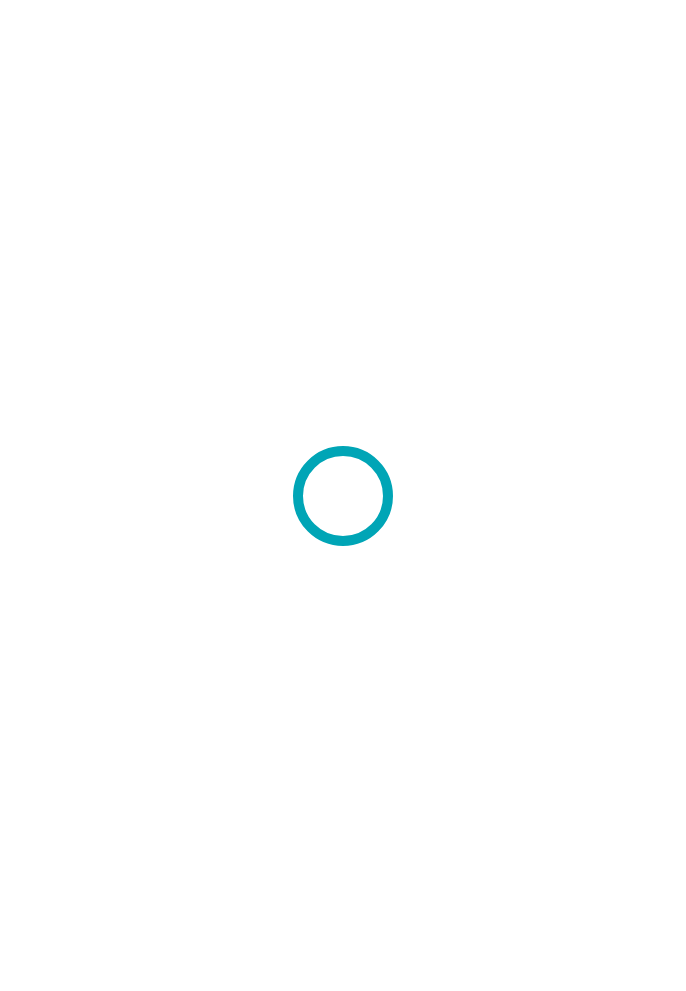 scroll, scrollTop: 0, scrollLeft: 0, axis: both 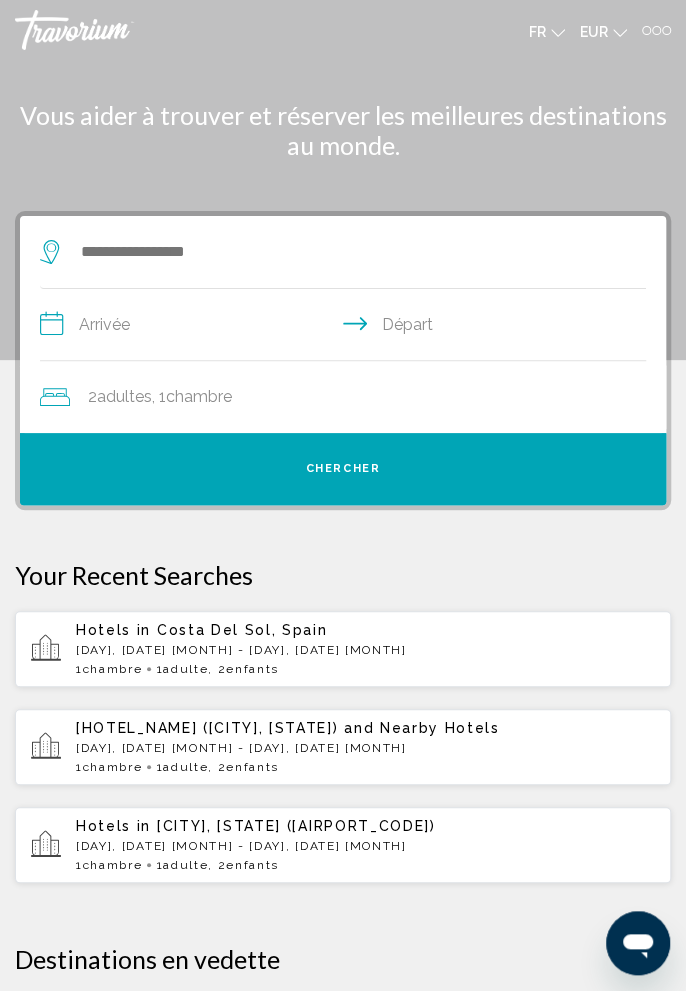 click at bounding box center [666, 30] 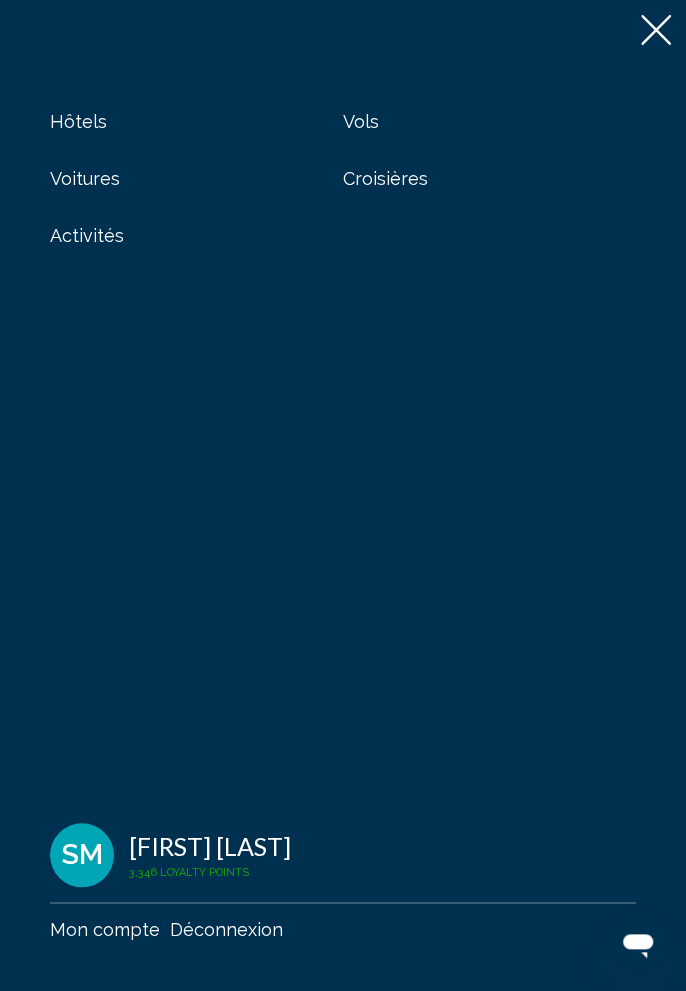 click on "Activités" at bounding box center (87, 235) 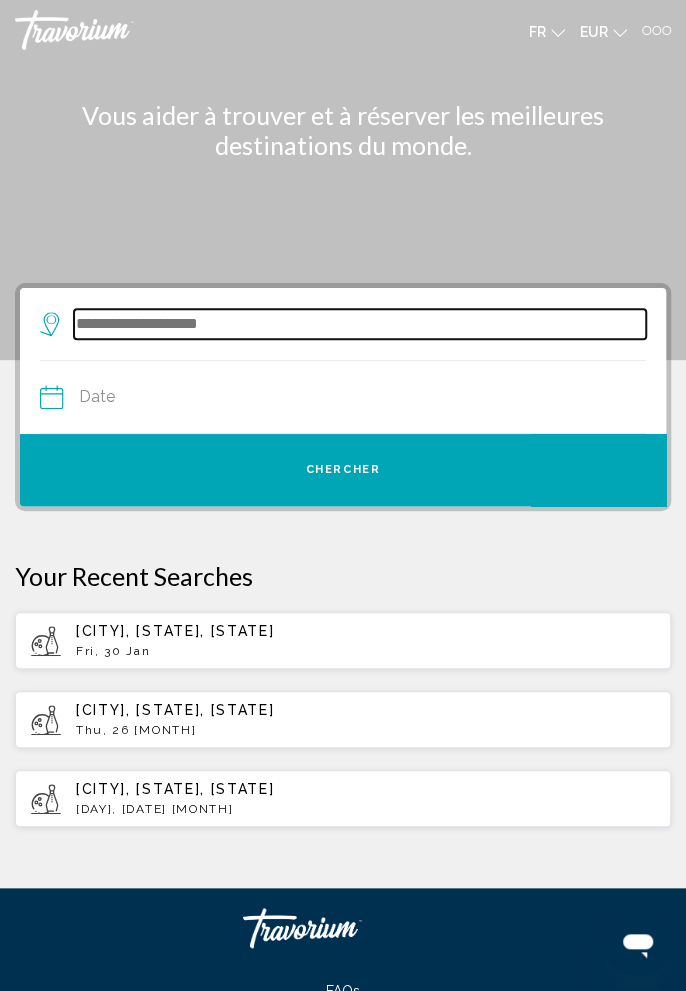click at bounding box center (360, 324) 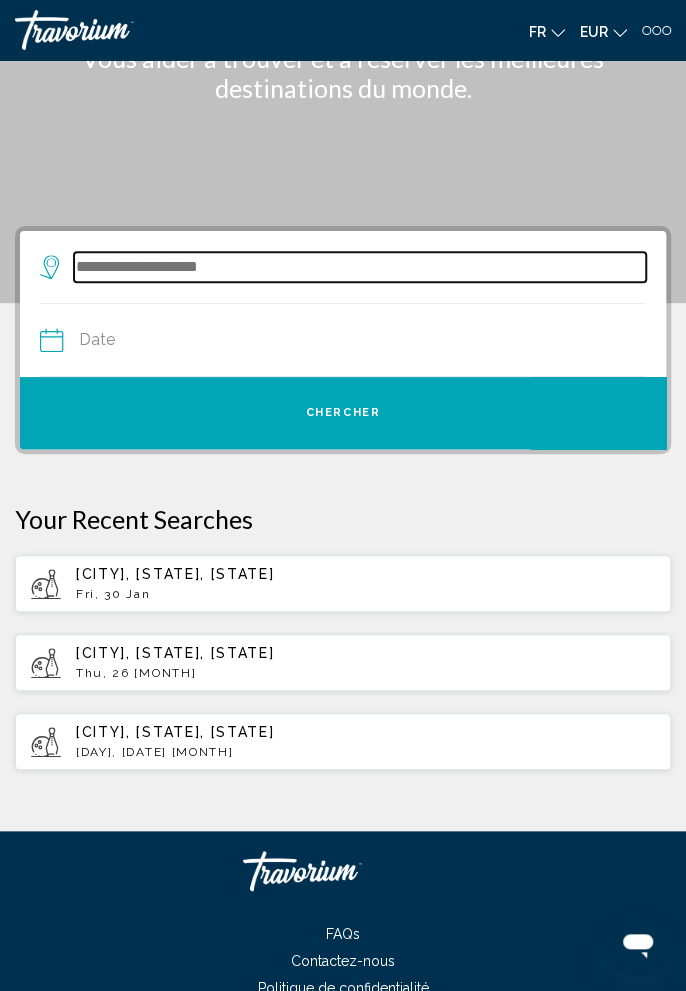 scroll, scrollTop: 152, scrollLeft: 0, axis: vertical 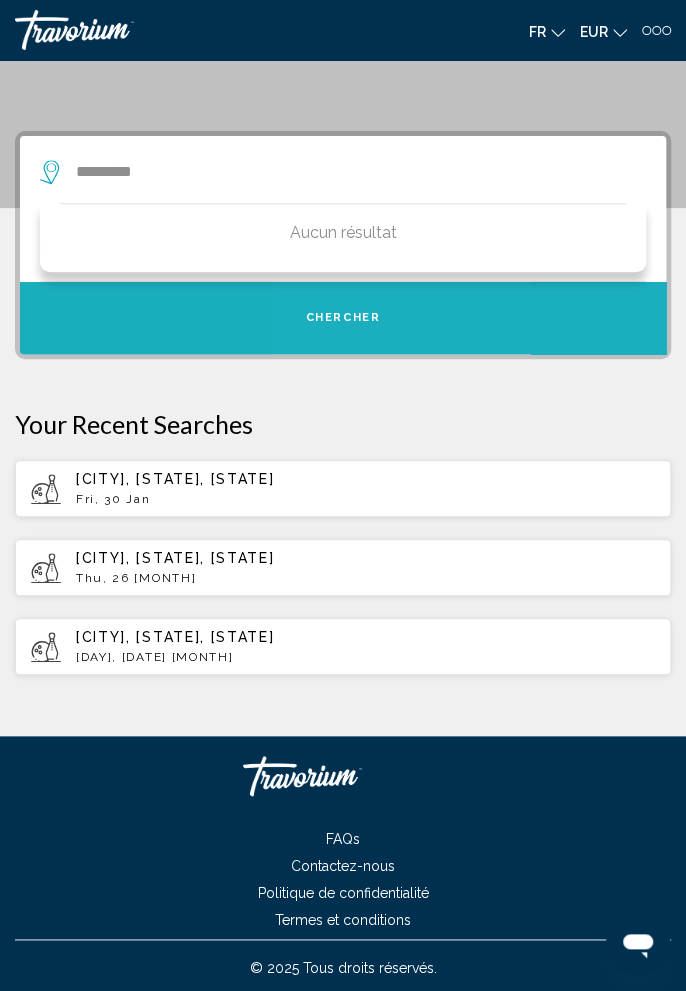 click on "Chercher" at bounding box center [343, 318] 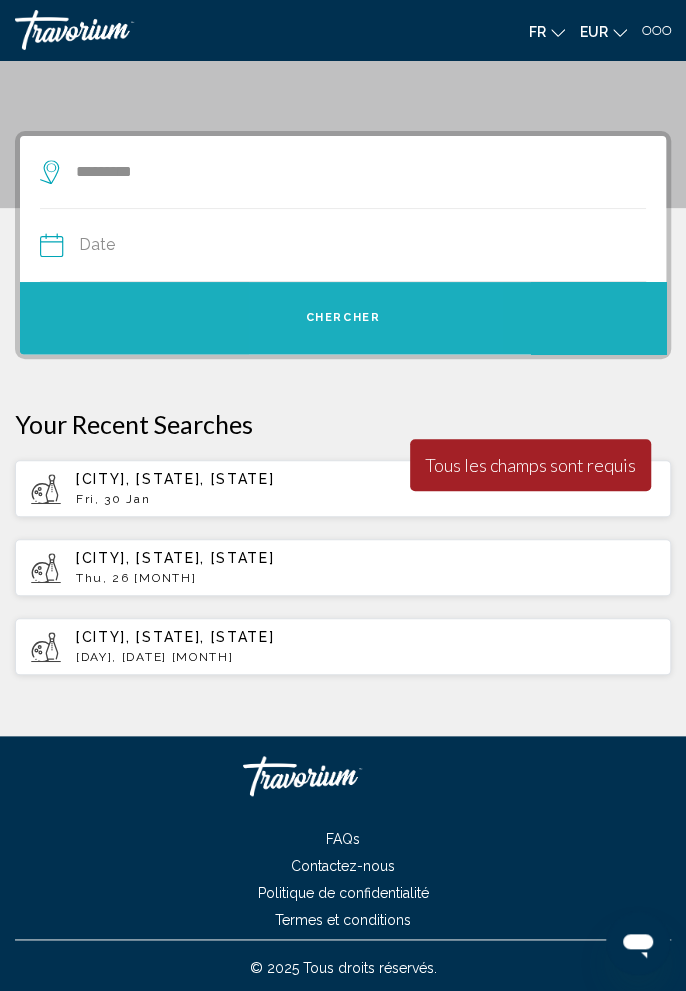 click on "Chercher" at bounding box center [342, 317] 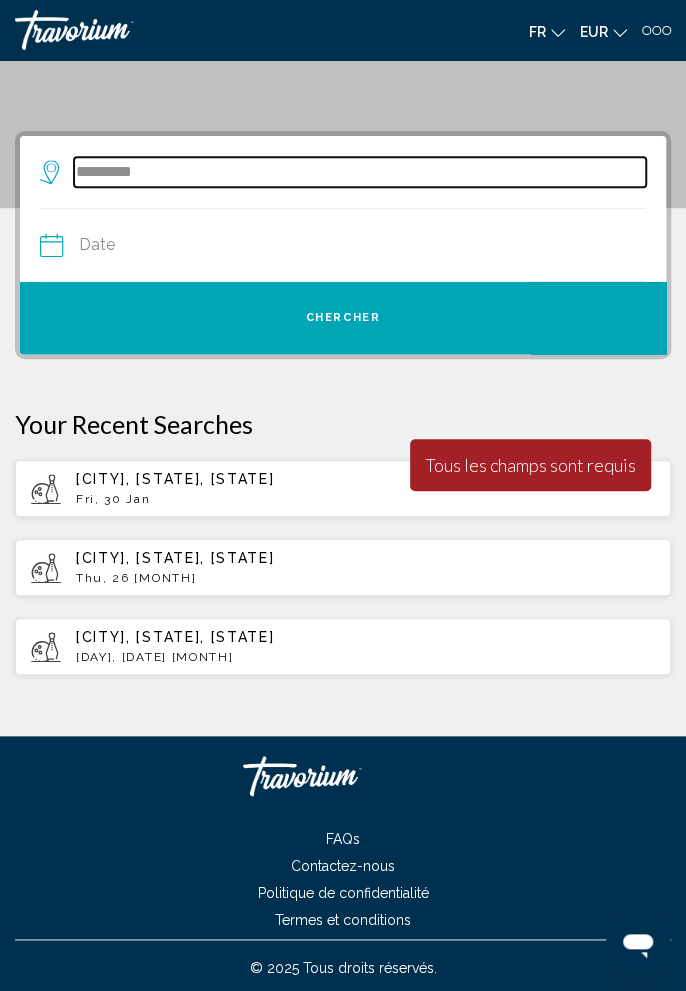 click on "*********" at bounding box center [360, 172] 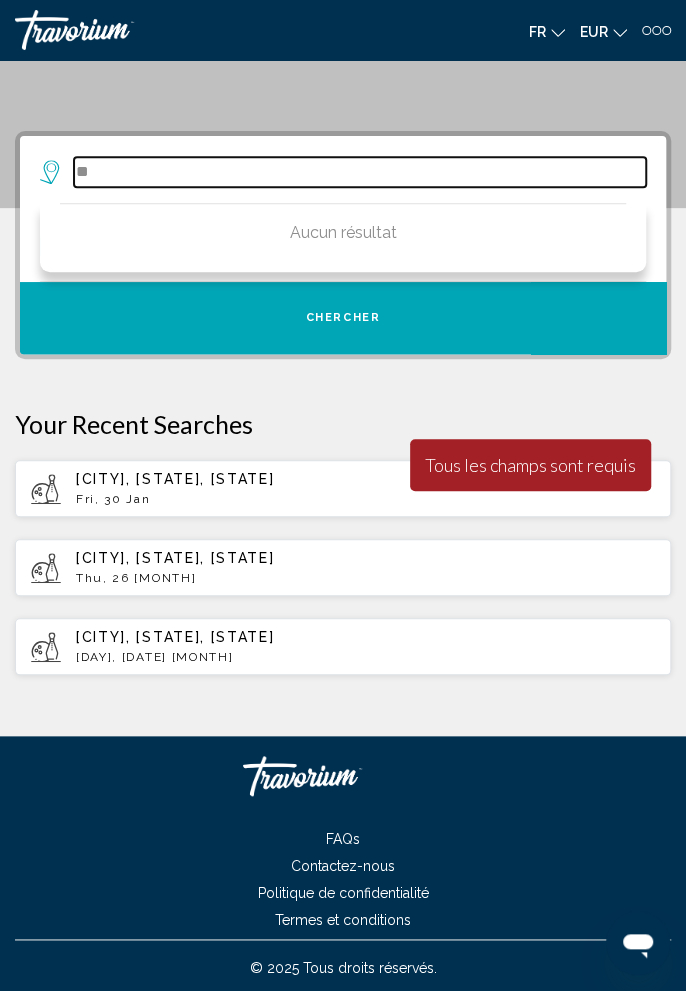 type on "*" 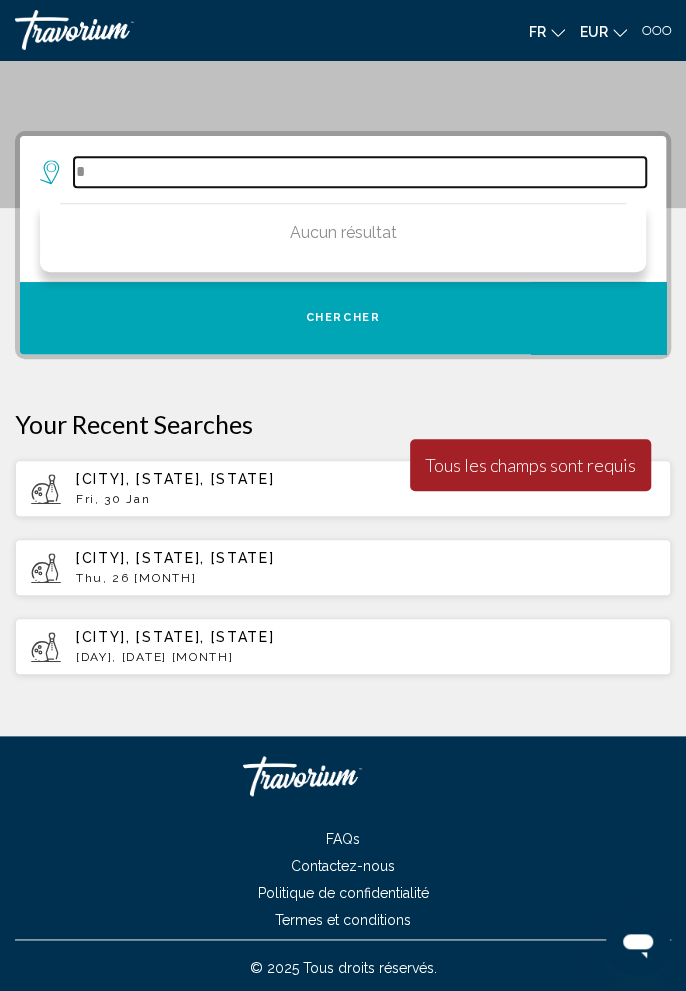 type on "*" 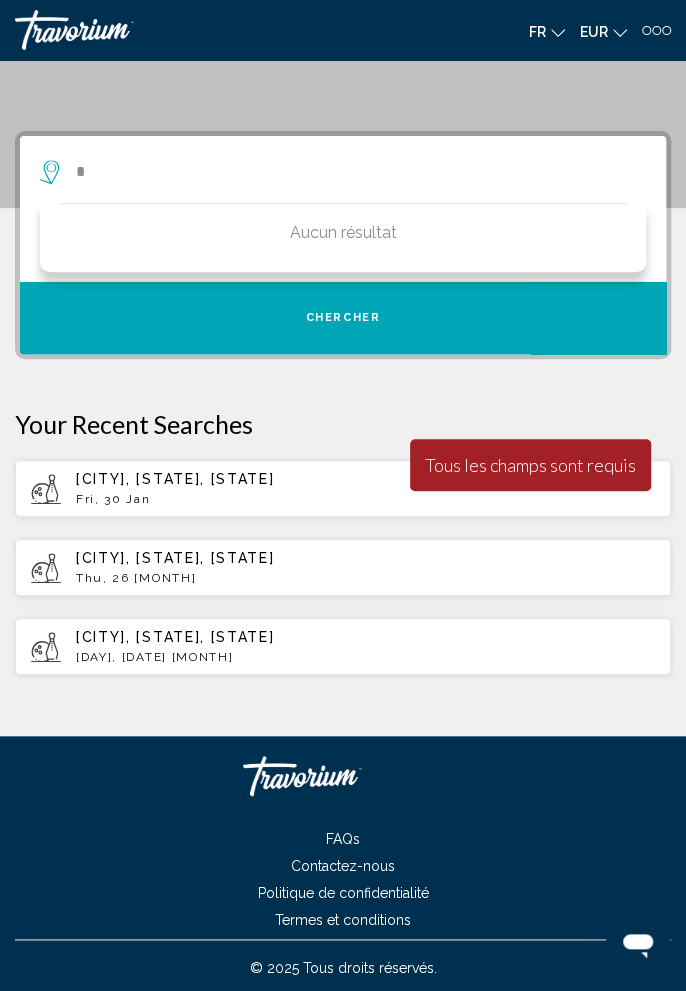 click on "© 2025 Tous droits réservés." at bounding box center [343, 968] 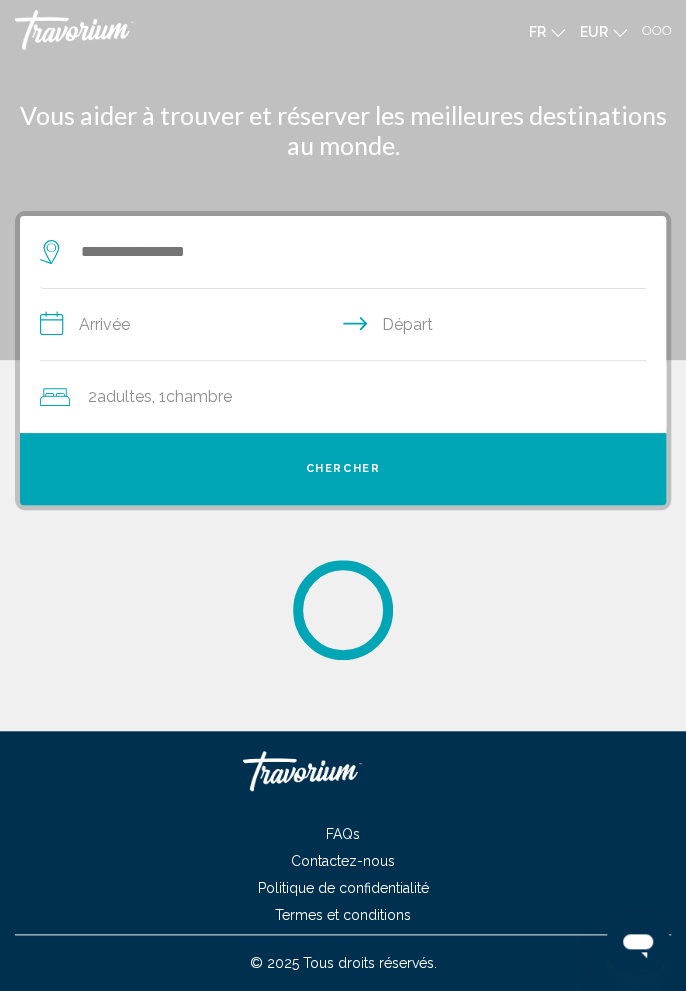 scroll, scrollTop: 0, scrollLeft: 0, axis: both 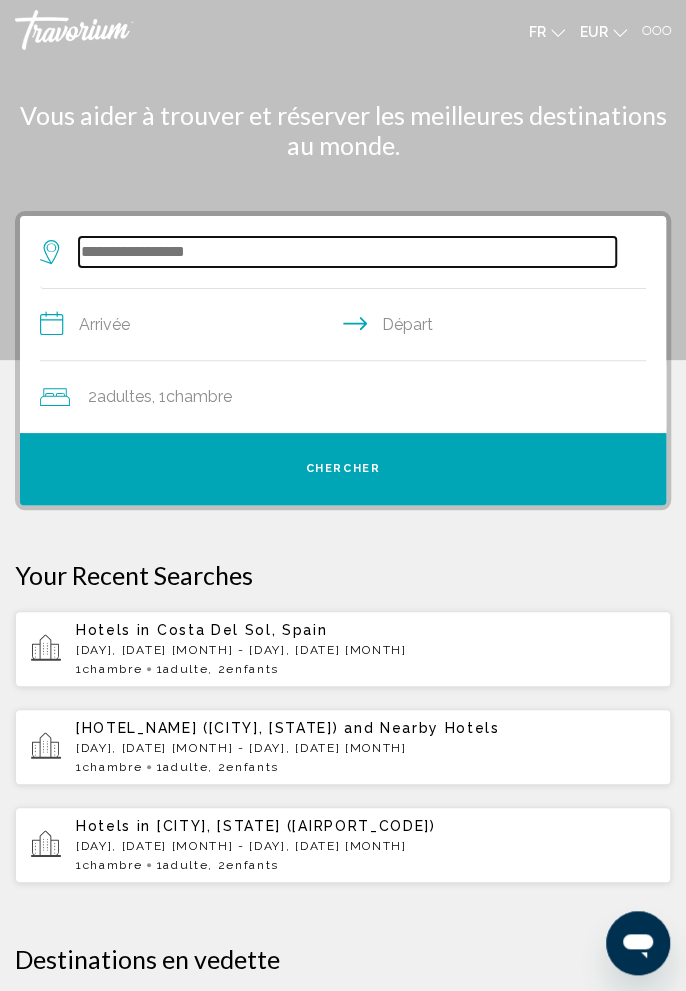 click at bounding box center [347, 252] 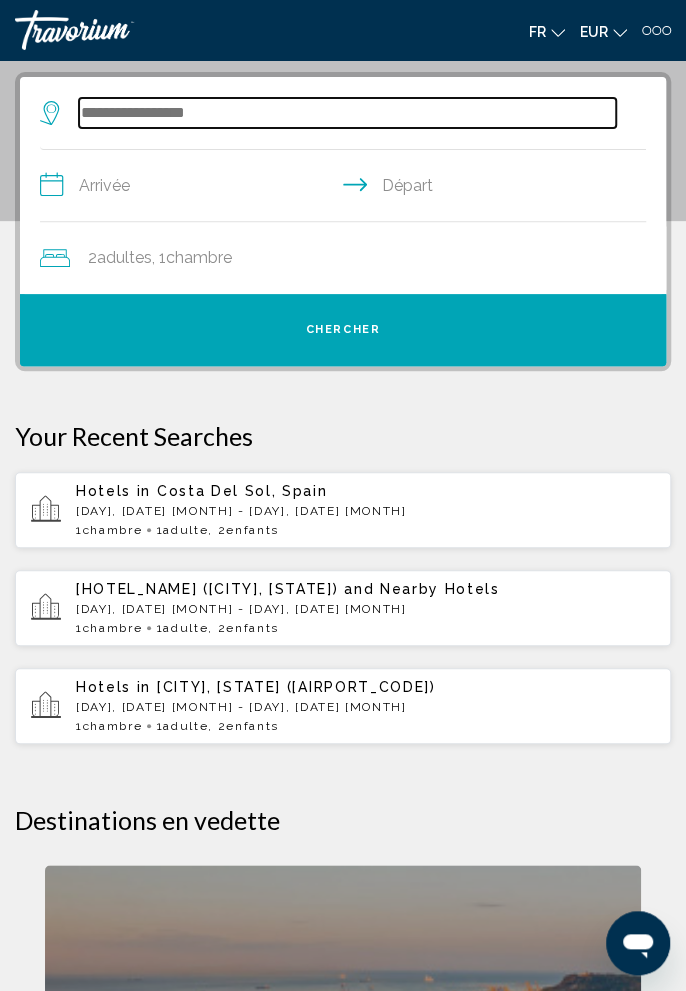 scroll, scrollTop: 145, scrollLeft: 0, axis: vertical 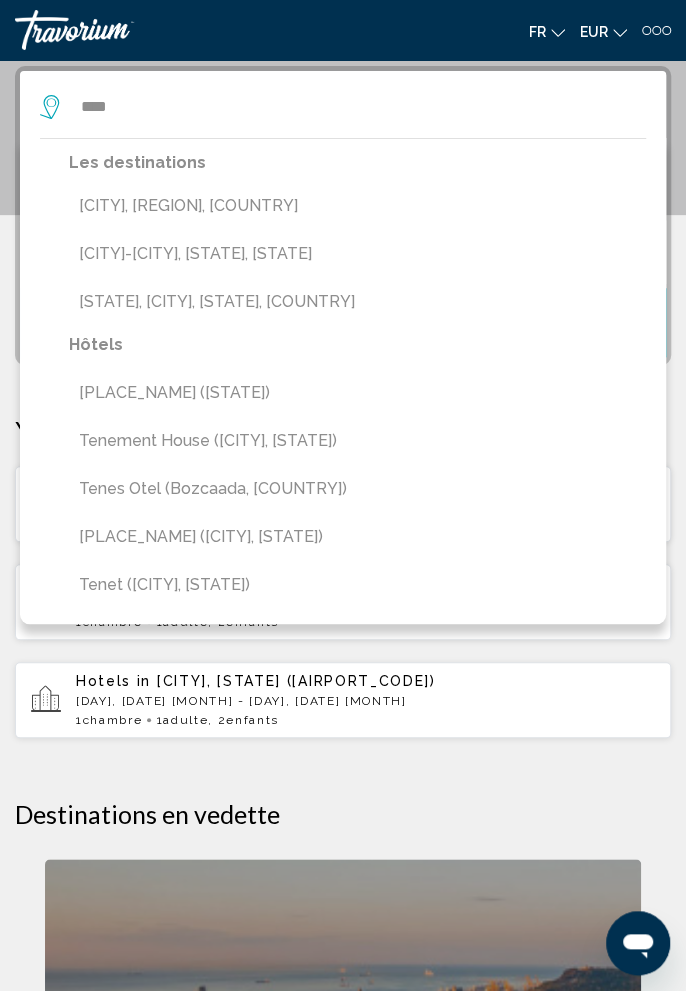 click on "Tenerife, Canary Islands, Spain (TCI)" at bounding box center [357, 206] 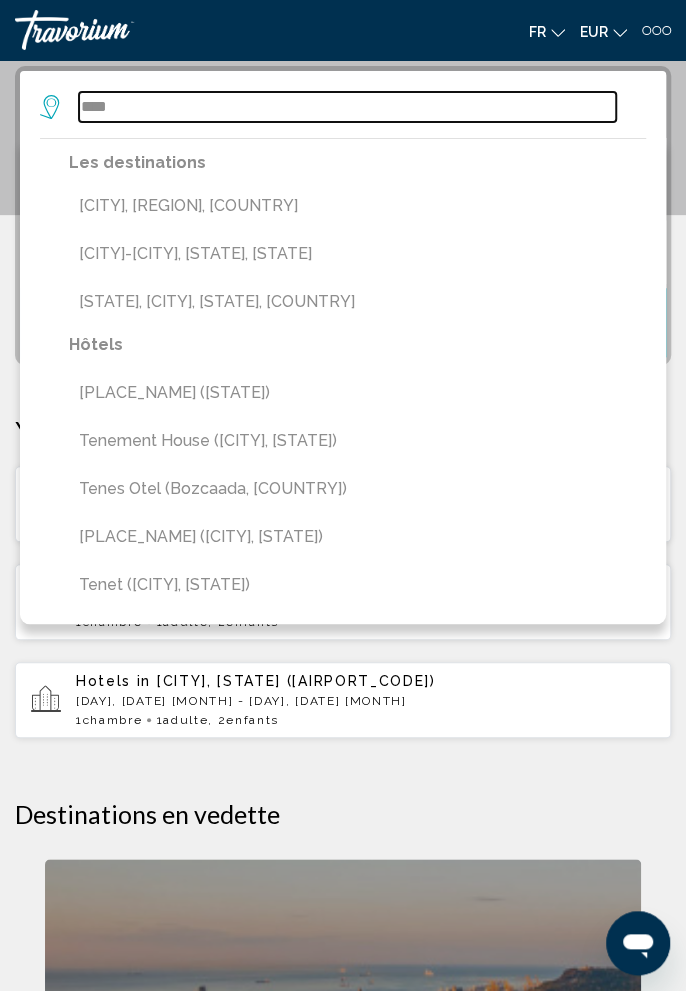 type on "**********" 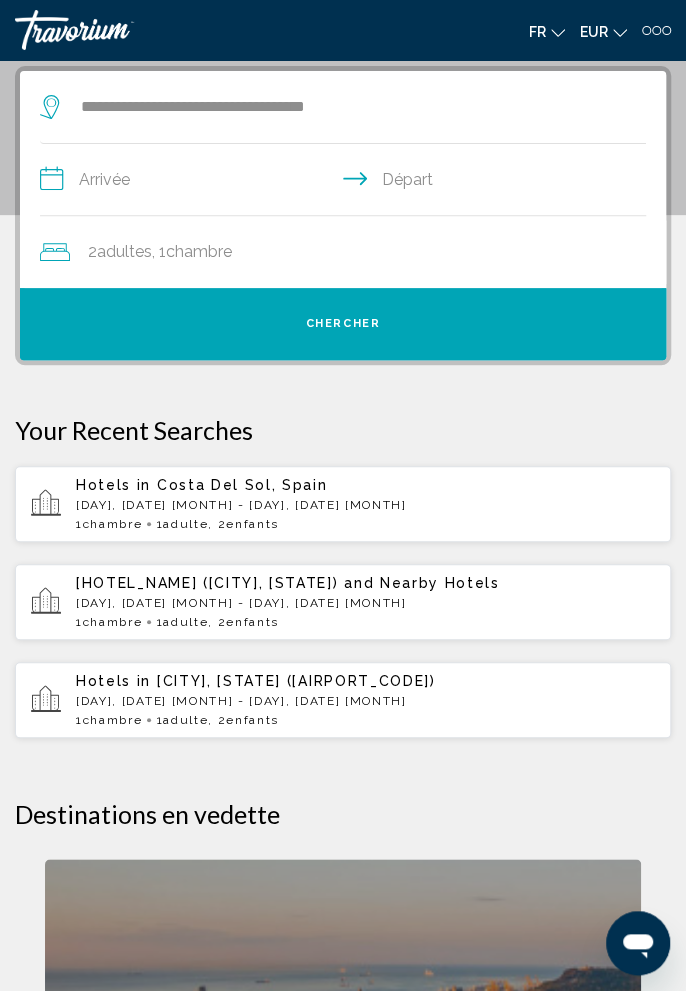click on "**********" at bounding box center [347, 182] 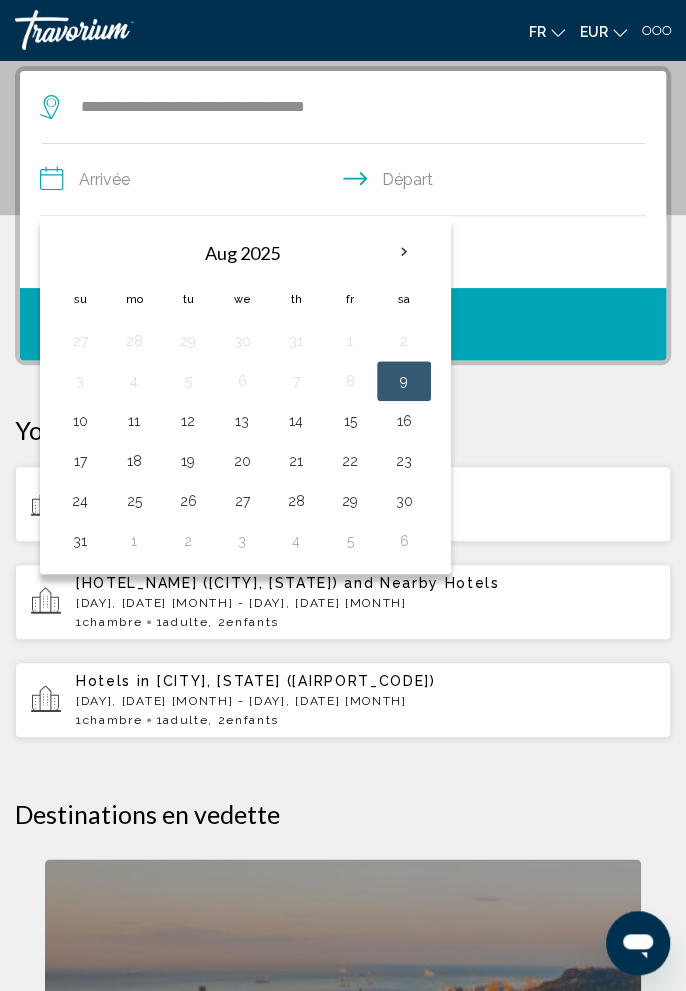 click at bounding box center (404, 252) 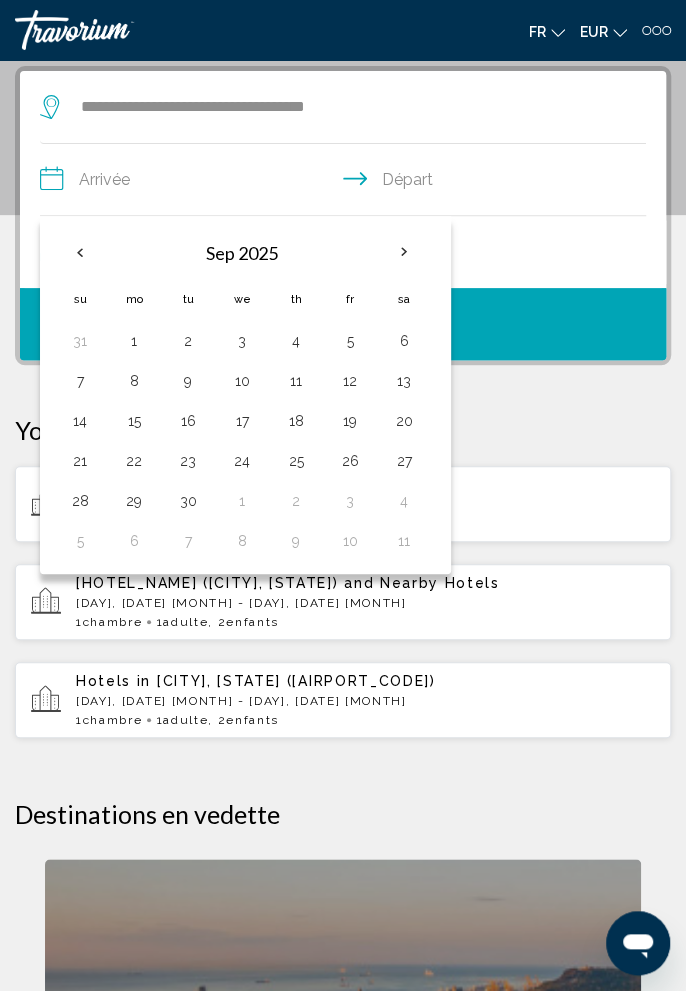 click at bounding box center (404, 252) 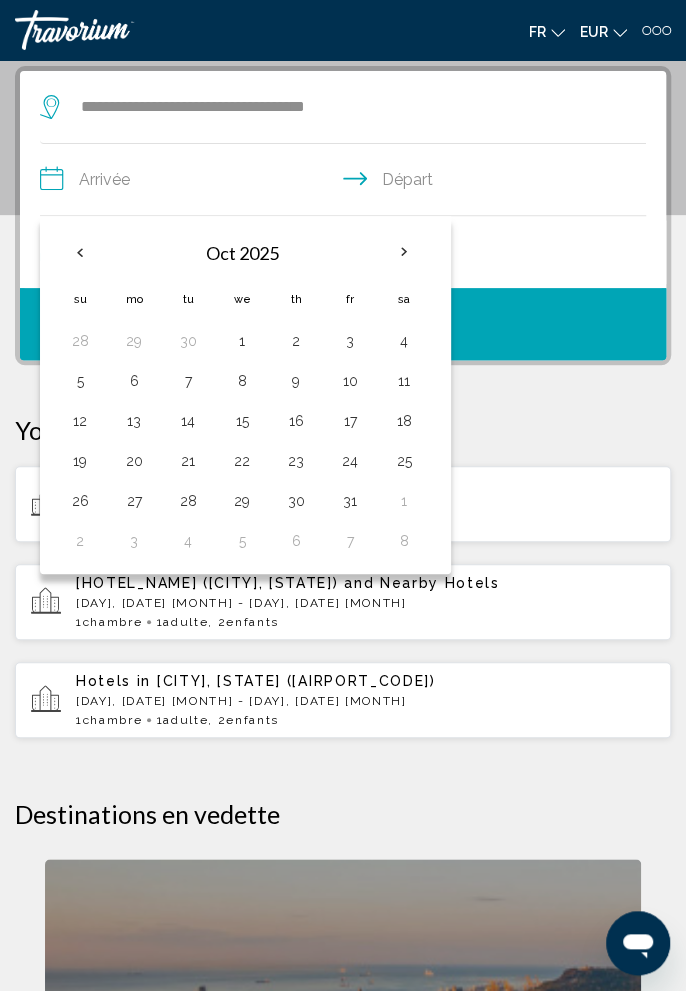 click on "19" at bounding box center [80, 461] 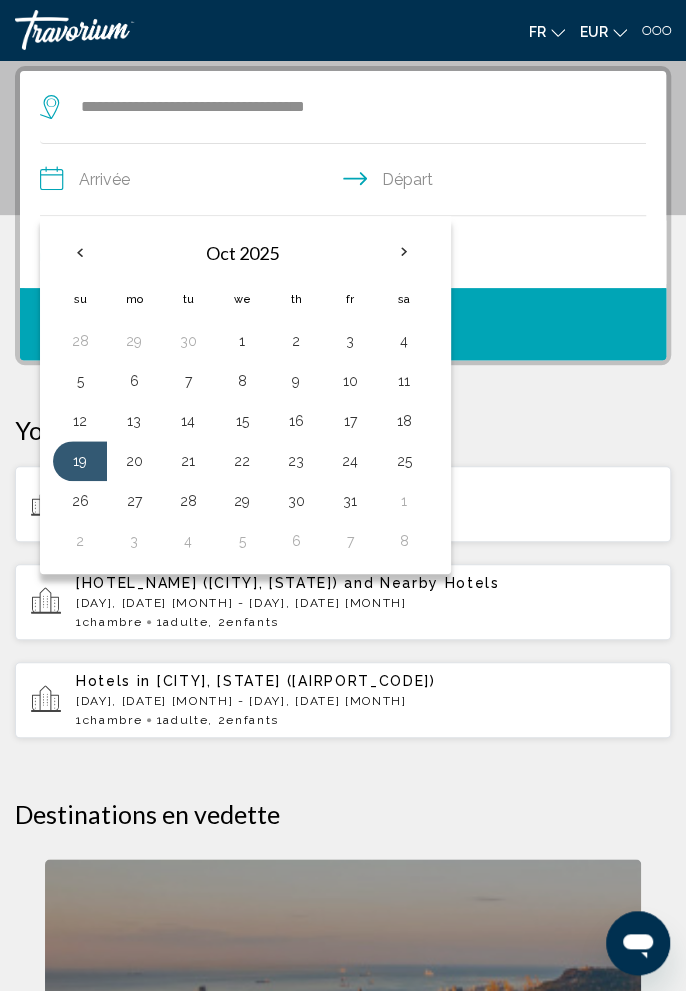 click on "20" at bounding box center (134, 461) 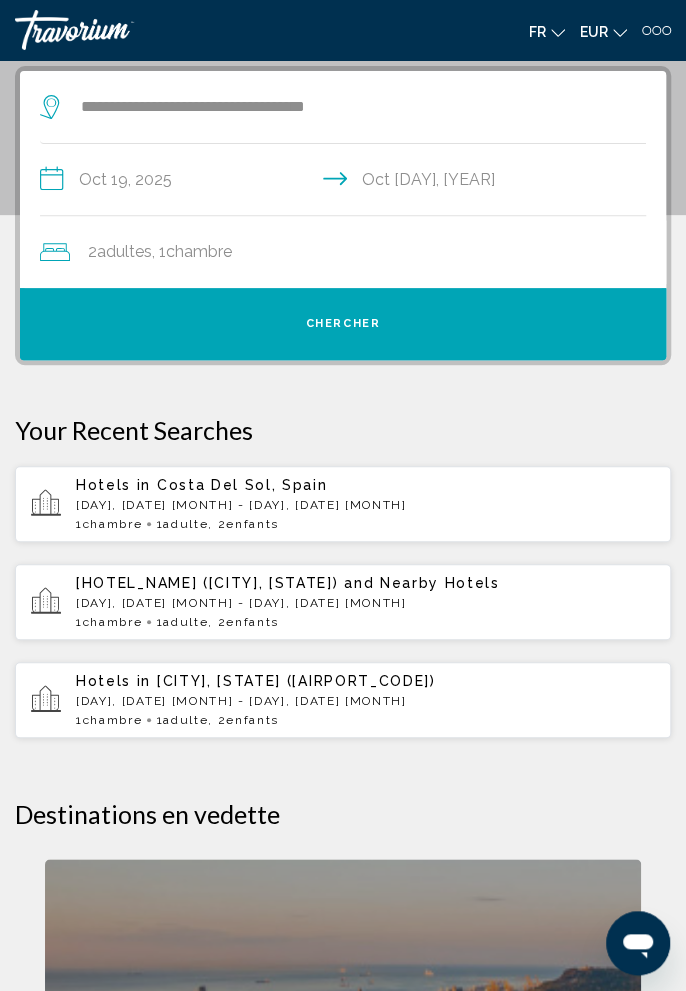 click on "**********" at bounding box center [347, 182] 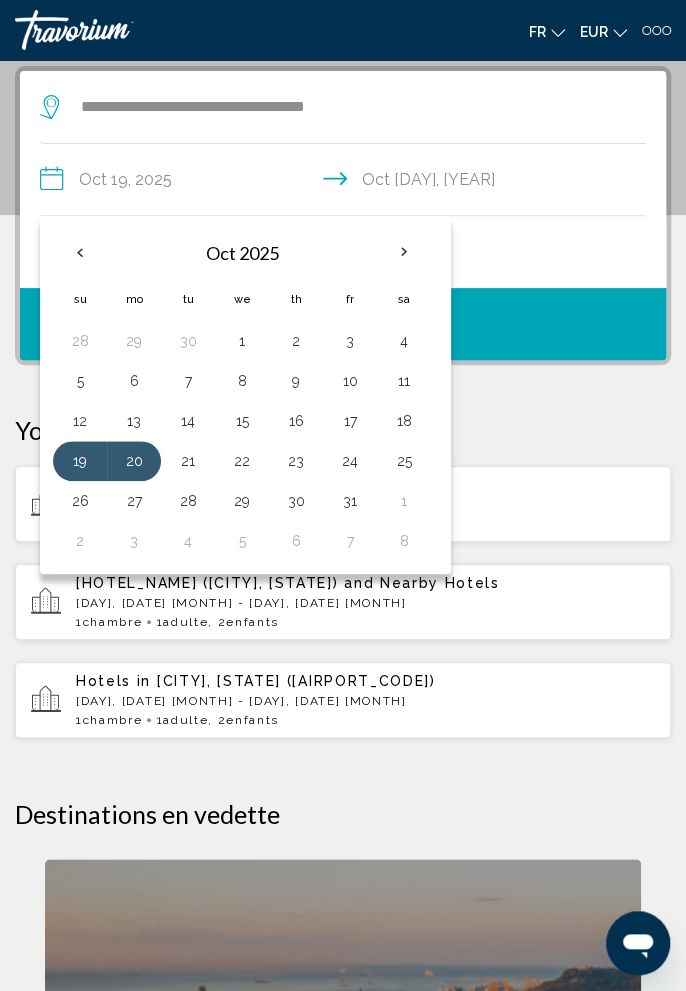 click on "20" at bounding box center (134, 461) 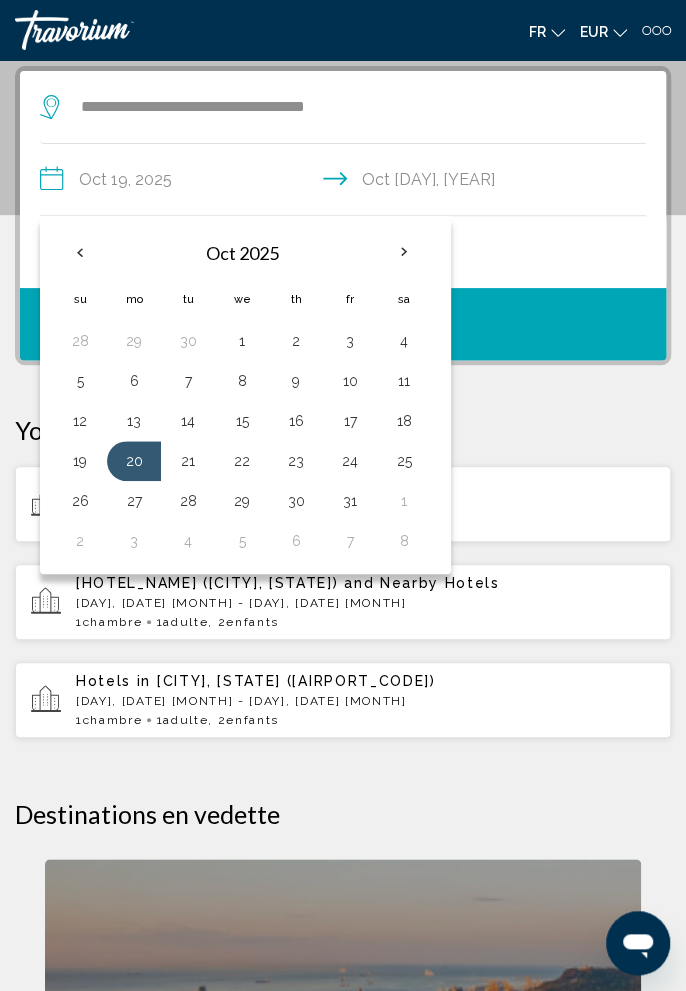 click on "26" at bounding box center (80, 501) 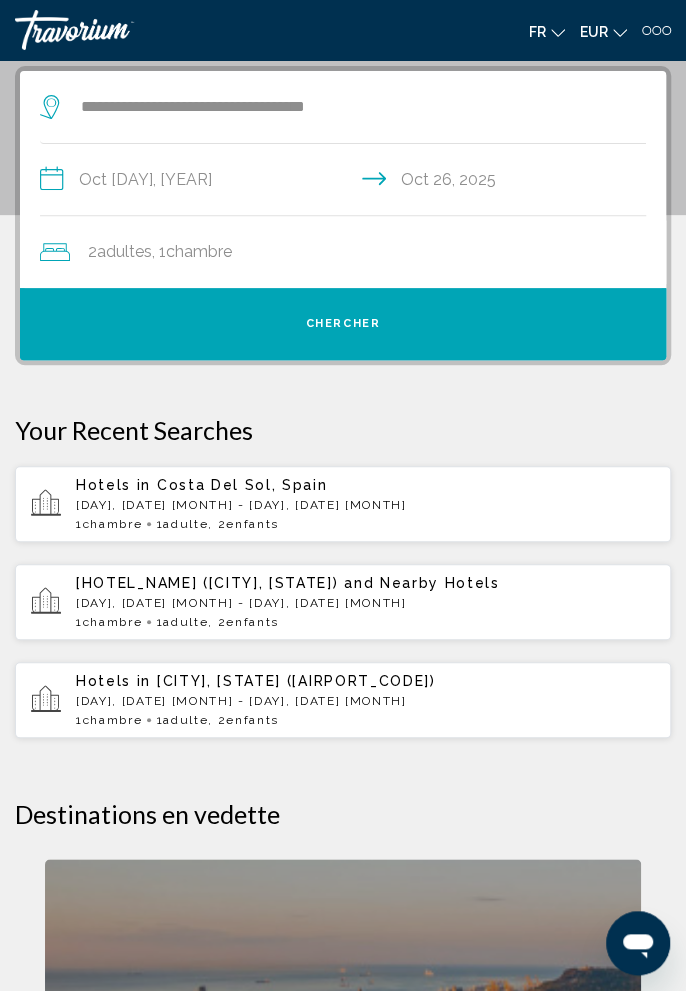 click on "2  Adulte Adultes , 1  Chambre pièces" 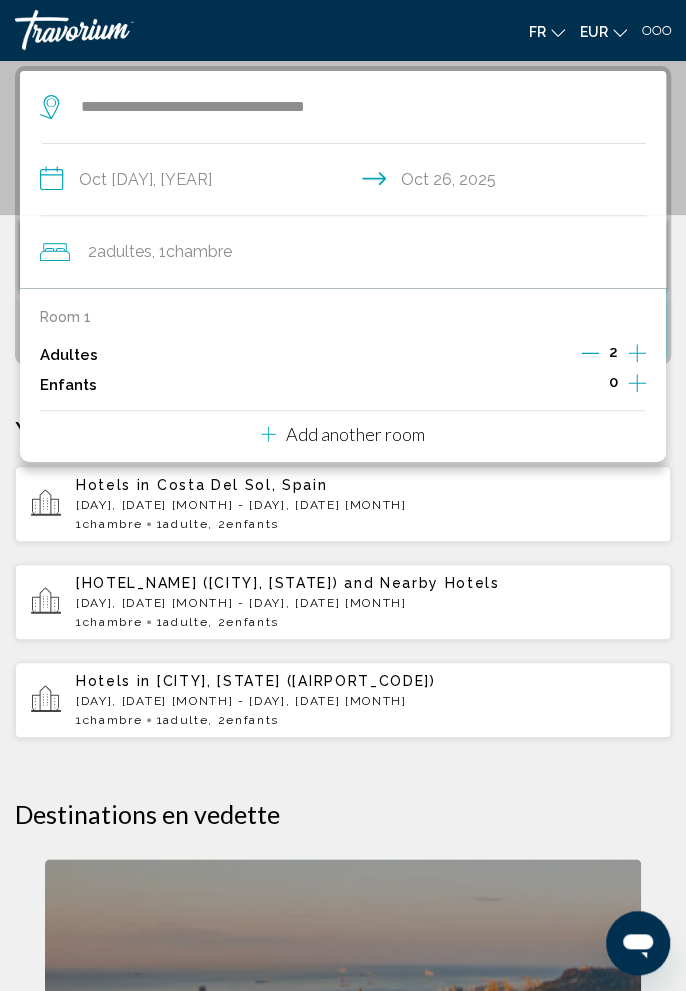 click on "2  Adulte Adultes , 1  Chambre pièces" 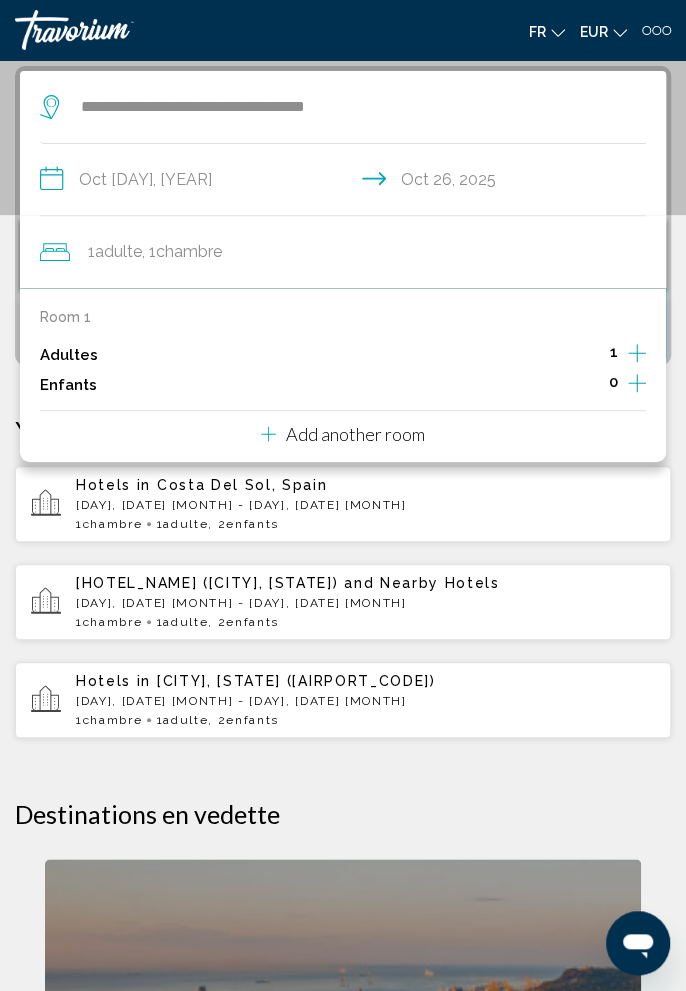 click 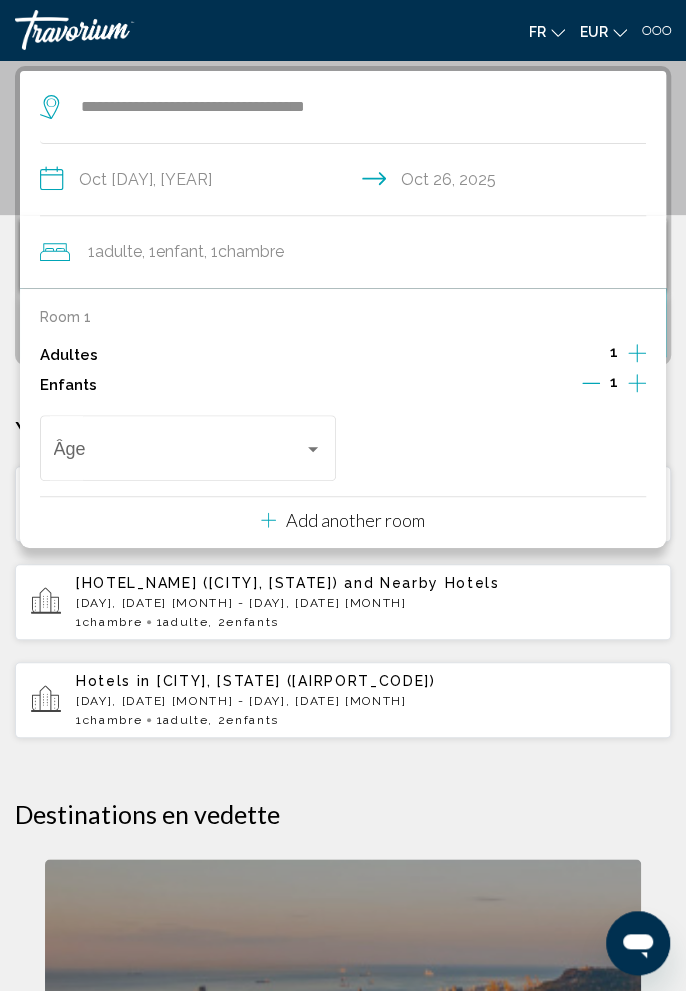 click 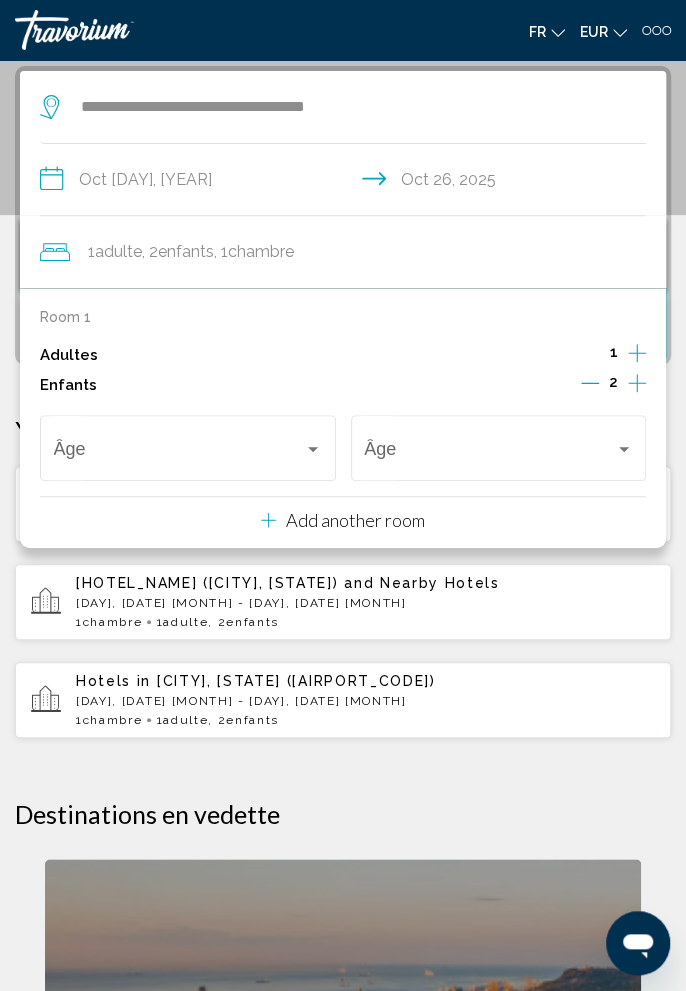 click at bounding box center [179, 453] 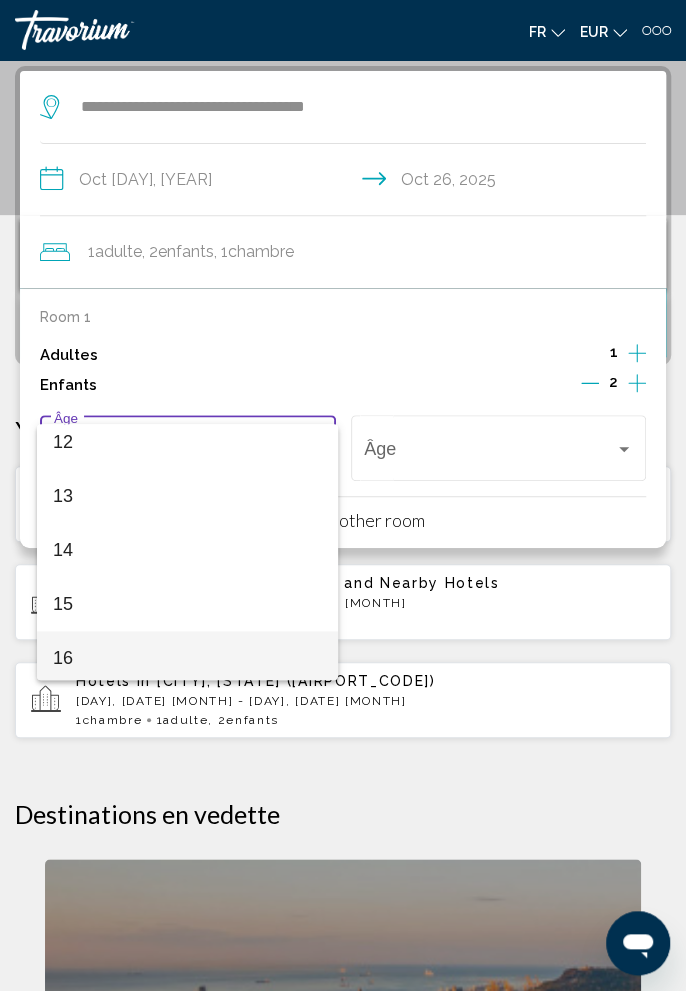 click on "16" at bounding box center [187, 658] 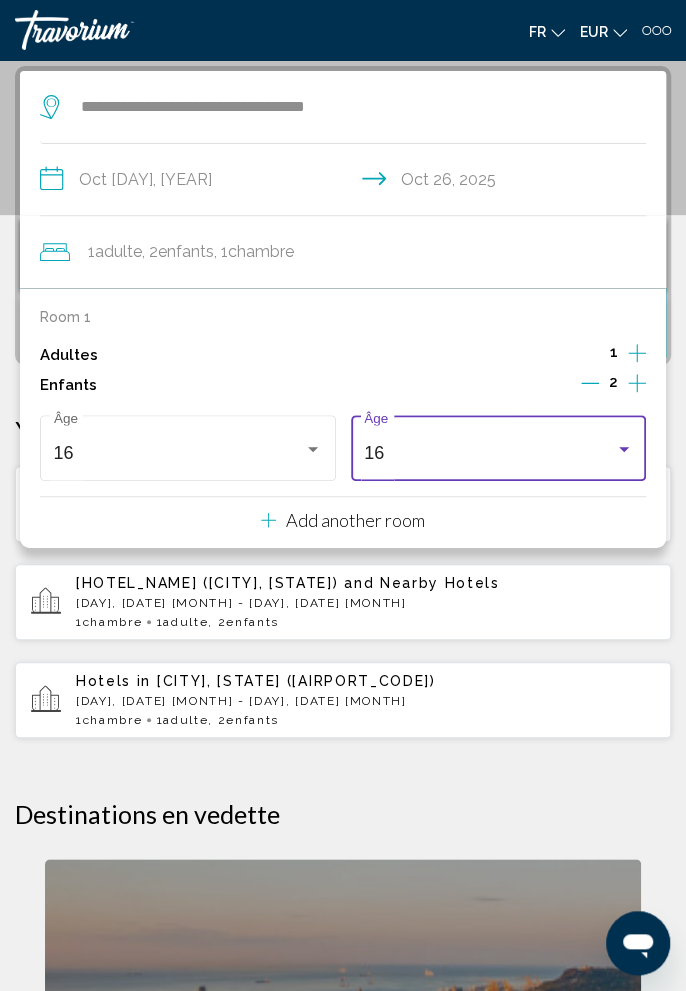 scroll, scrollTop: 662, scrollLeft: 0, axis: vertical 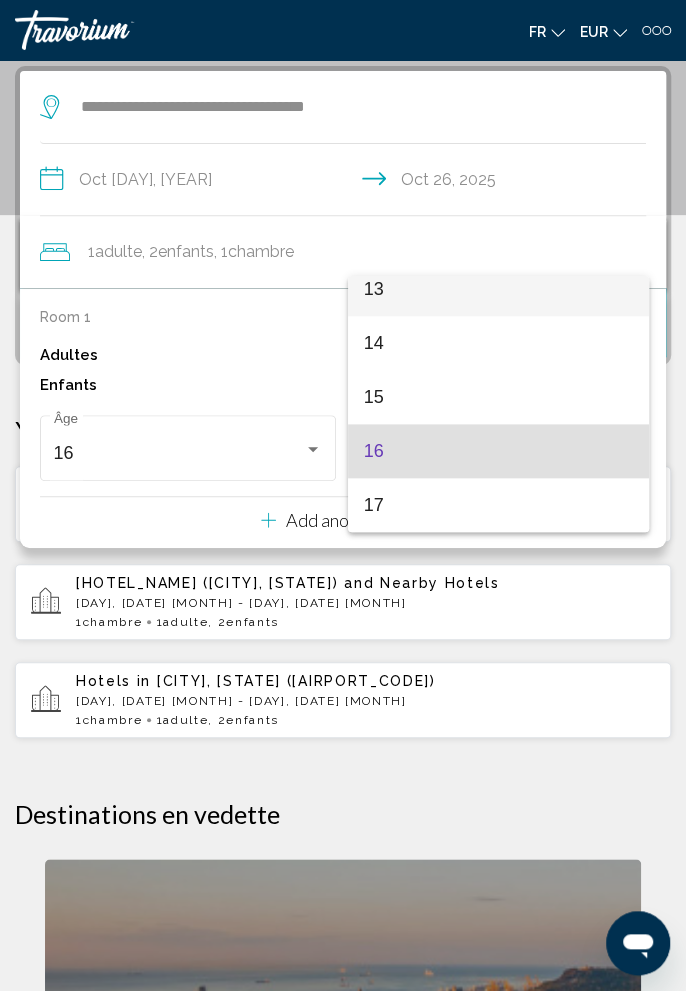 click on "13" at bounding box center (498, 289) 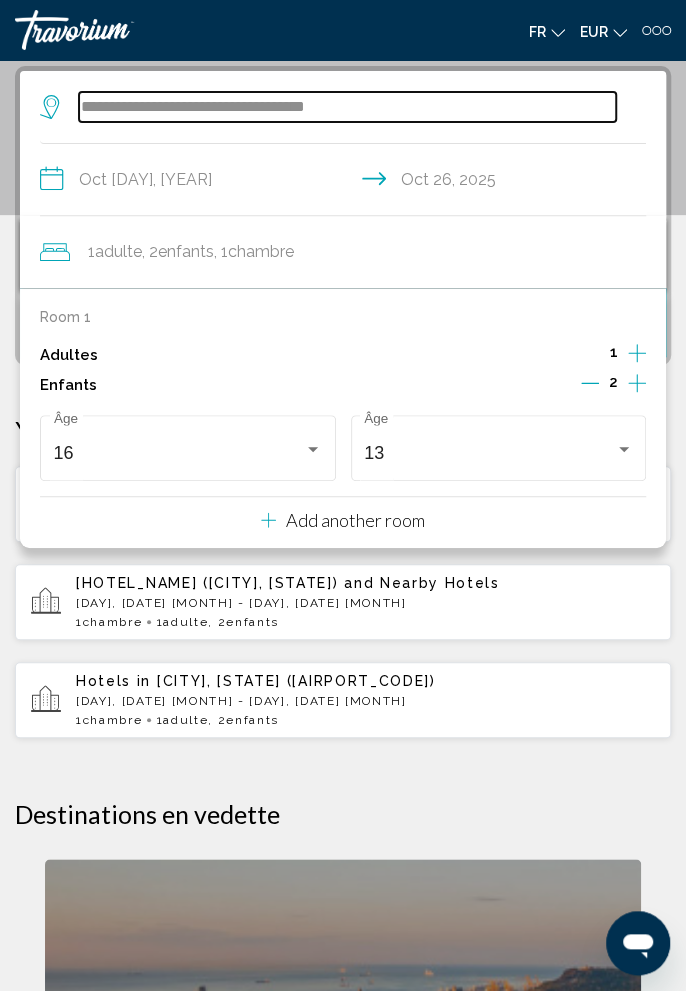 click on "**********" at bounding box center (347, 107) 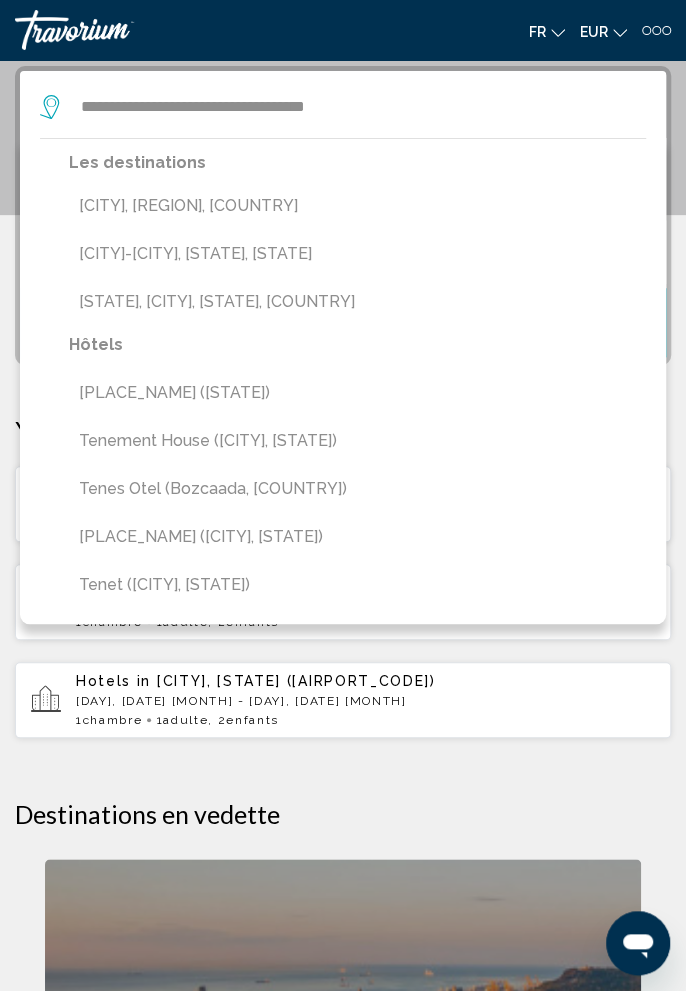 click on "Tenerife, Canary Islands, Spain (TCI)" at bounding box center (357, 206) 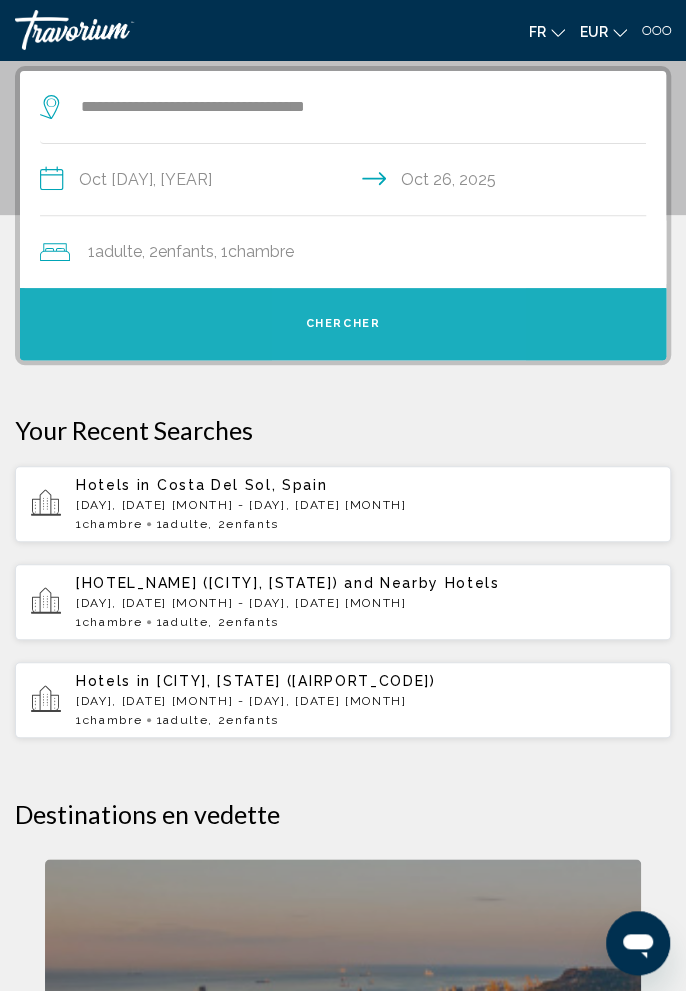 click on "Chercher" at bounding box center (343, 324) 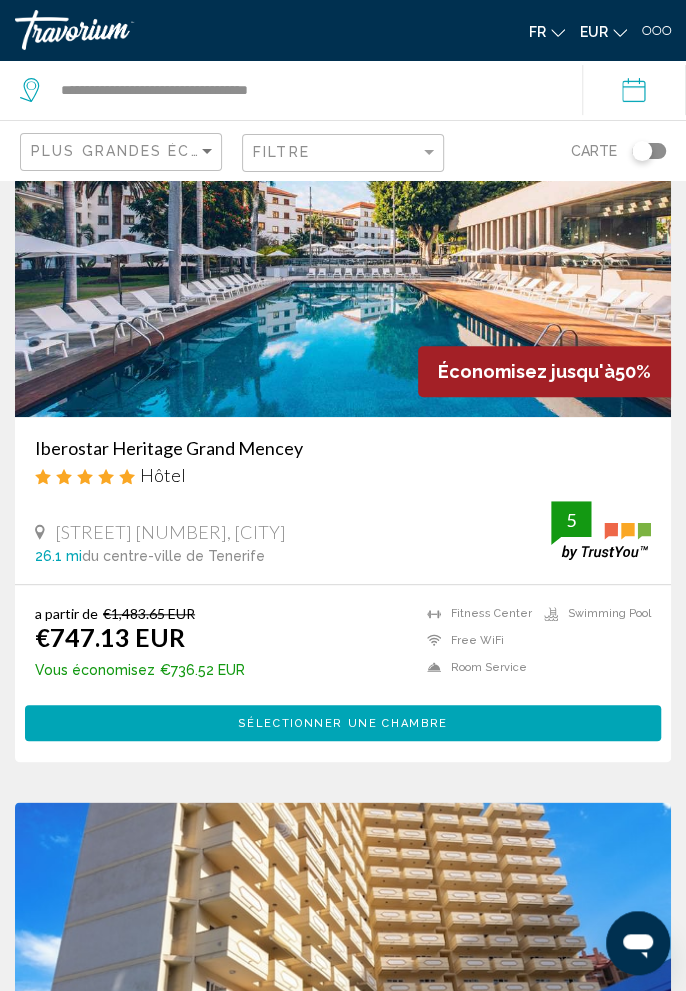 scroll, scrollTop: 0, scrollLeft: 0, axis: both 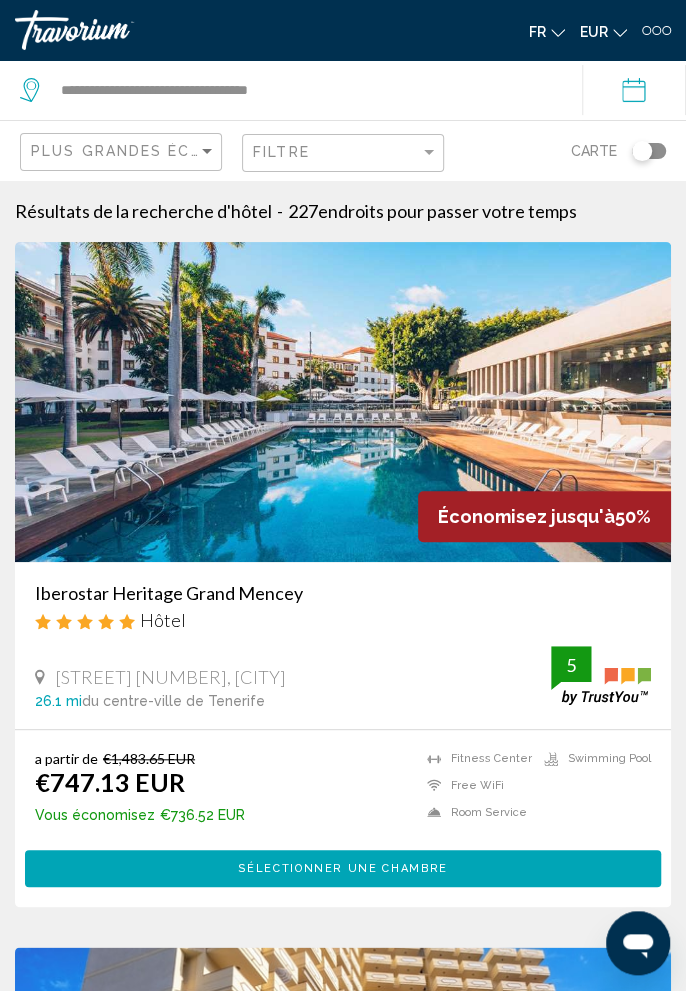 click on "Iberostar Heritage Grand Mencey" at bounding box center (343, 593) 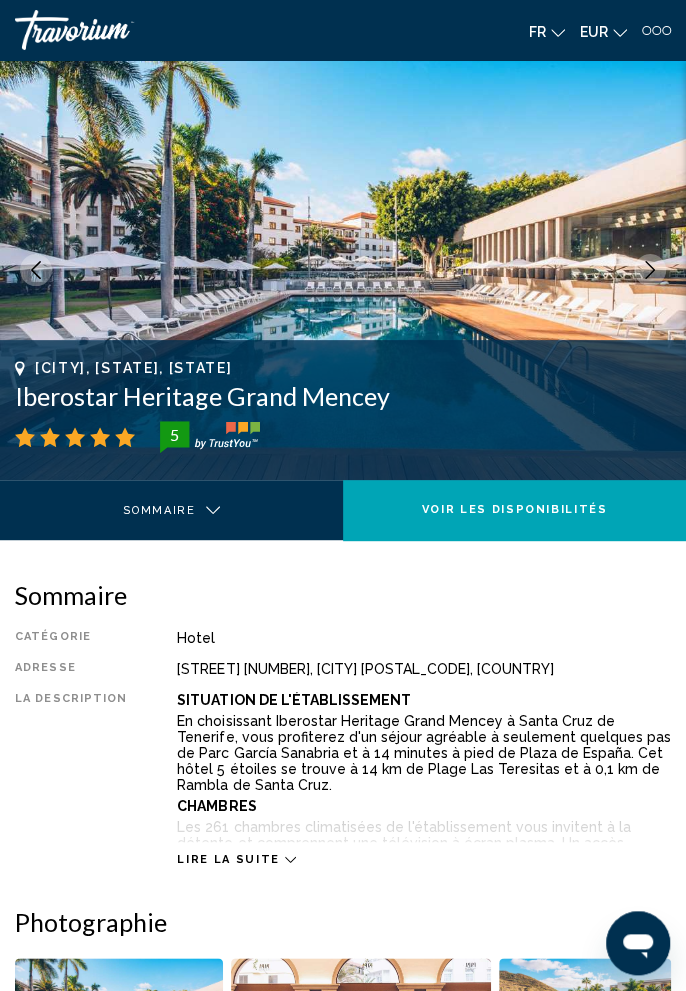 click 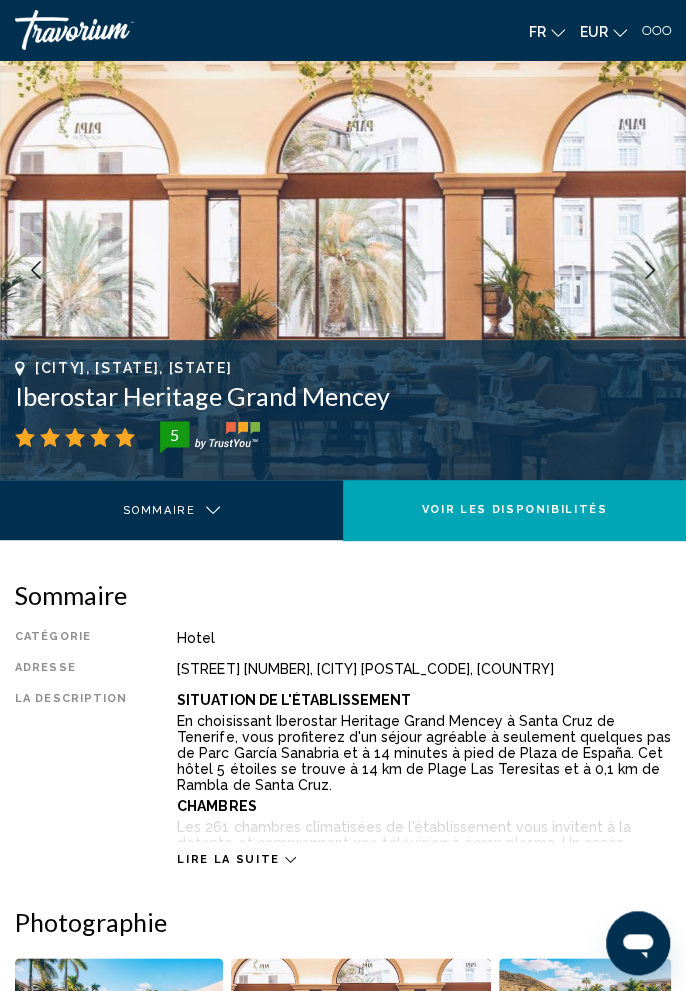click 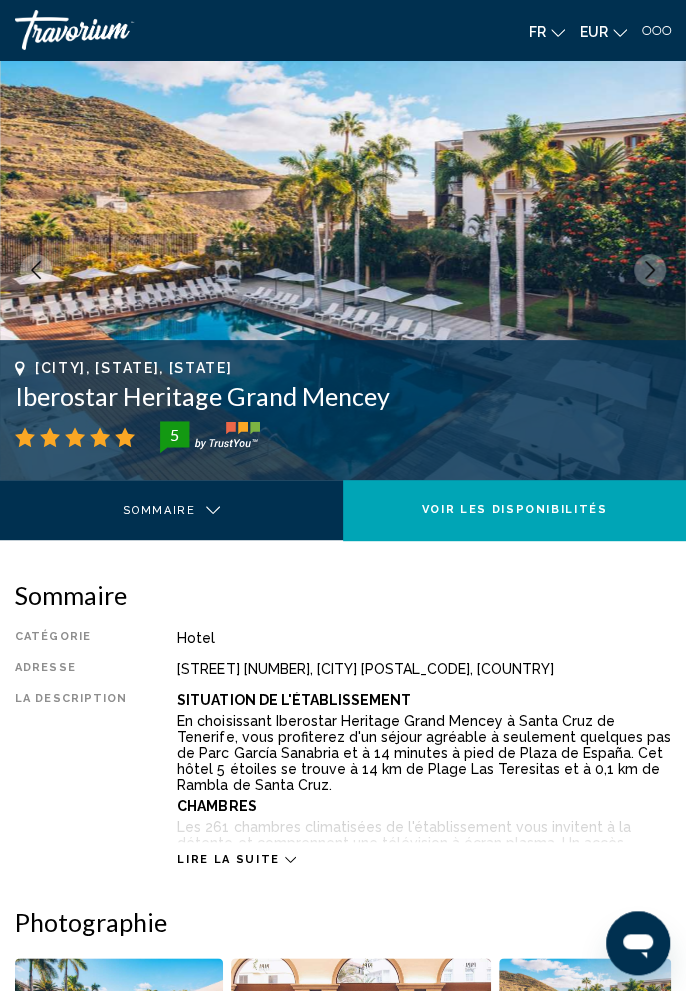 click 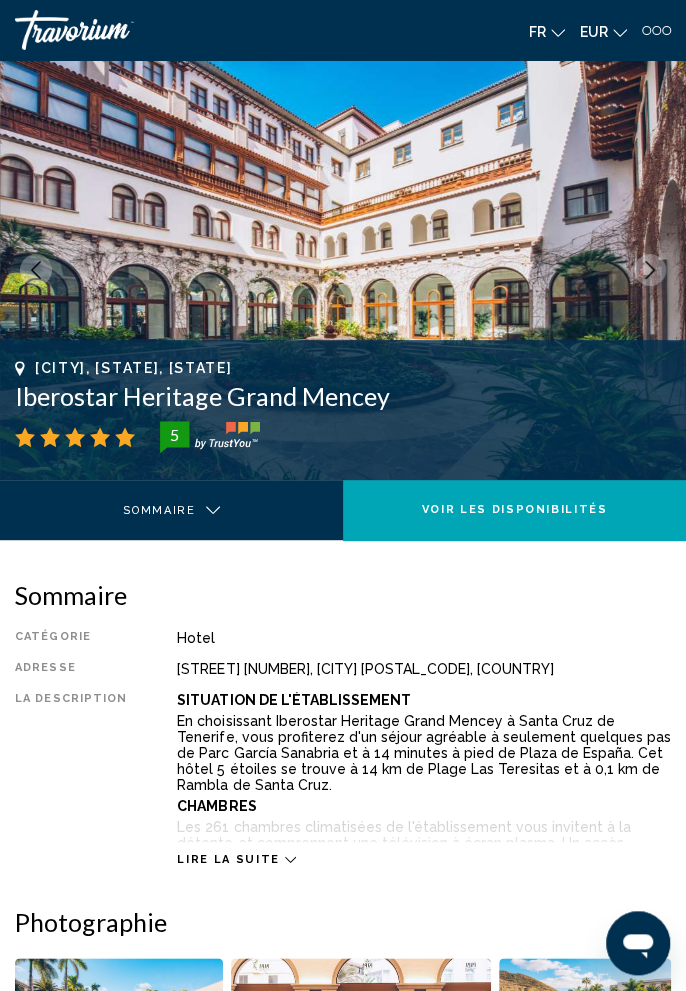 click at bounding box center [650, 270] 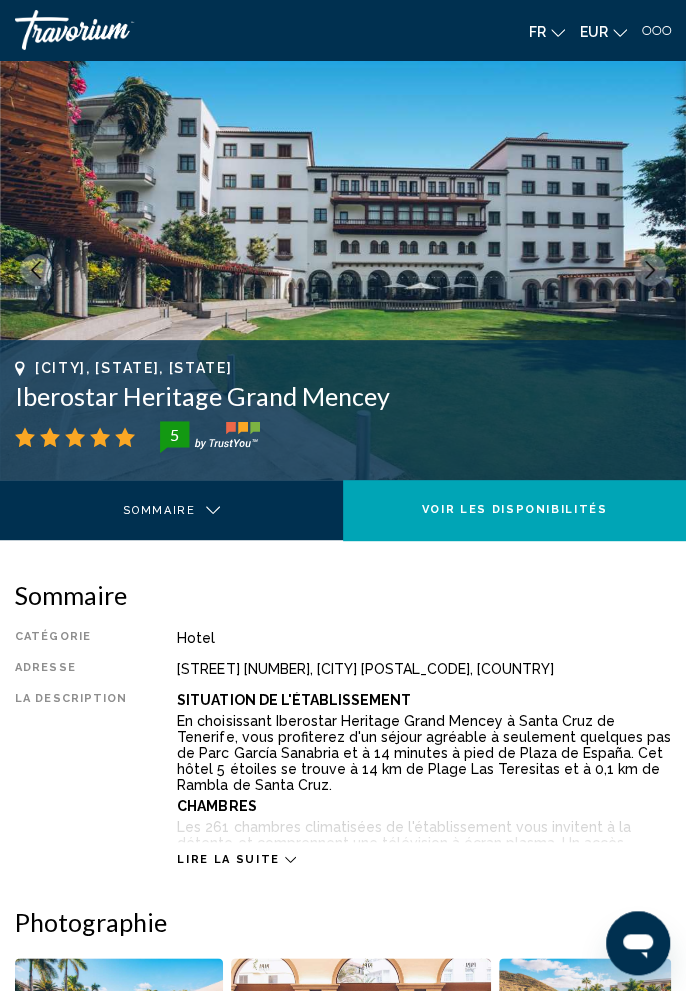 click 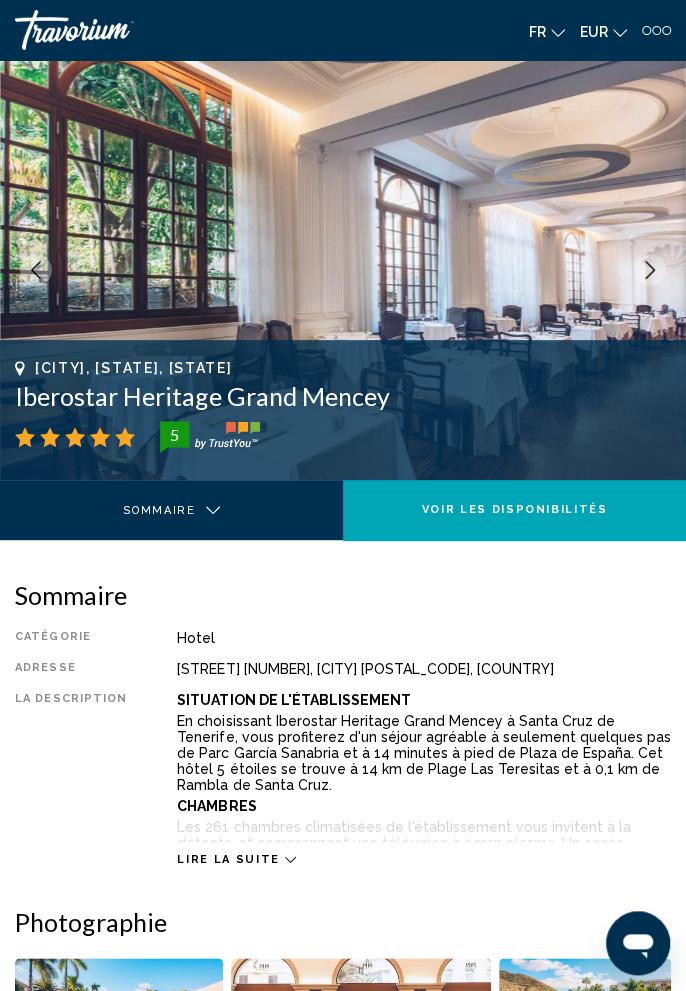 click at bounding box center (650, 270) 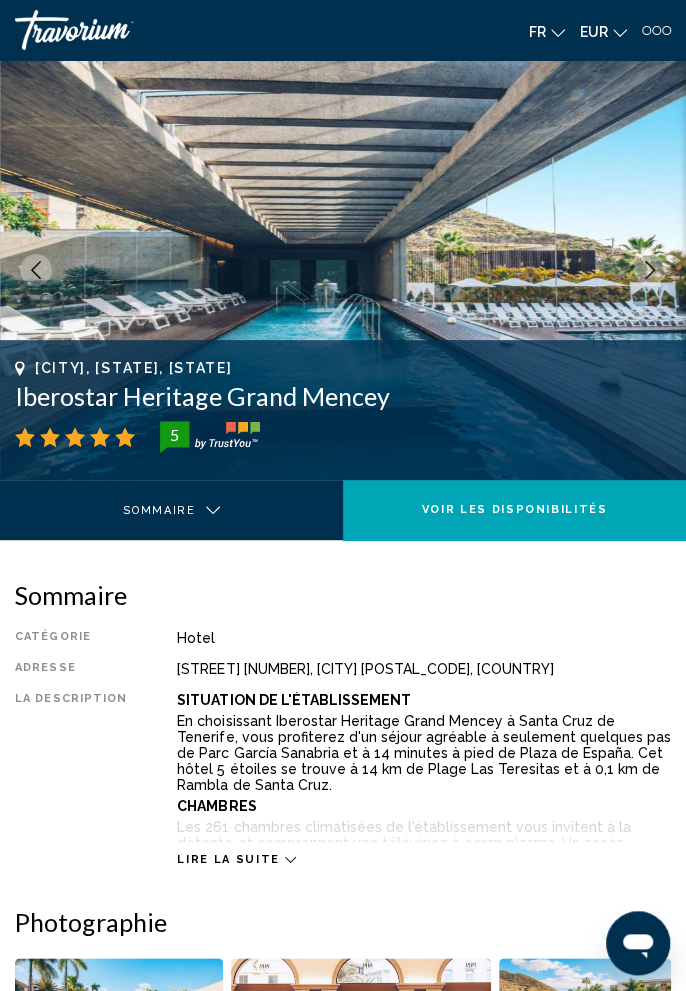 click at bounding box center [650, 270] 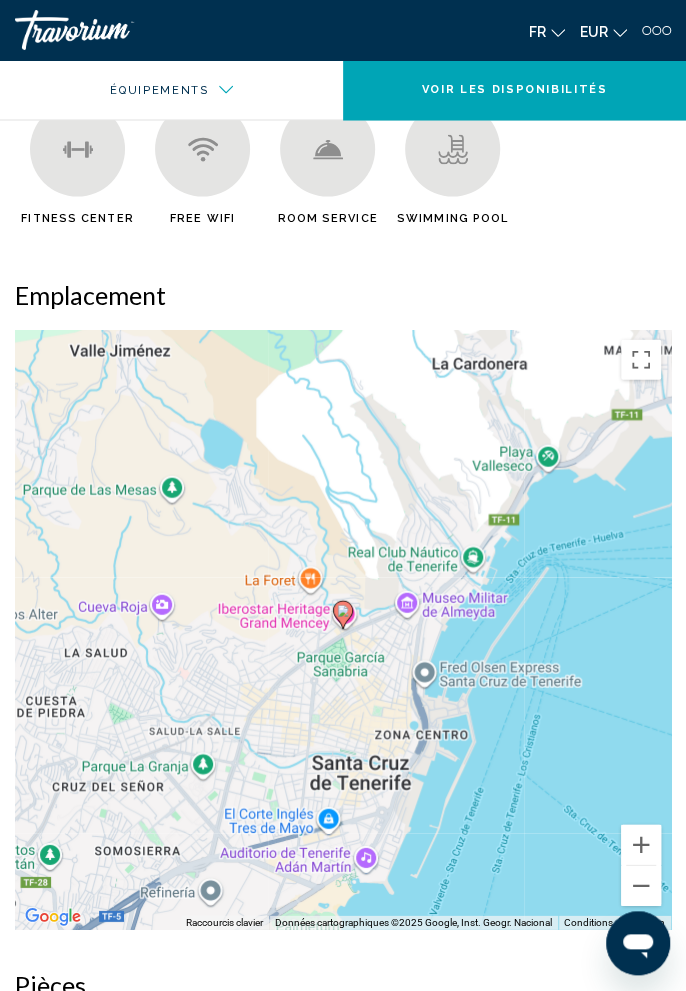 scroll, scrollTop: 1214, scrollLeft: 0, axis: vertical 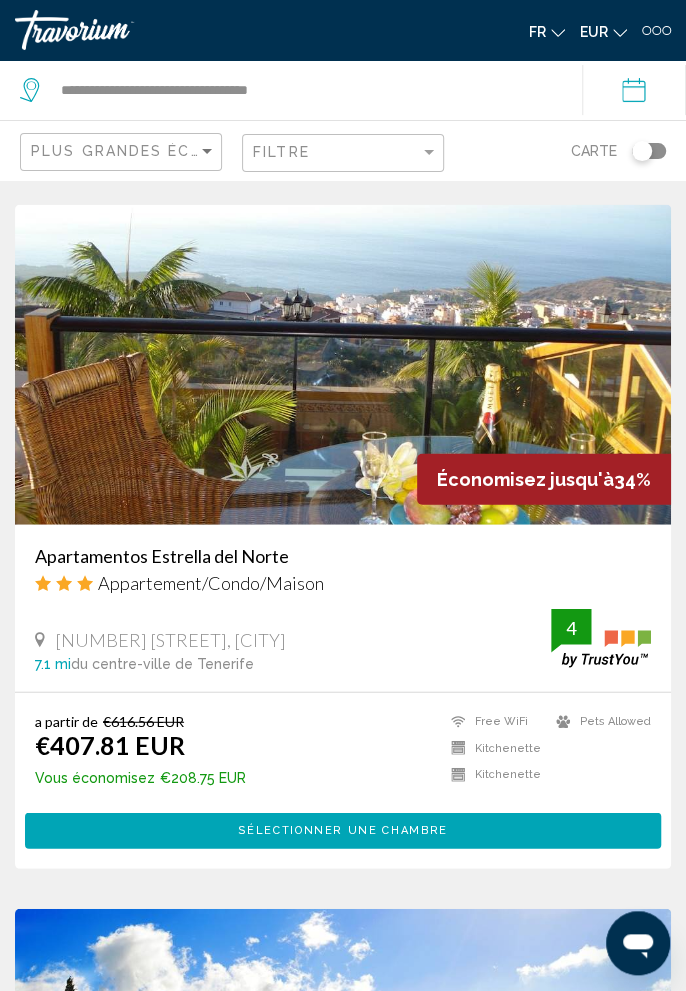 click on "Apartamentos Estrella del Norte" at bounding box center [343, 555] 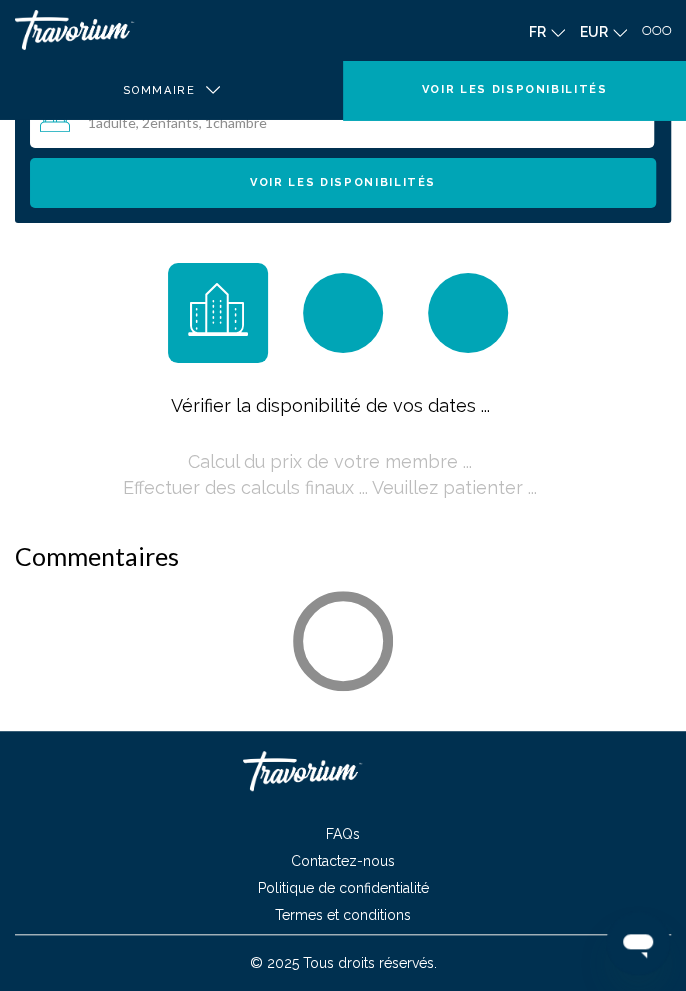 scroll, scrollTop: 0, scrollLeft: 0, axis: both 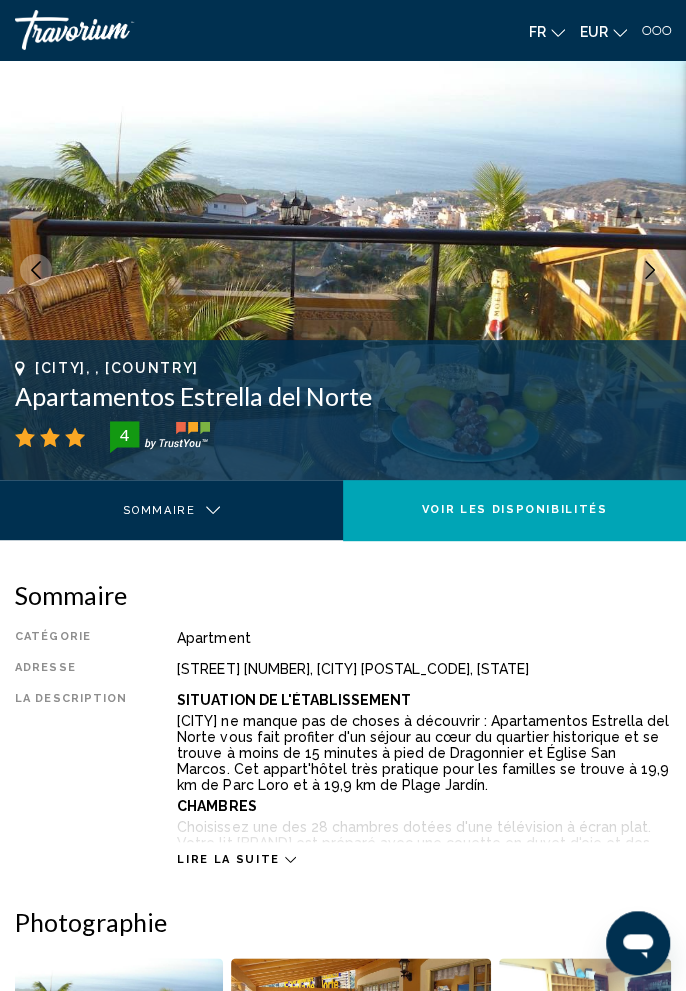 click at bounding box center (650, 270) 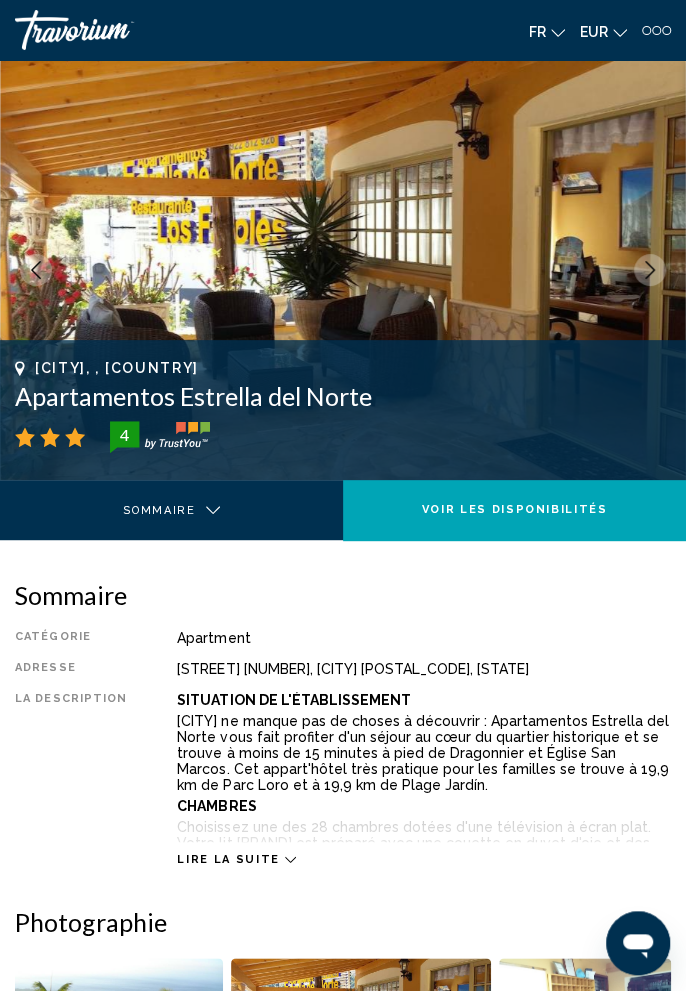 click at bounding box center (650, 270) 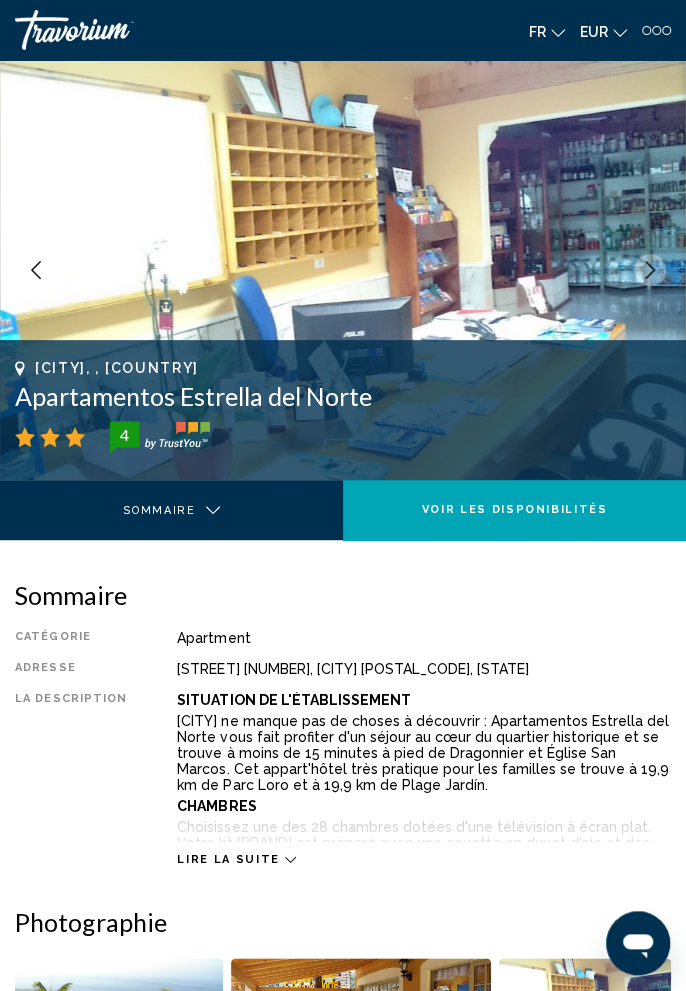 click at bounding box center [650, 270] 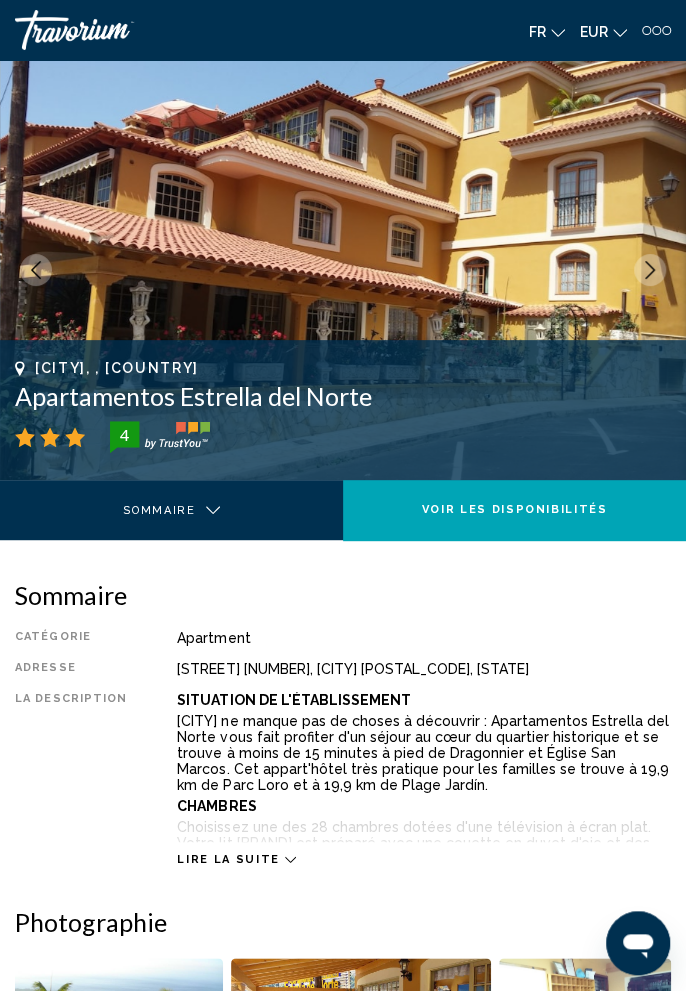click at bounding box center [650, 270] 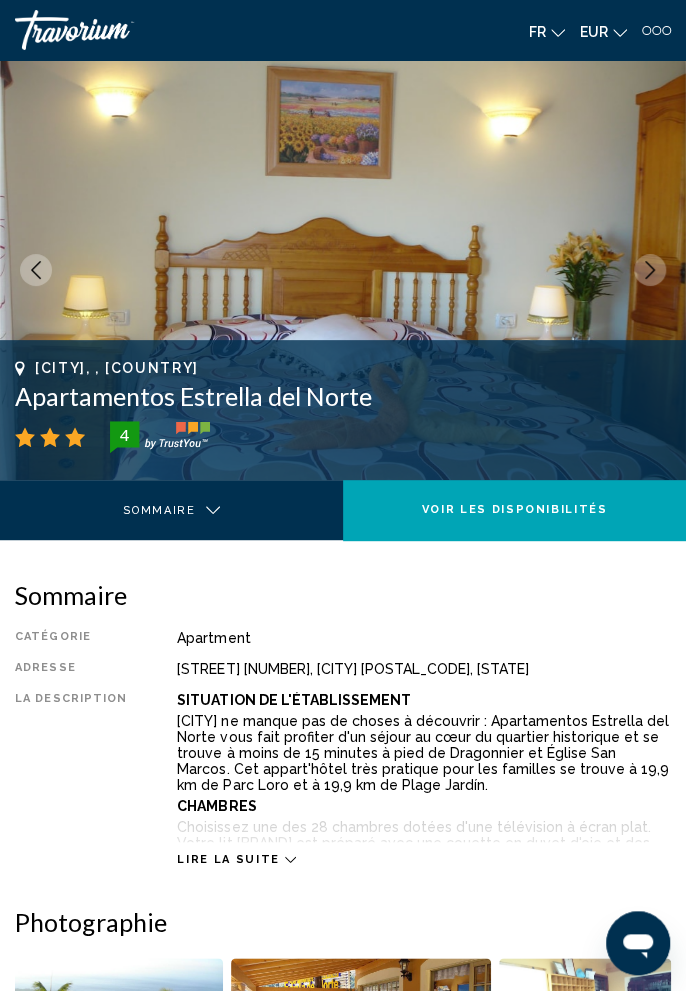 click at bounding box center (650, 270) 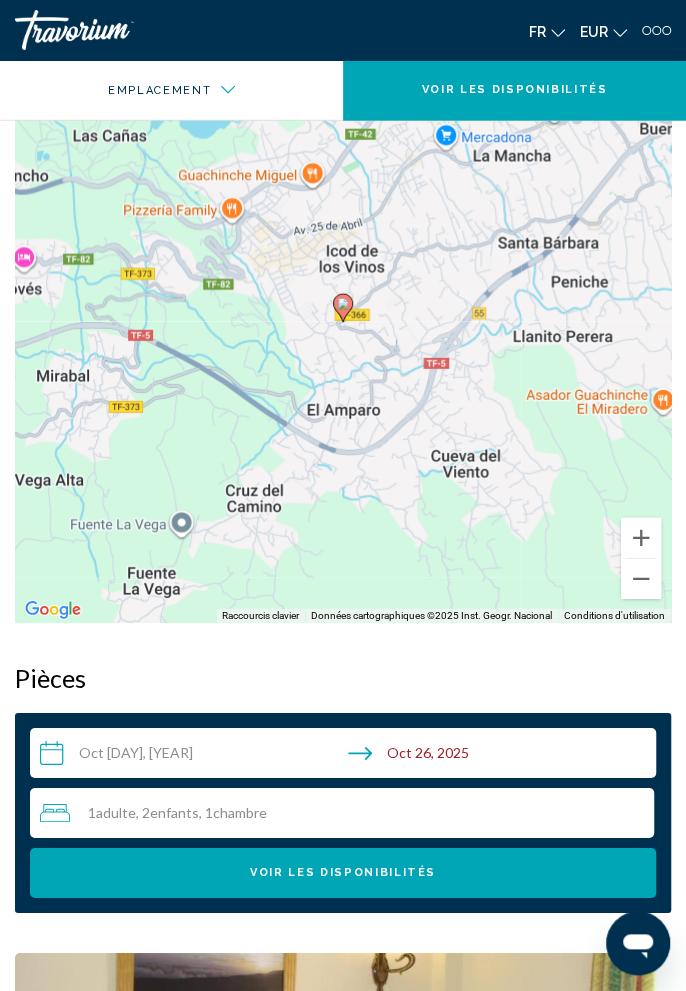 scroll, scrollTop: 1517, scrollLeft: 0, axis: vertical 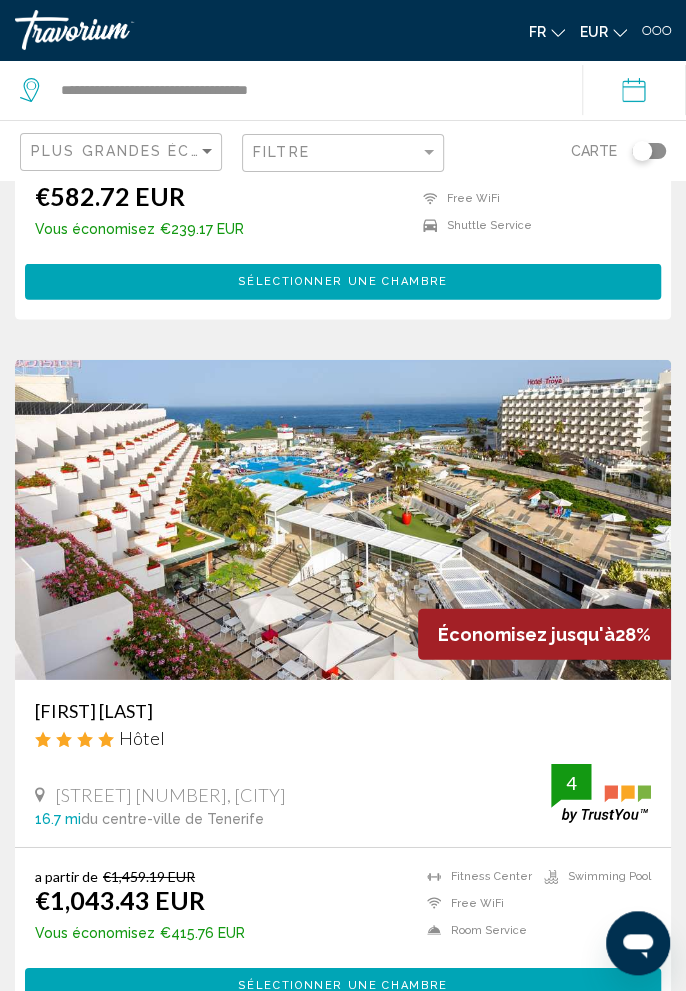 click on "Alexandre Gala" at bounding box center [343, 711] 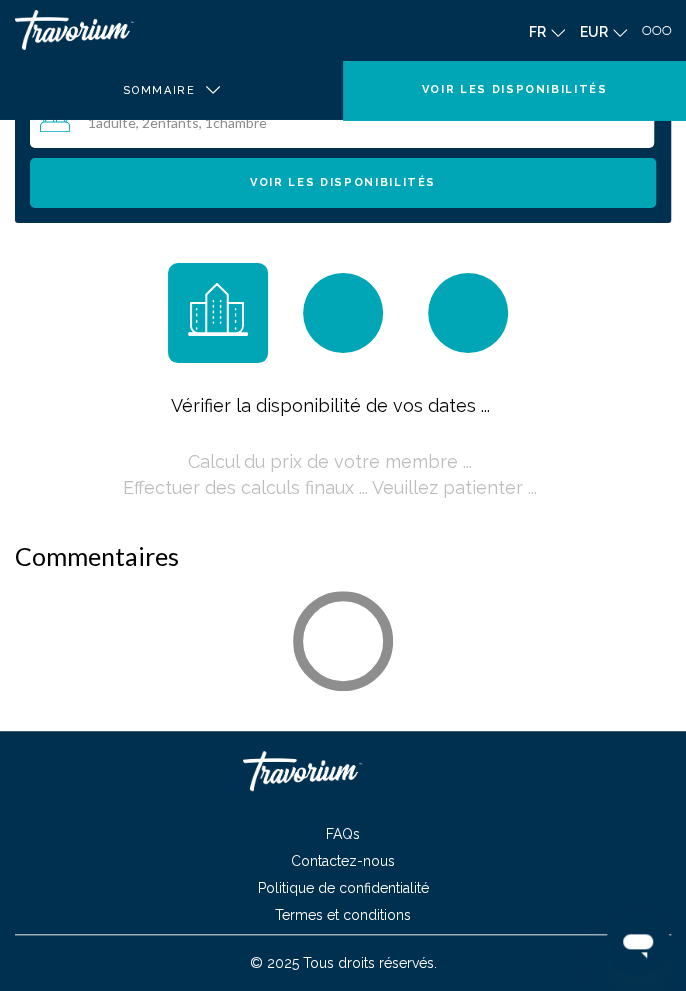 scroll, scrollTop: 0, scrollLeft: 0, axis: both 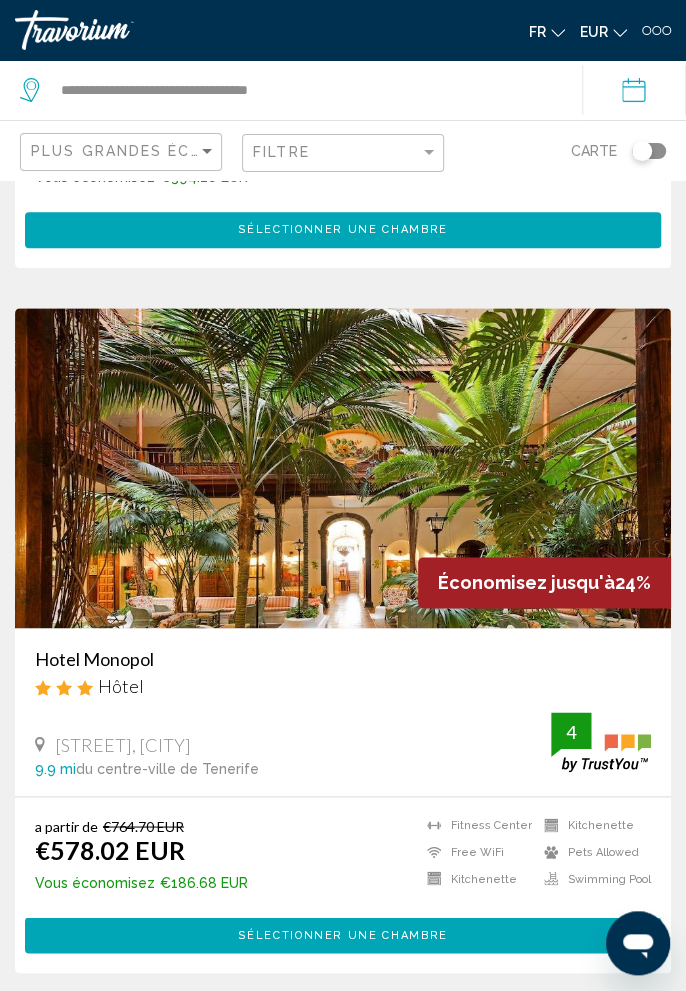 click on "page  2" at bounding box center [203, 1032] 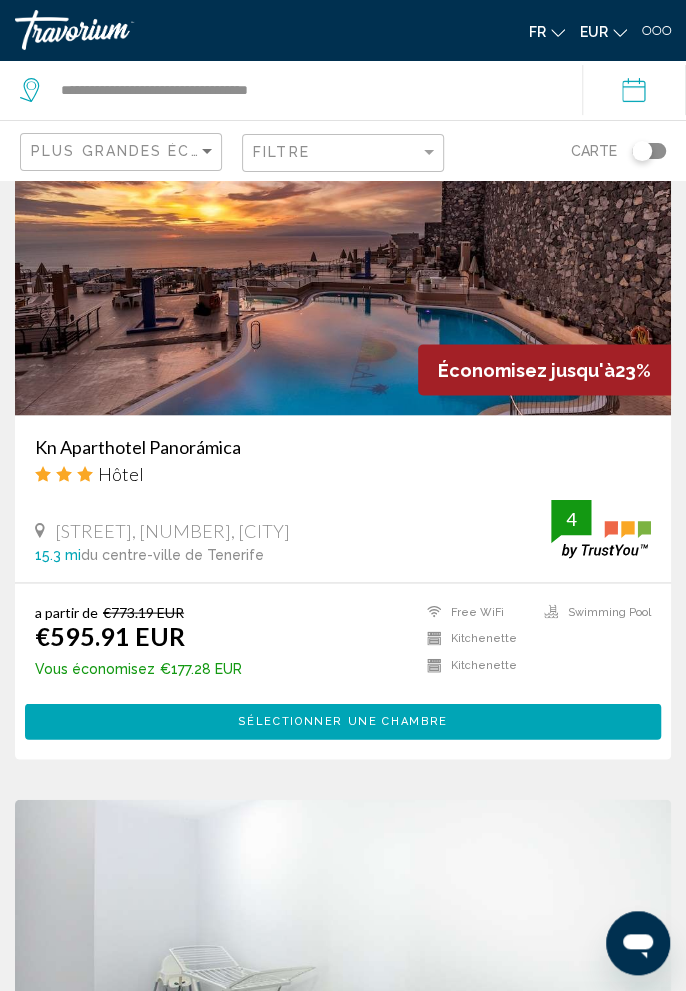 scroll, scrollTop: 852, scrollLeft: 0, axis: vertical 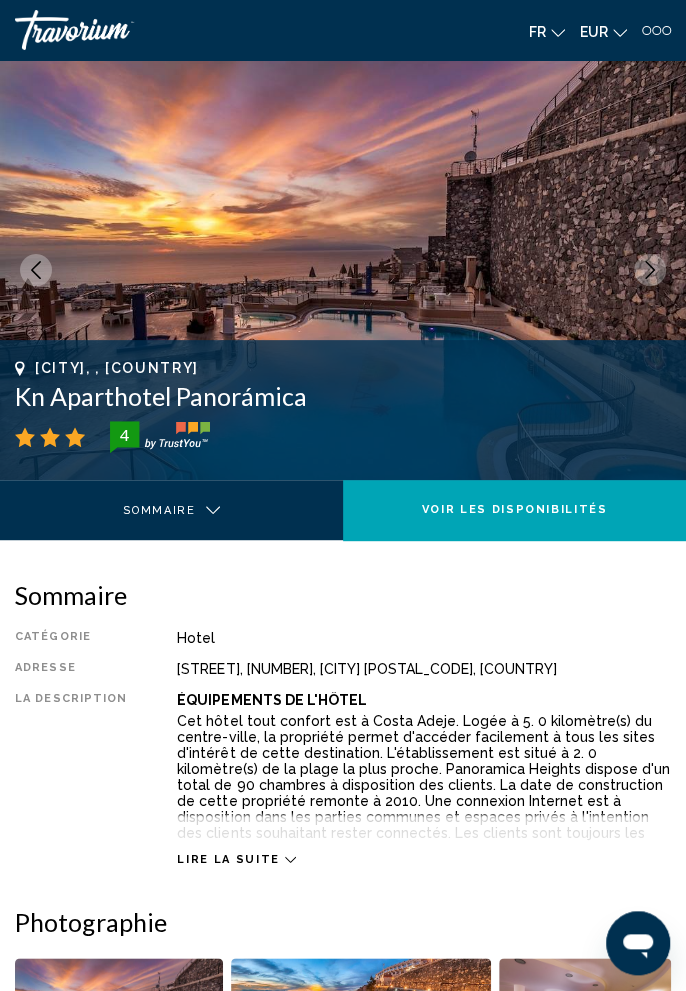 click at bounding box center (650, 270) 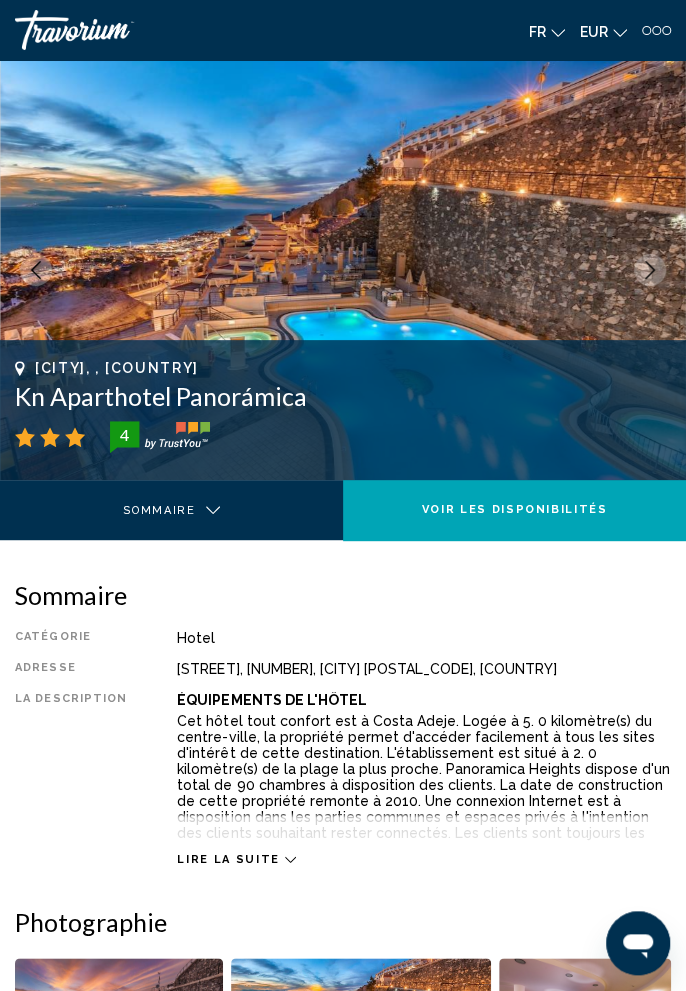 click 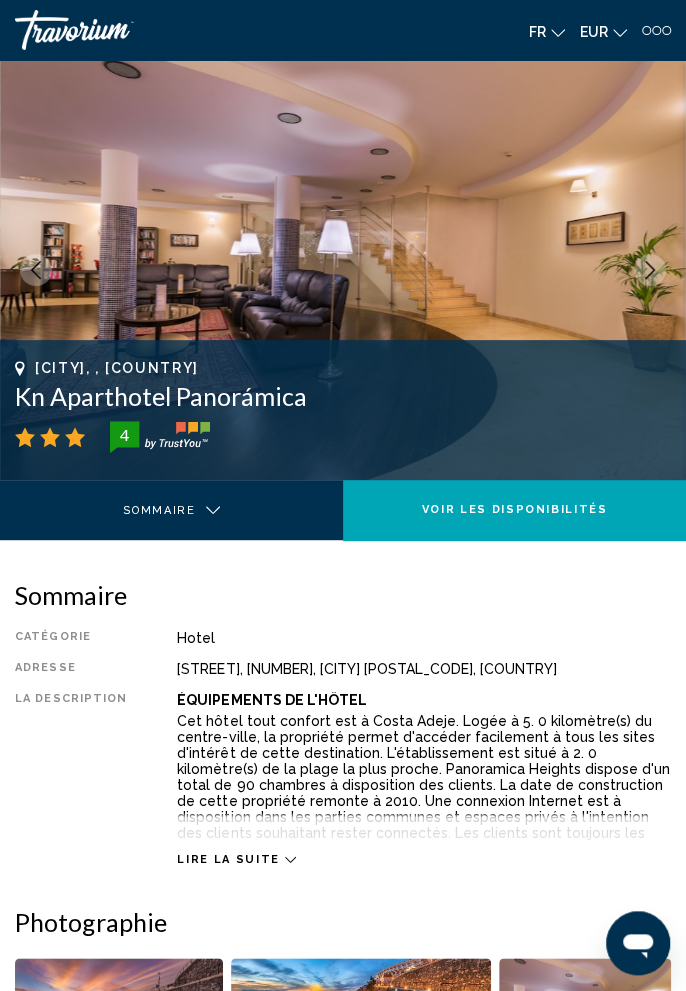click 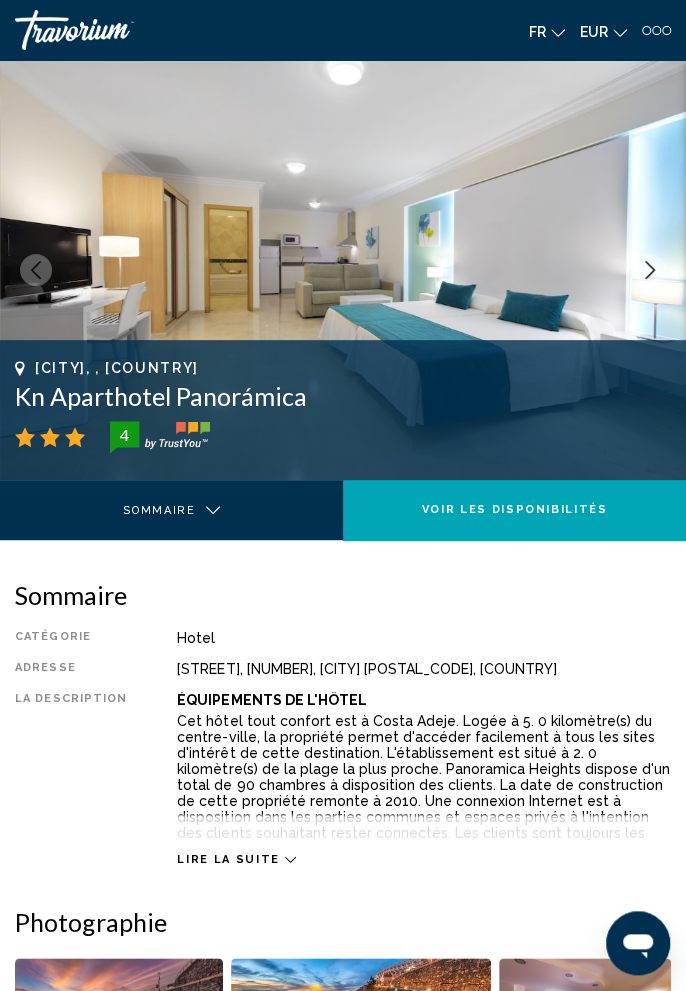 click 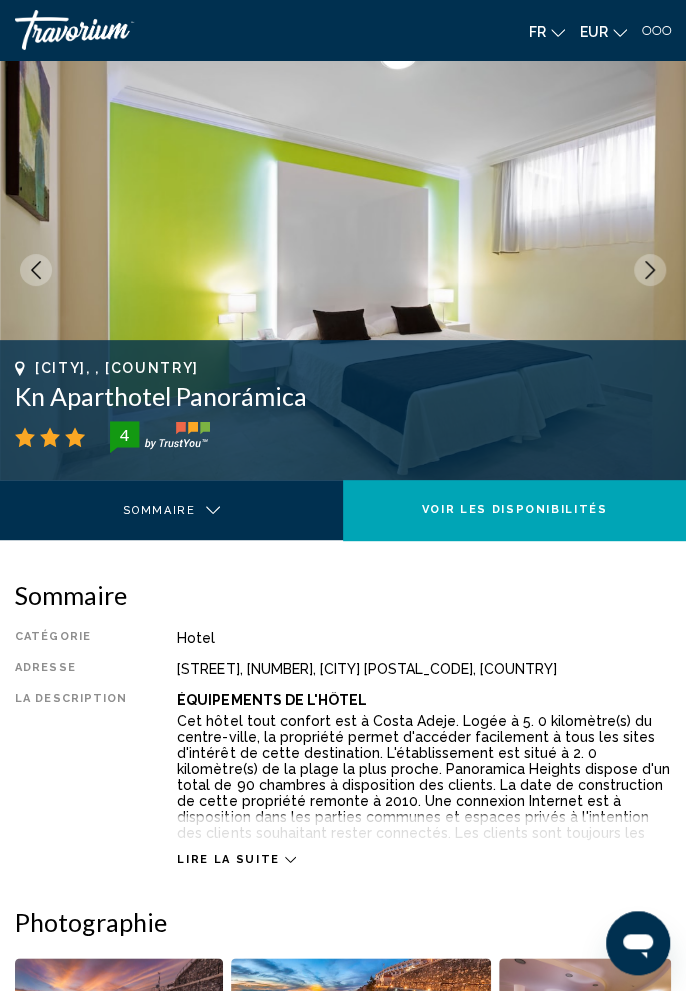 click 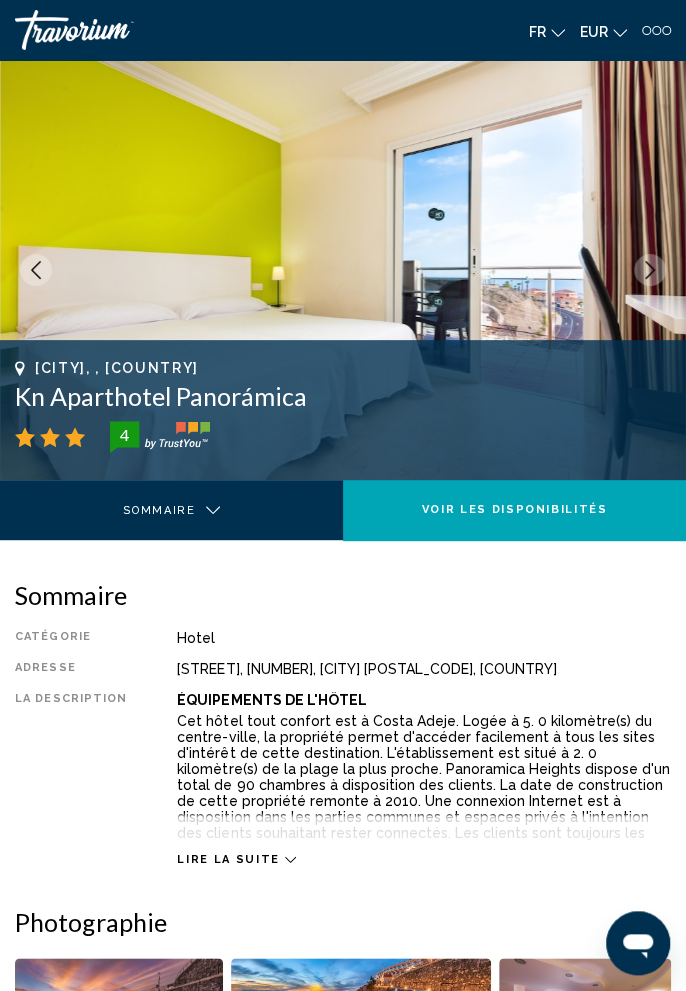 click 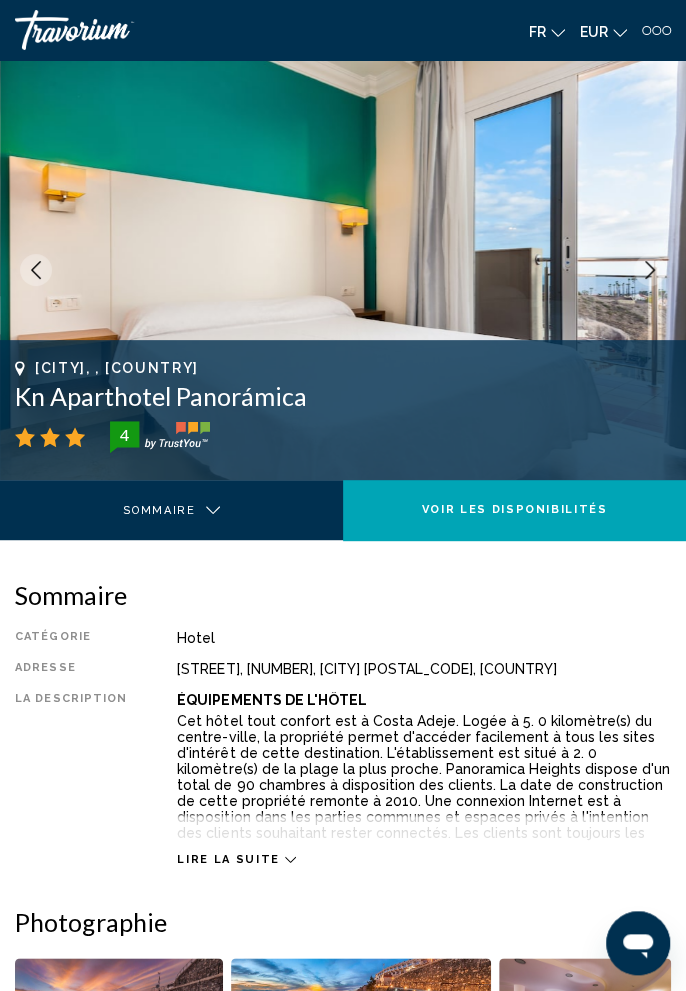 click 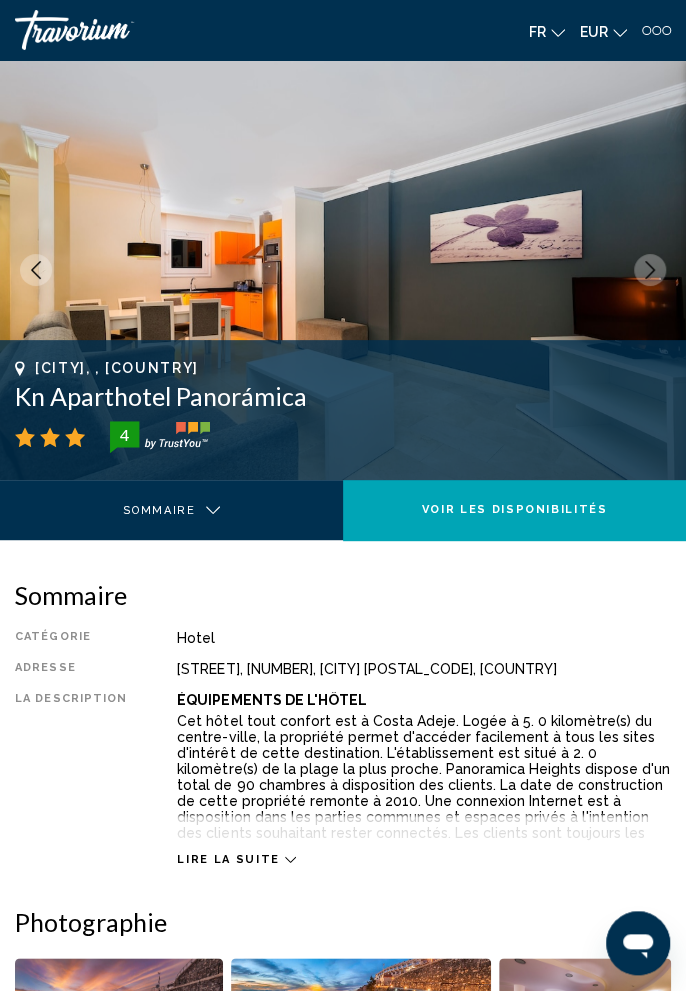 click 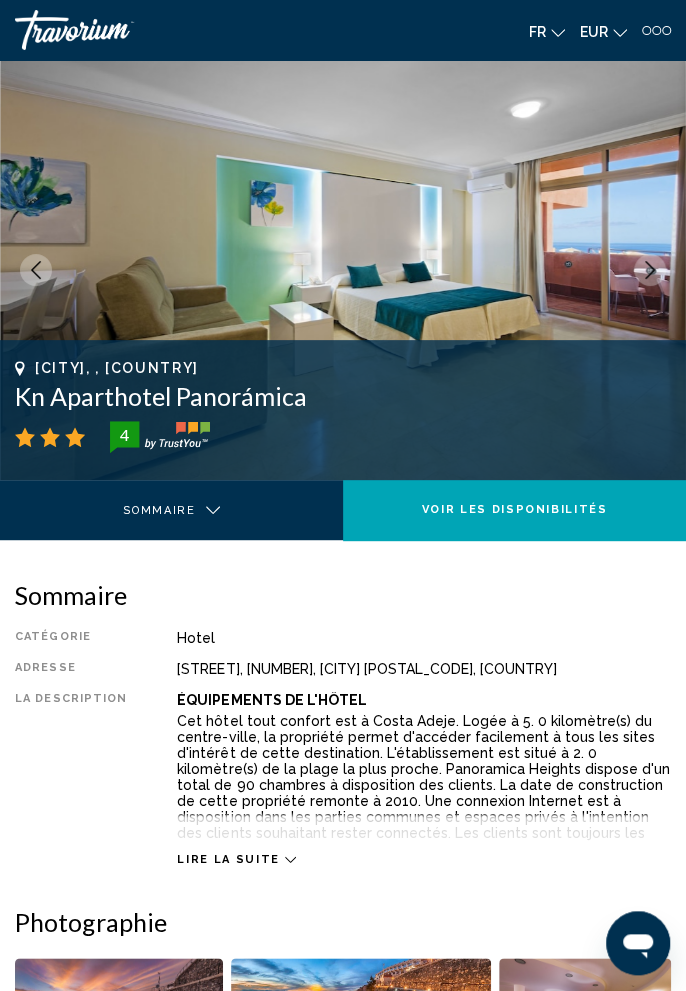 click at bounding box center (650, 270) 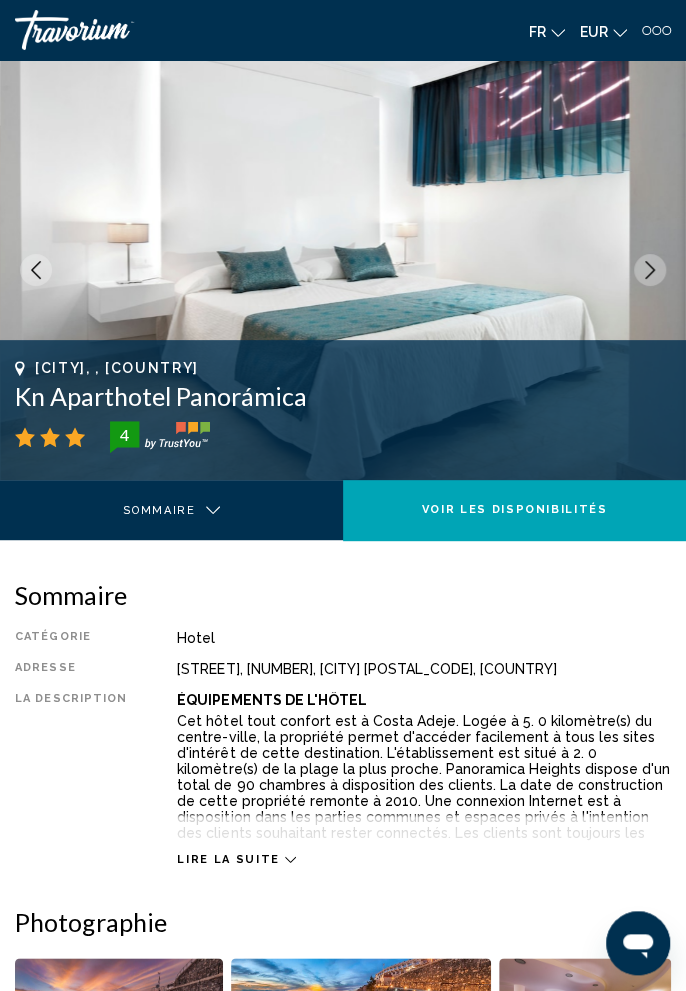 click 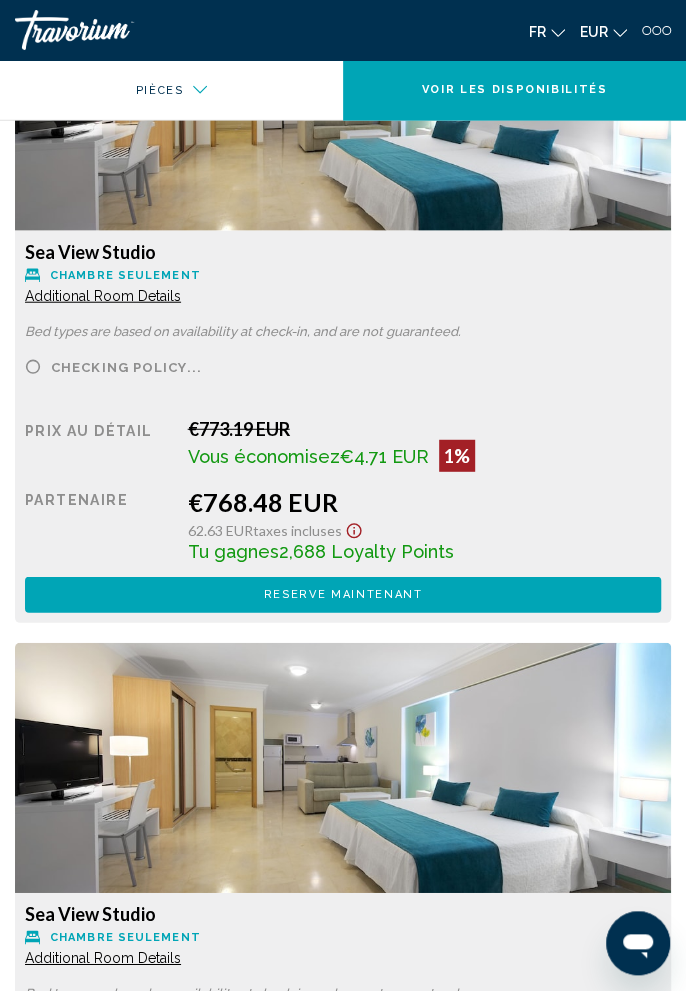 scroll, scrollTop: 3819, scrollLeft: 0, axis: vertical 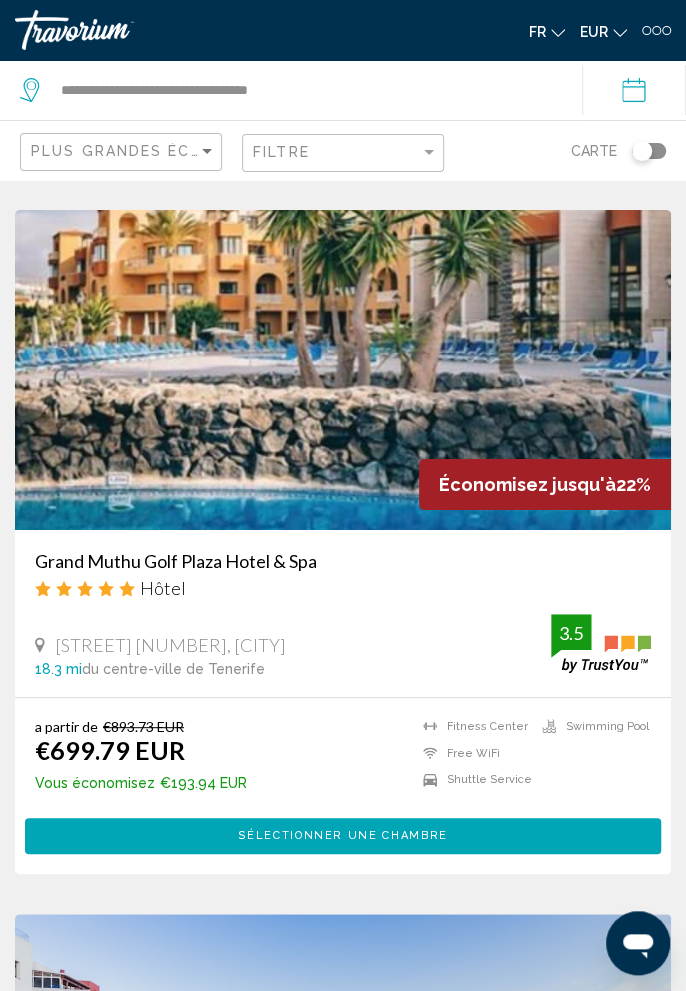 click on "Grand Muthu Golf Plaza Hotel & Spa" at bounding box center [343, 561] 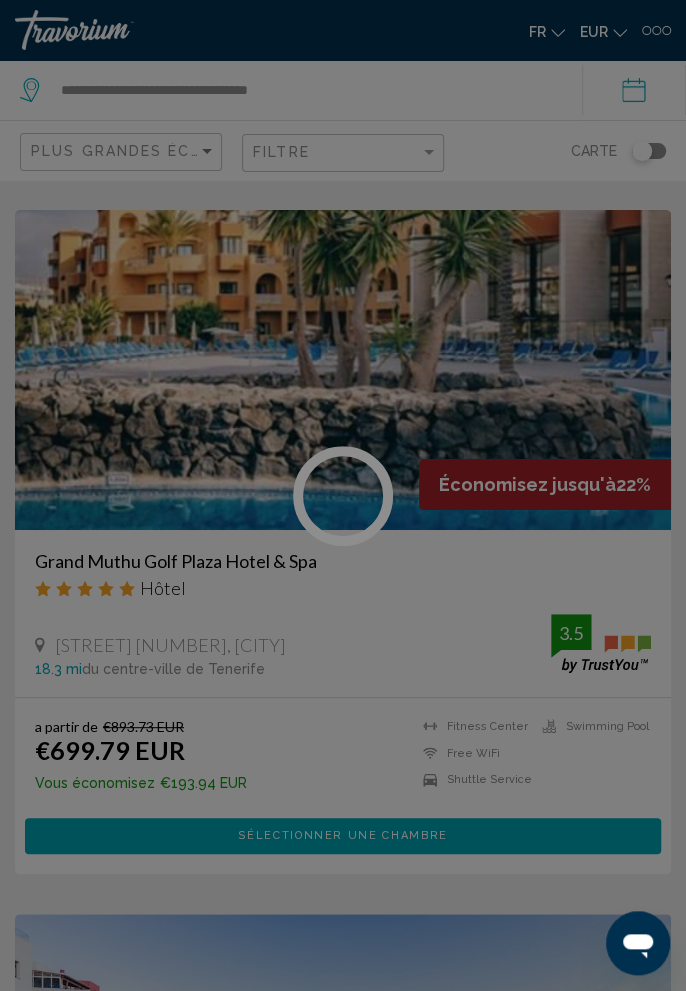 scroll, scrollTop: 0, scrollLeft: 0, axis: both 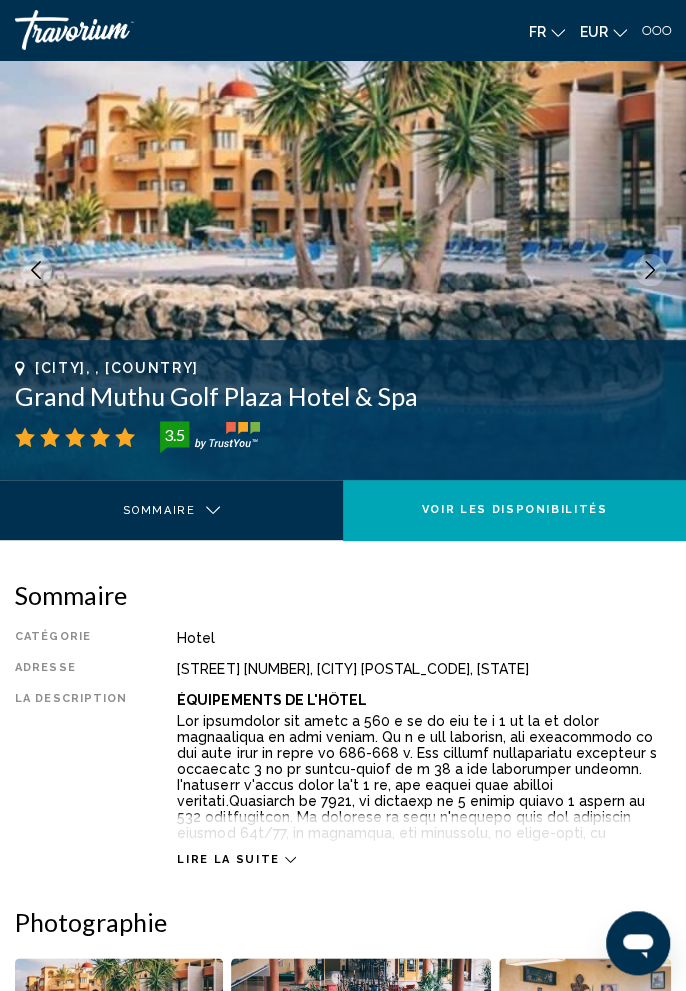 click 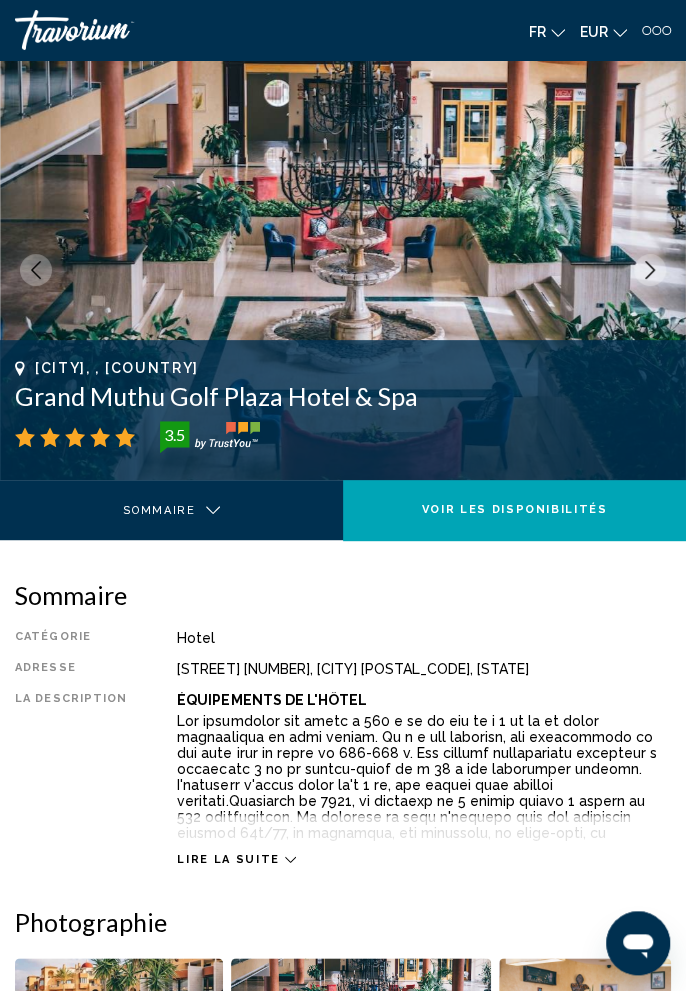 click at bounding box center [650, 270] 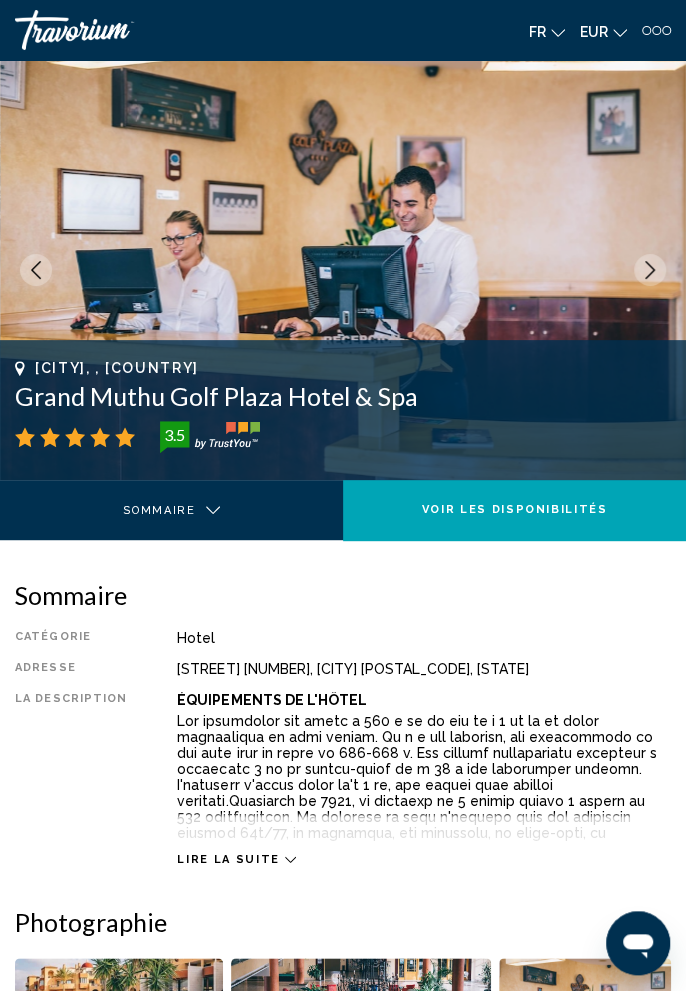 click at bounding box center (650, 270) 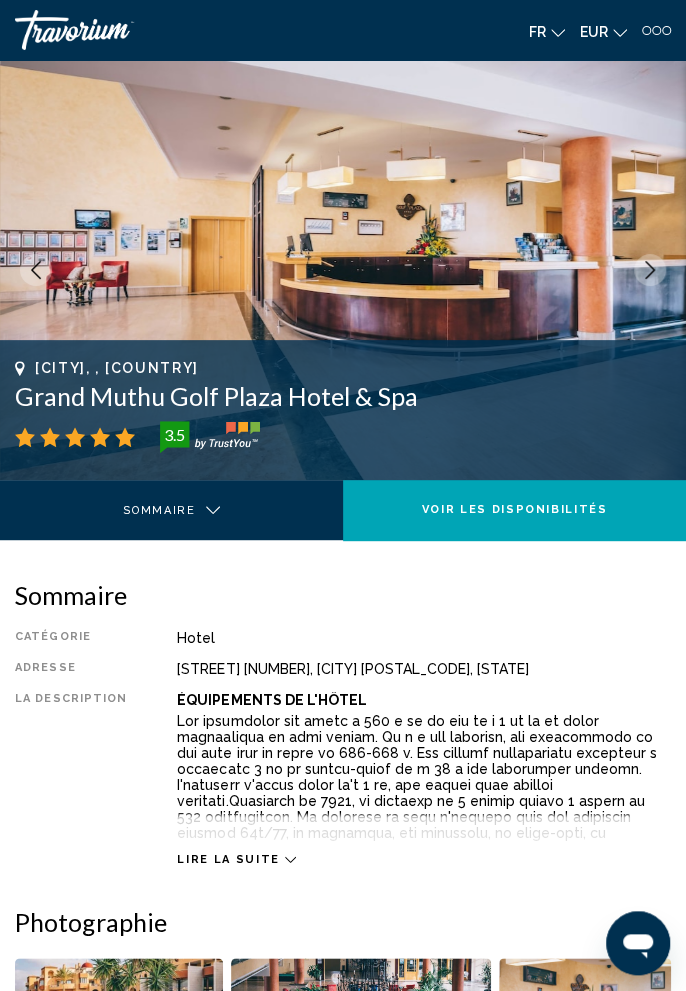 click 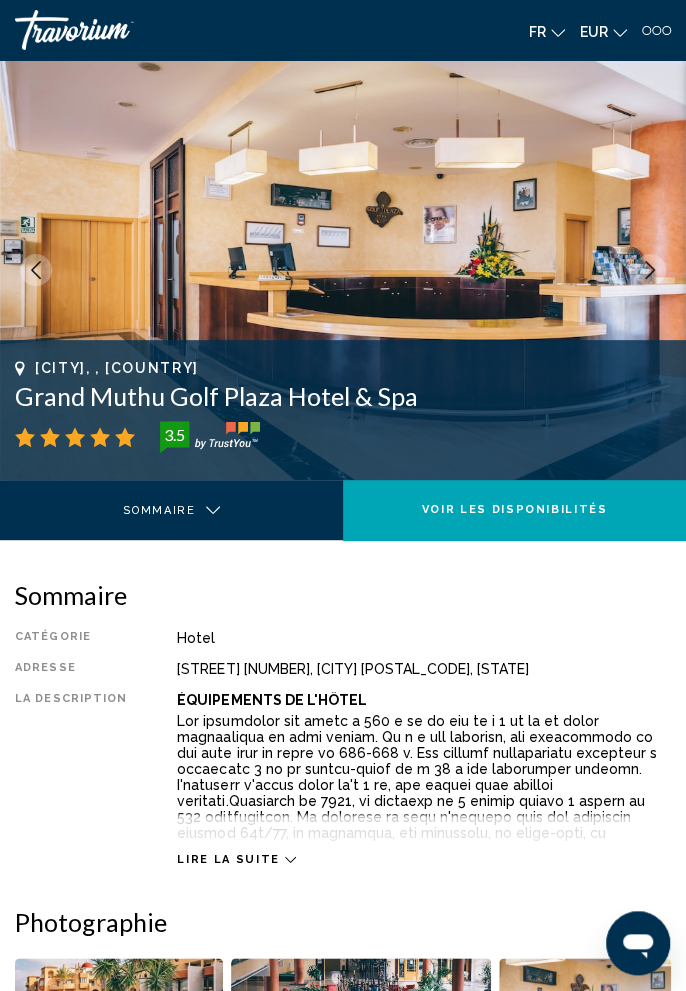 click at bounding box center (650, 270) 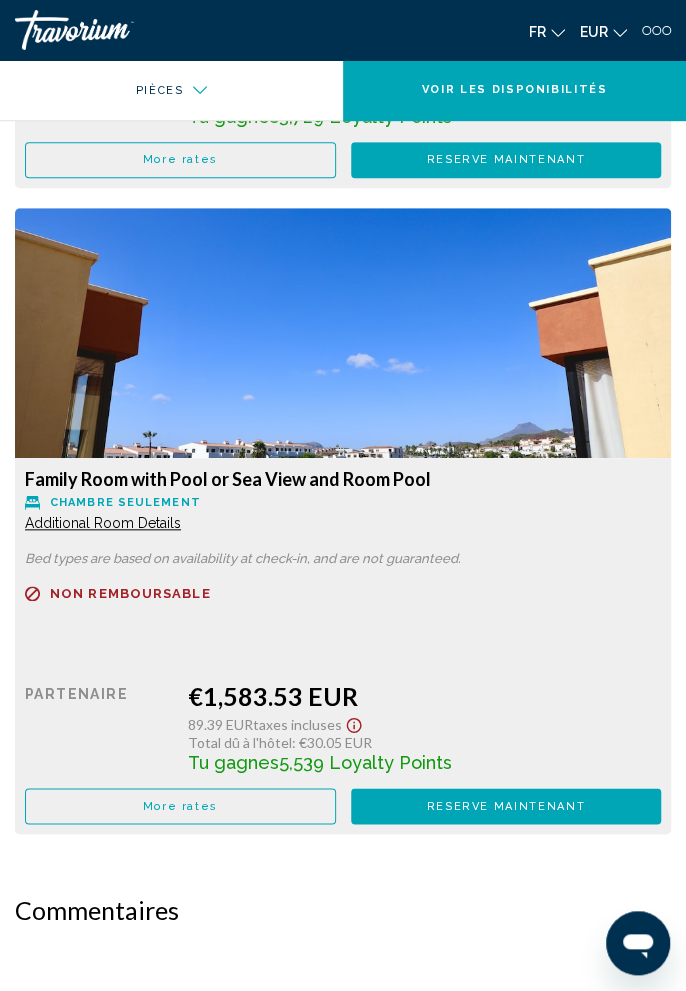 scroll, scrollTop: 7501, scrollLeft: 0, axis: vertical 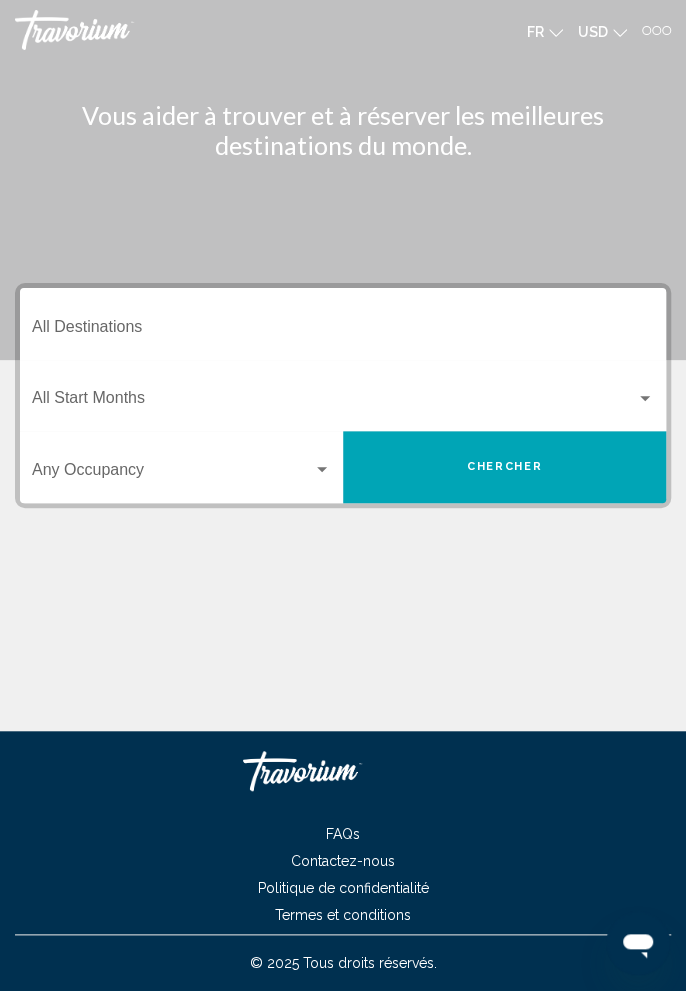 click at bounding box center (666, 30) 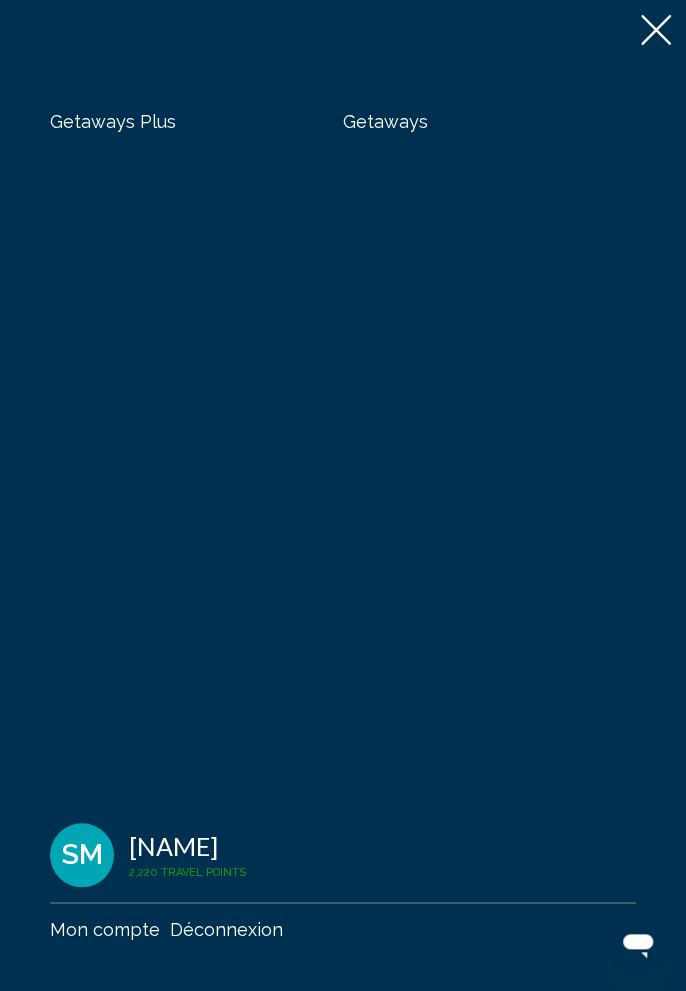click on "Getaways" at bounding box center (385, 121) 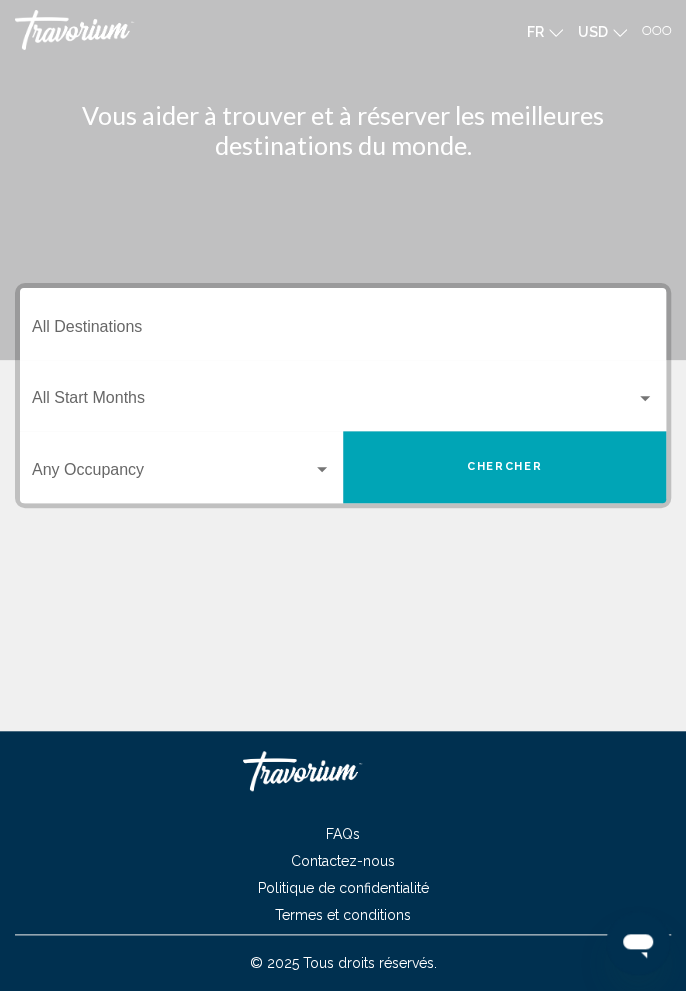 click on "USD" 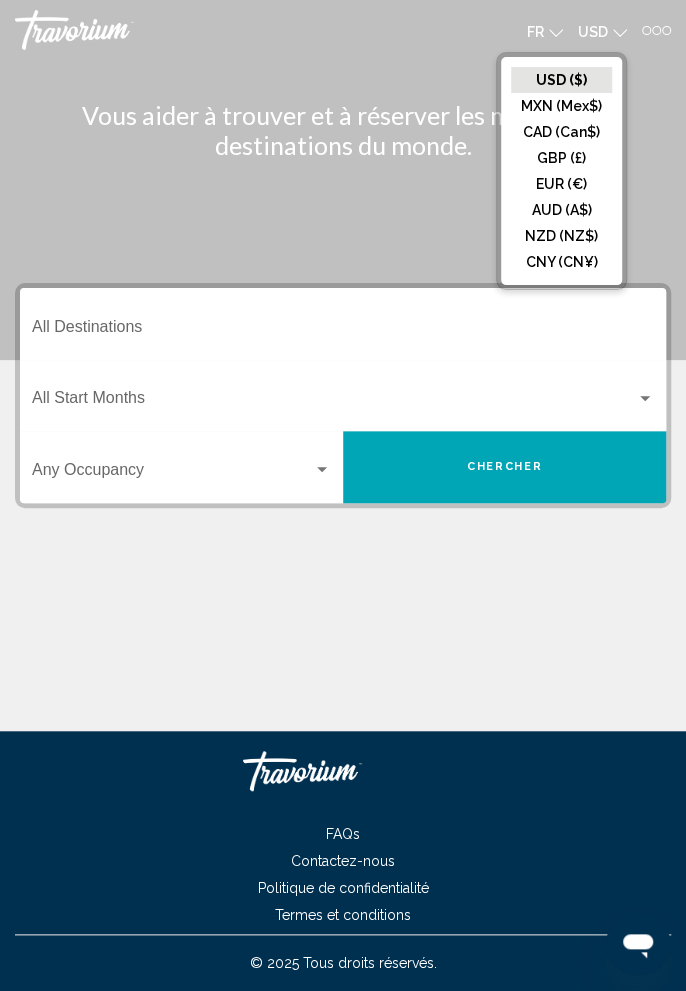 click on "EUR (€)" 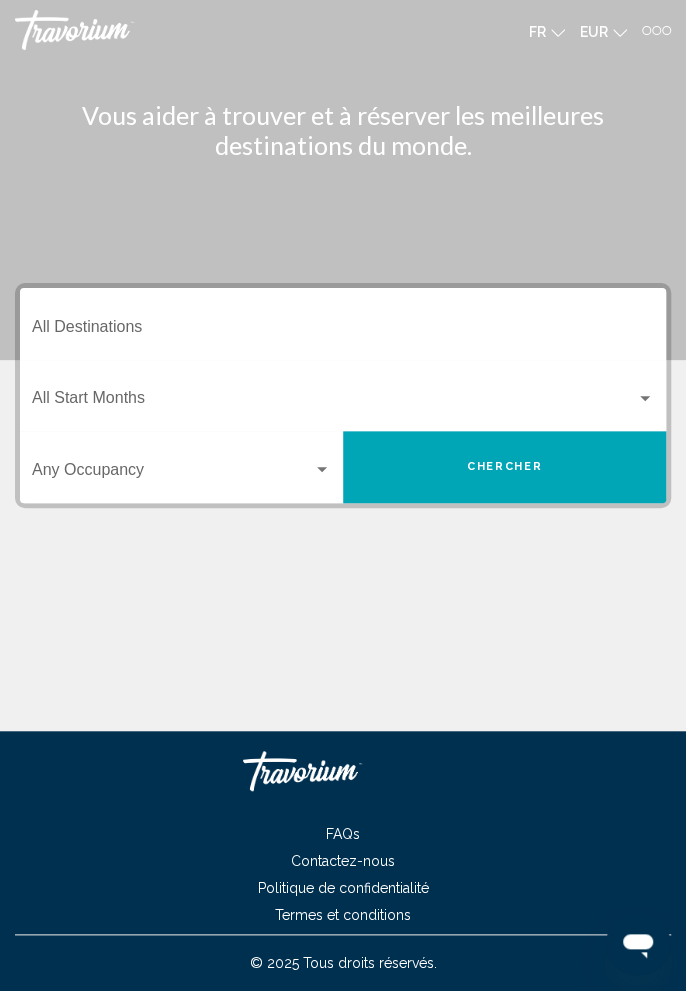 click on "Destination All Destinations" at bounding box center (343, 331) 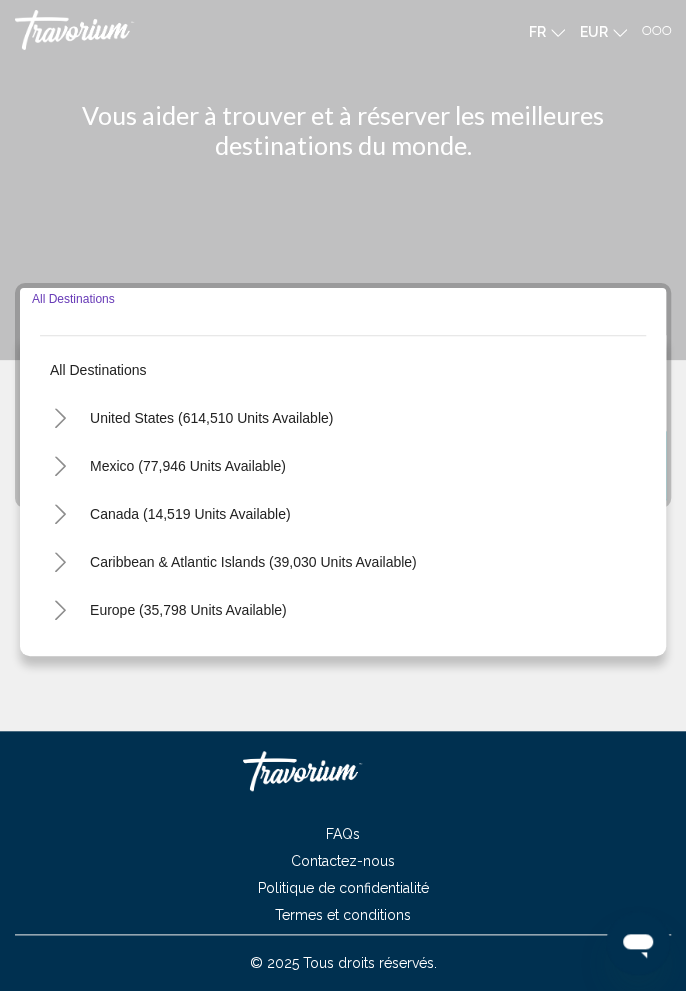 scroll, scrollTop: 64, scrollLeft: 0, axis: vertical 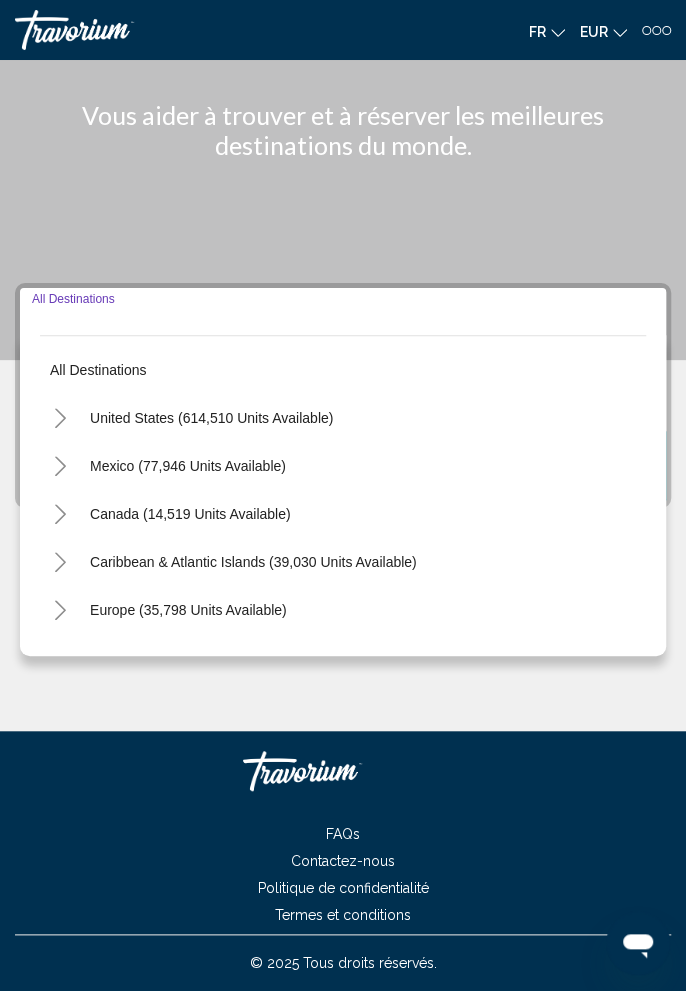 click 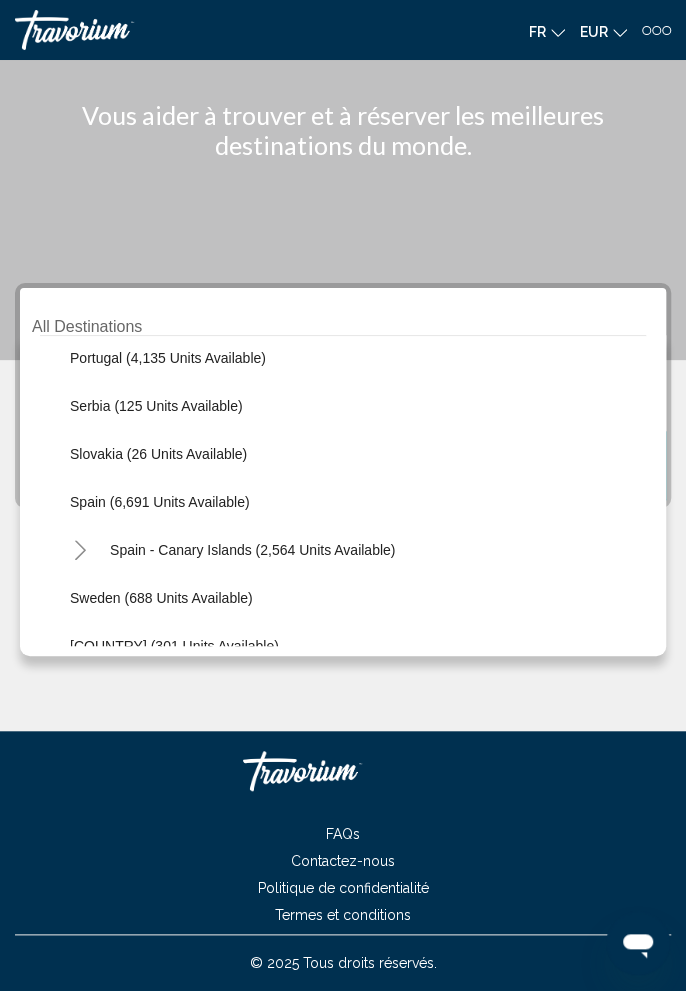 scroll, scrollTop: 924, scrollLeft: 0, axis: vertical 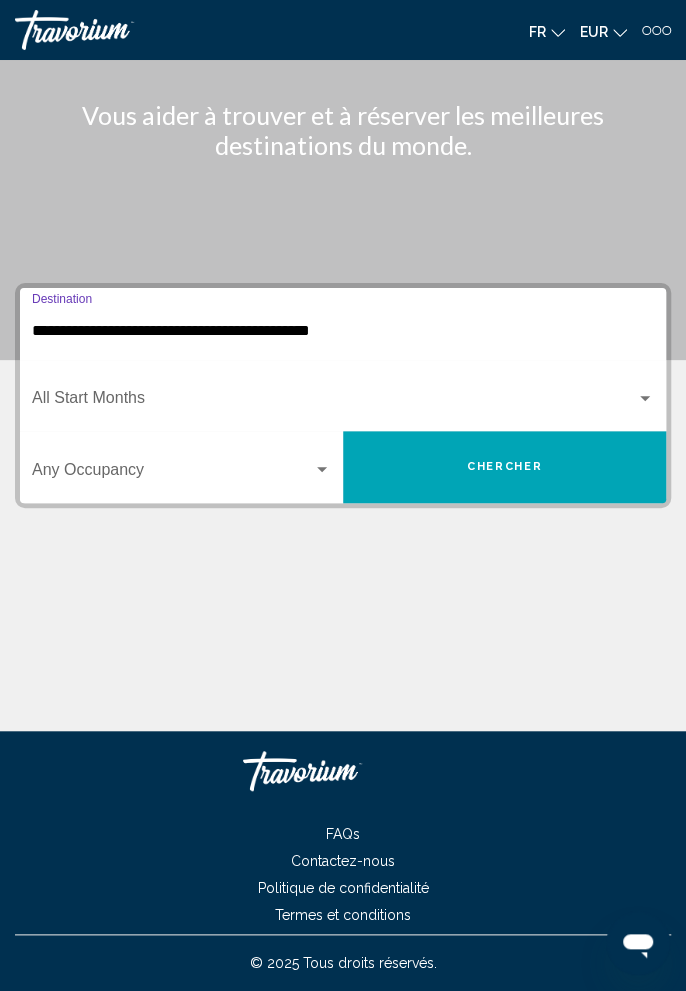 click at bounding box center (334, 402) 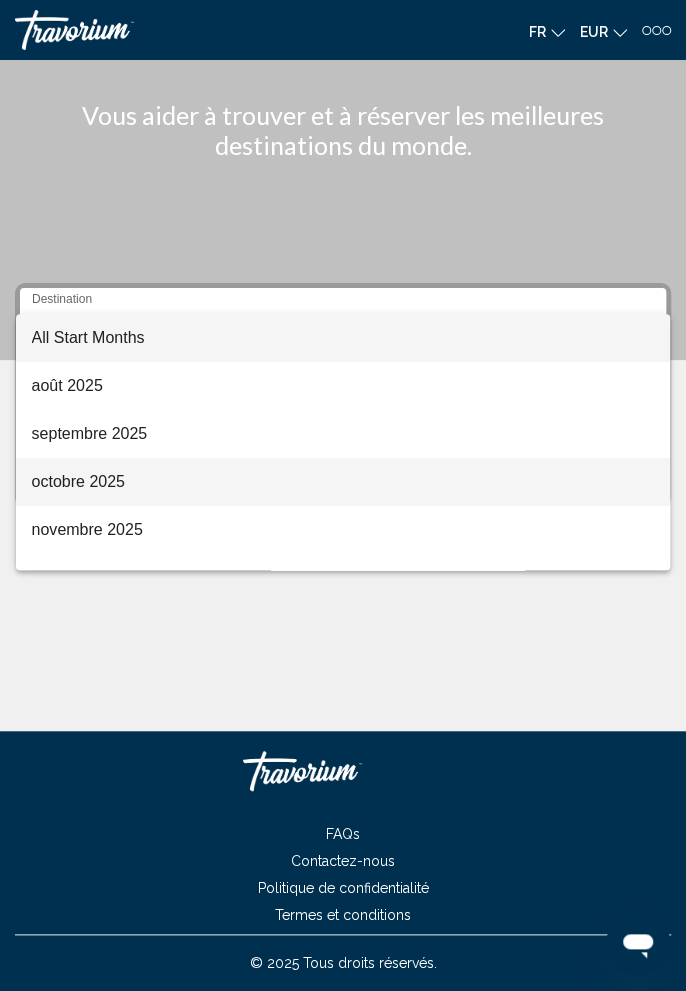 click on "octobre 2025" at bounding box center (343, 482) 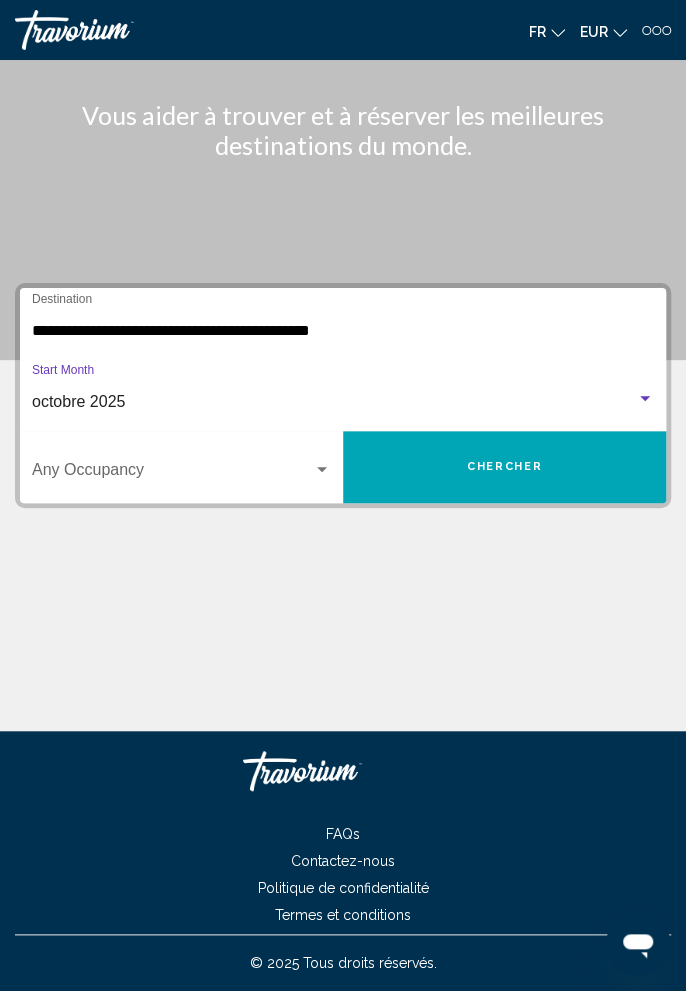 click at bounding box center [172, 474] 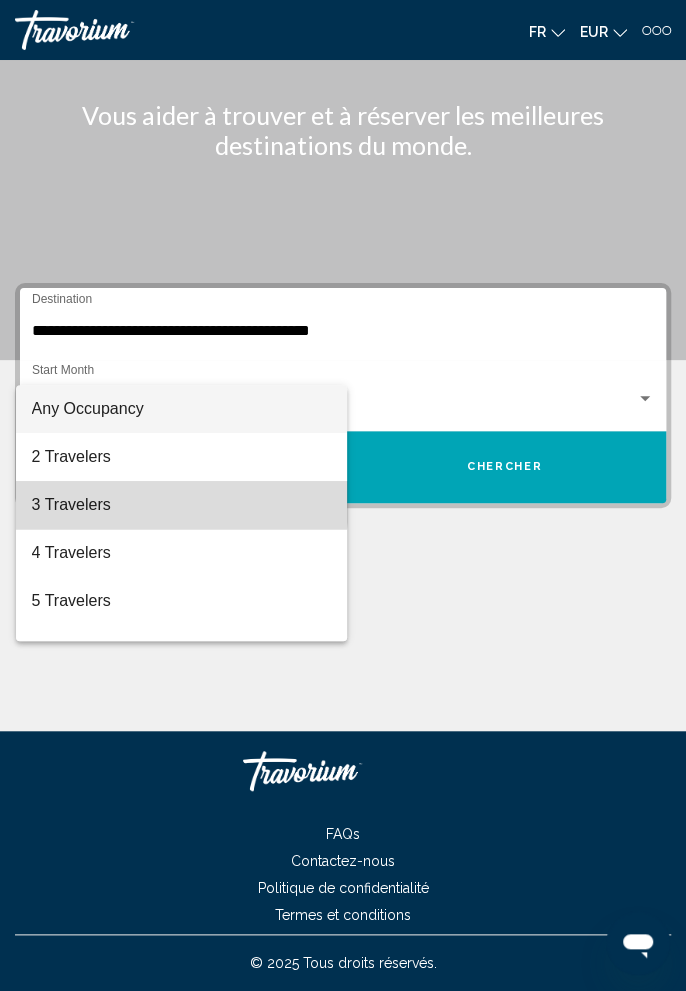 click on "3 Travelers" at bounding box center [181, 505] 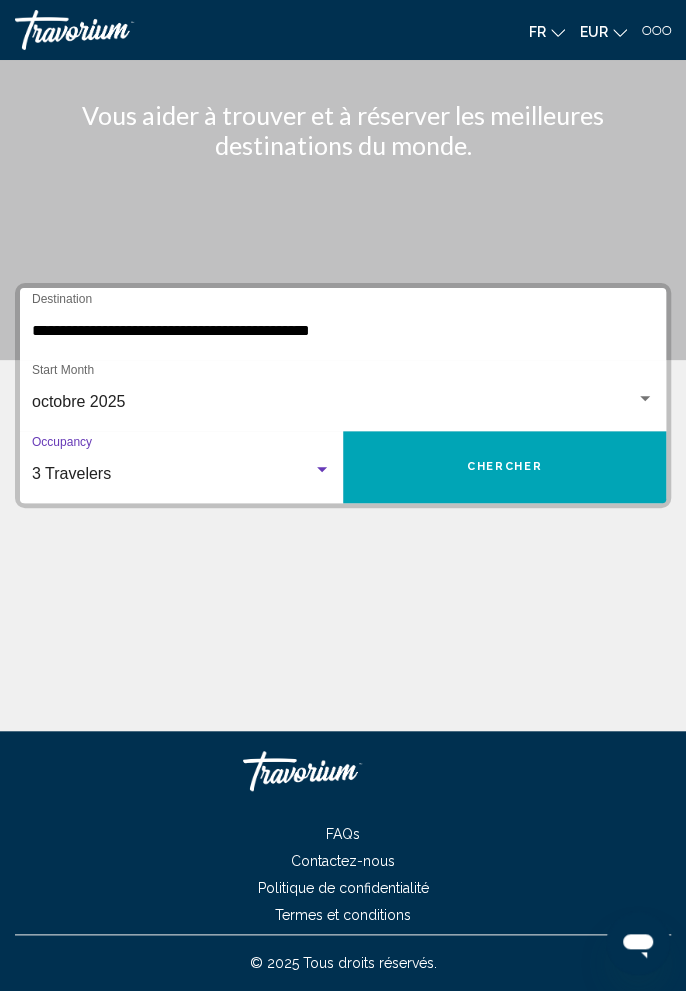 click on "Chercher" at bounding box center (504, 467) 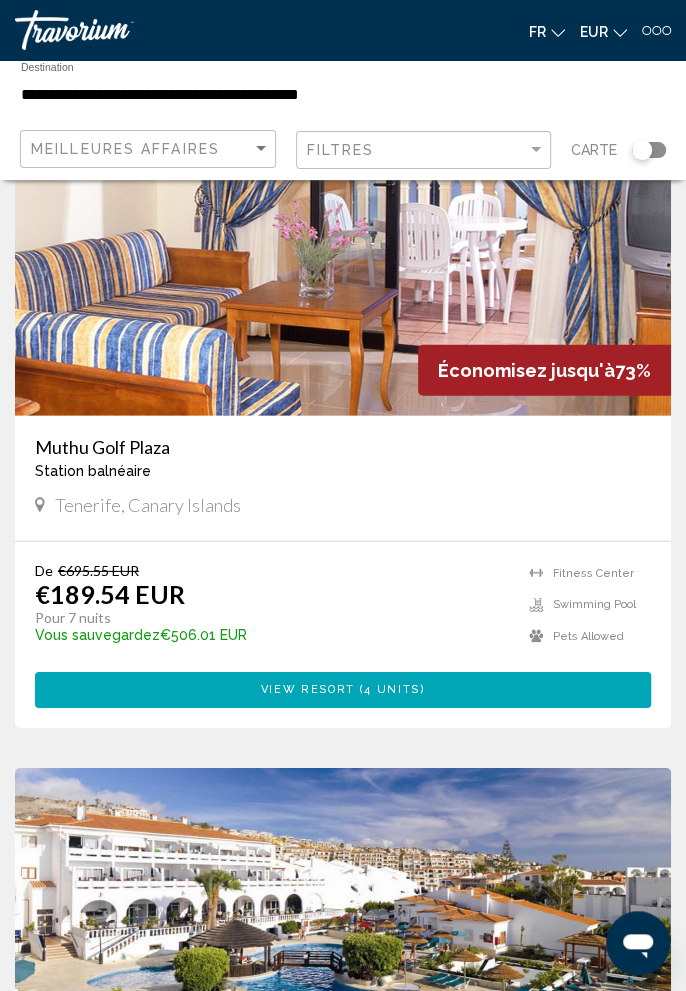 scroll, scrollTop: 1517, scrollLeft: 0, axis: vertical 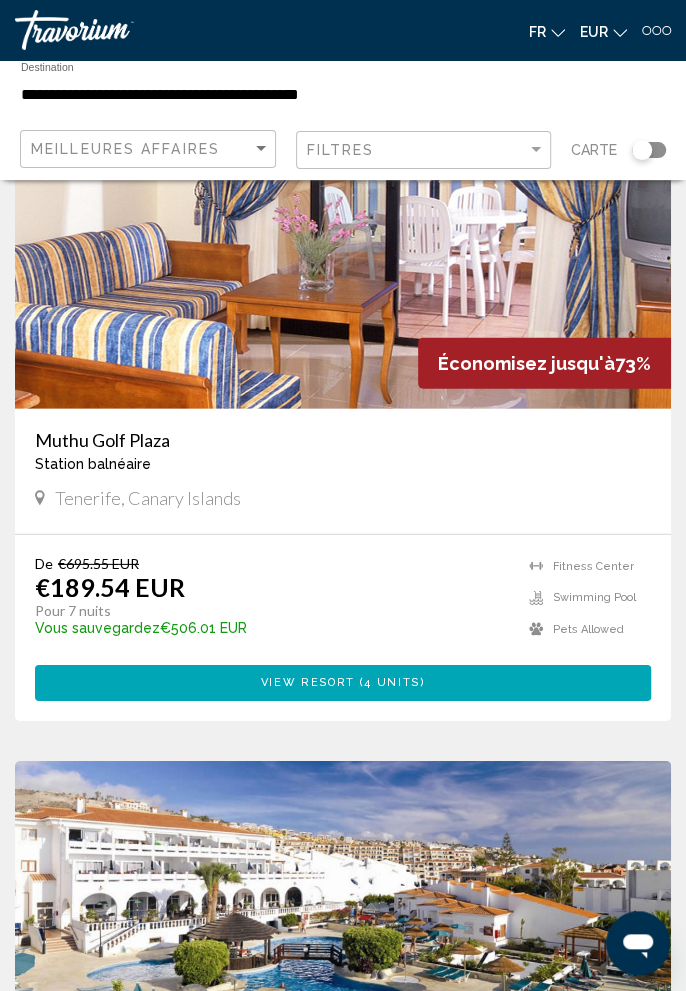 click on "Muthu Golf Plaza Station balnéaire - Ceci est une station d'adultes seulement
[CITY], [STATE] De €695.55 EUR €189.54 EUR Pour 7 nuits Vous sauvegardez €506.01 EUR temp
Fitness Center
Swimming Pool
Pets Allowed View Resort ( 4 units )" at bounding box center [343, 405] 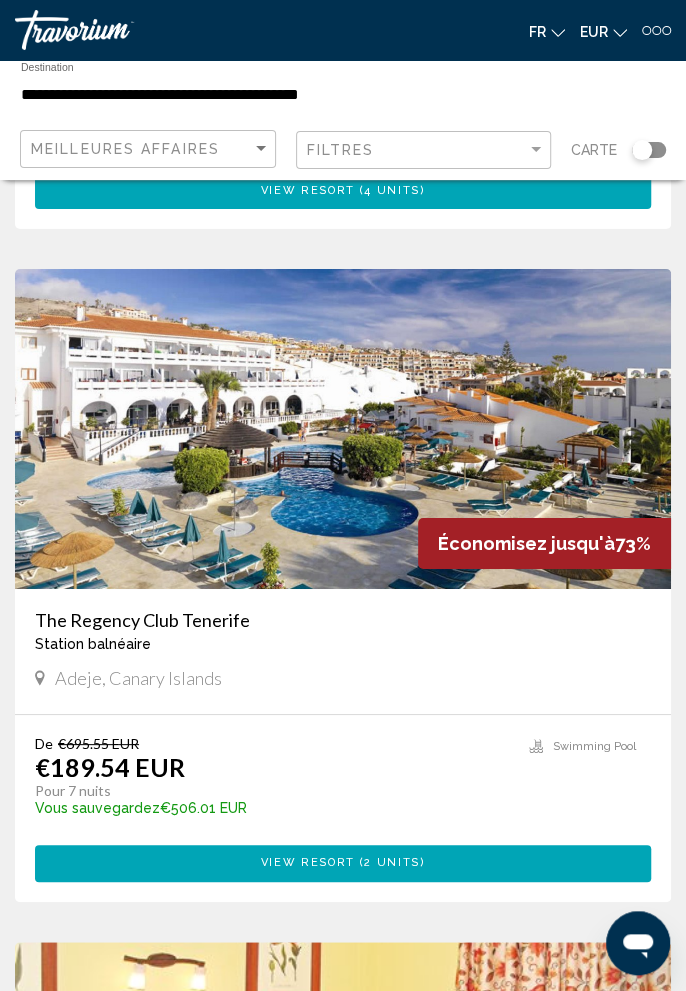 scroll, scrollTop: 2016, scrollLeft: 0, axis: vertical 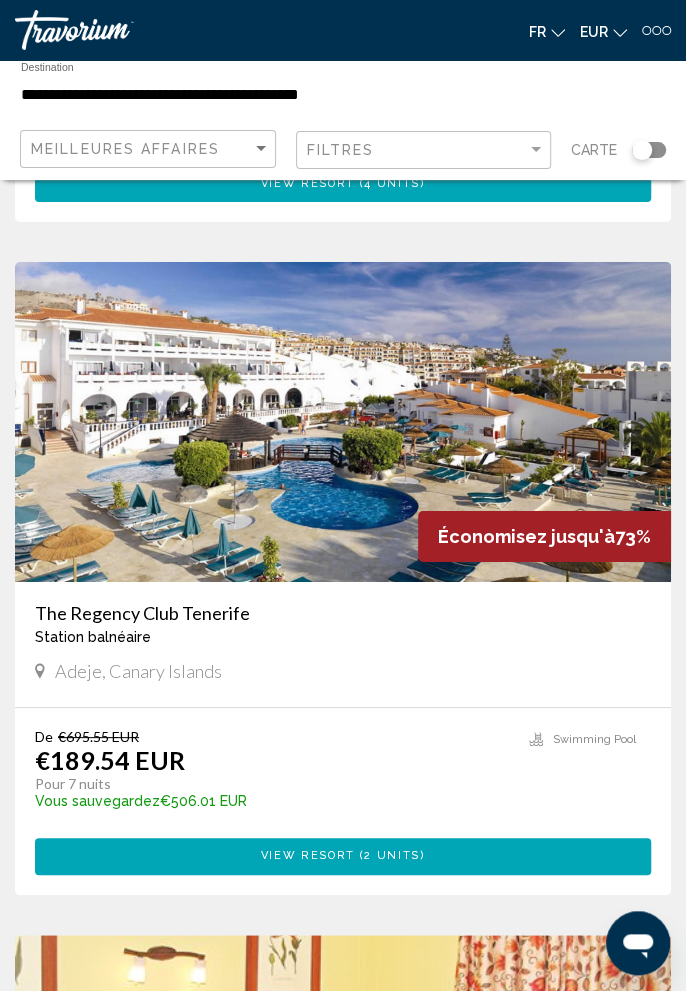 click on "The Regency Club Tenerife" at bounding box center [343, 613] 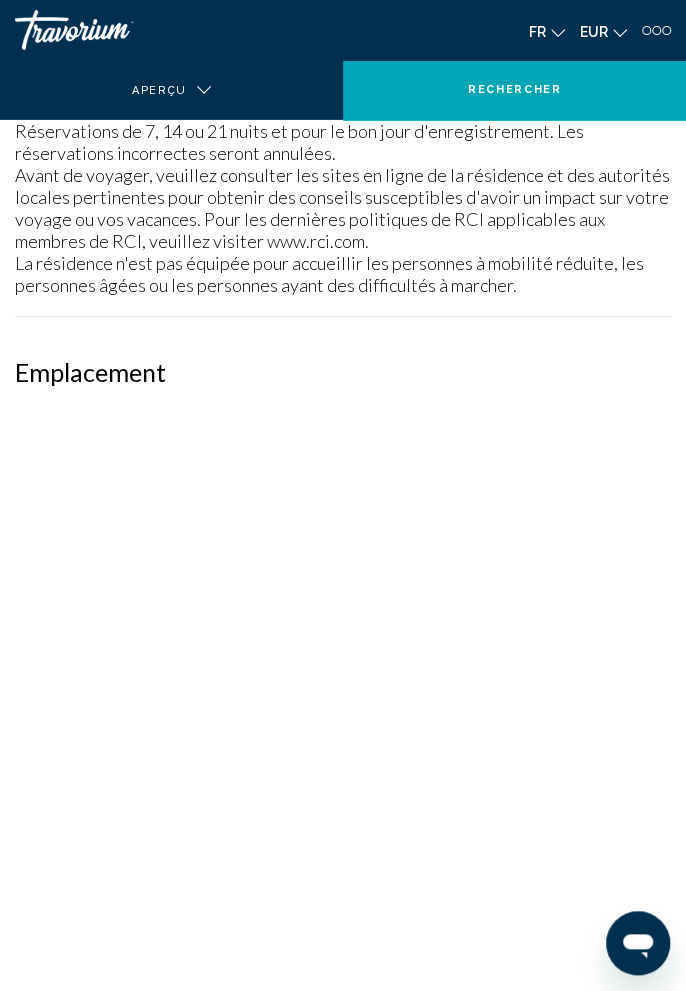 scroll, scrollTop: 0, scrollLeft: 0, axis: both 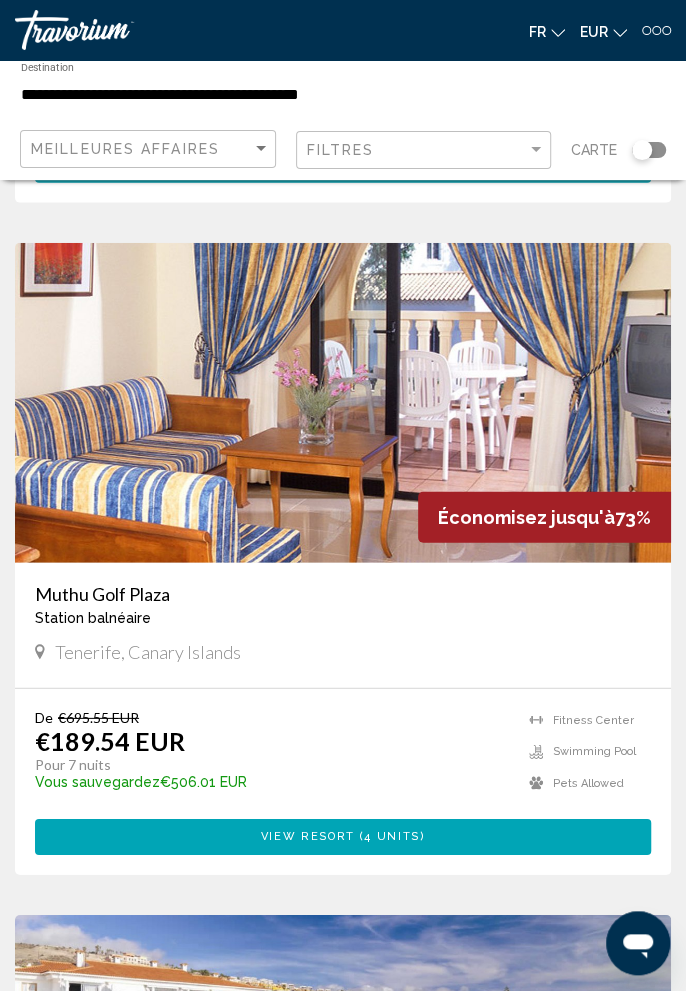 click on "Muthu Golf Plaza" at bounding box center [343, 594] 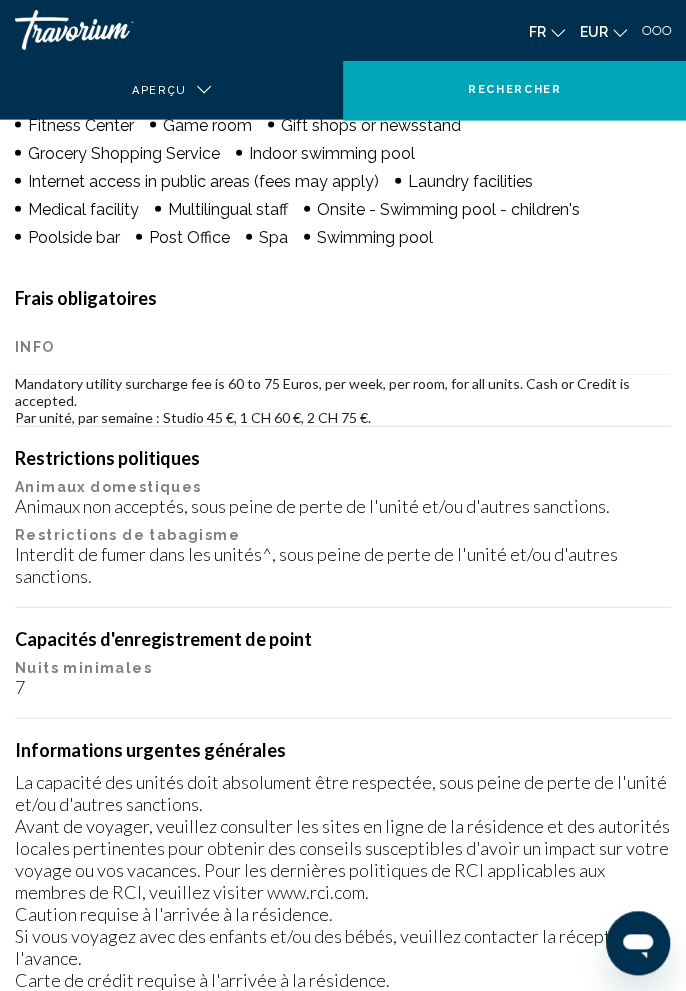 scroll, scrollTop: 0, scrollLeft: 0, axis: both 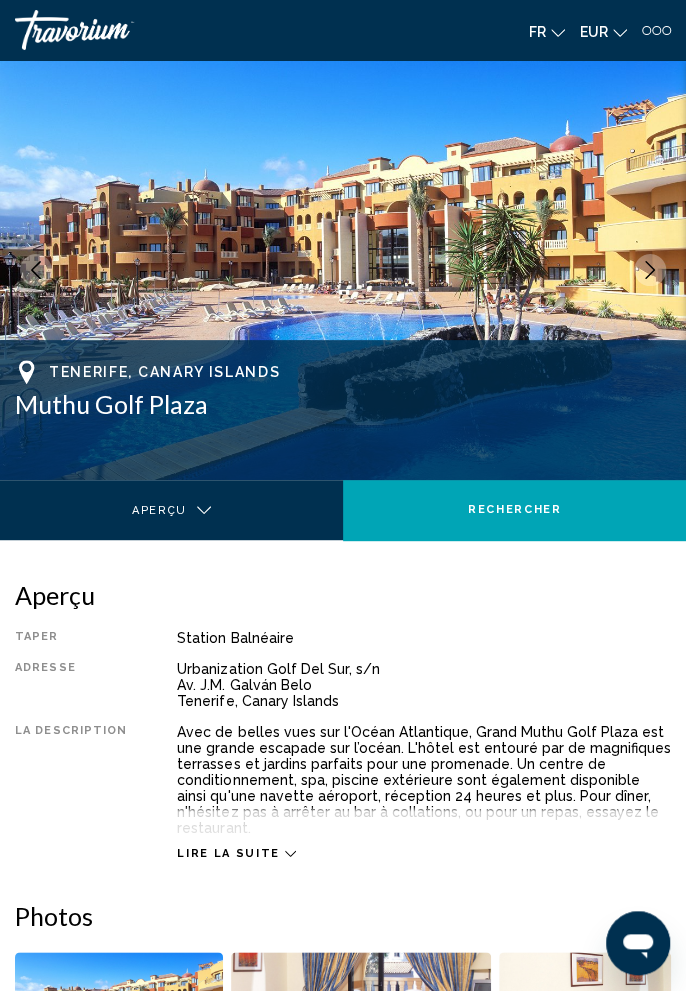 click 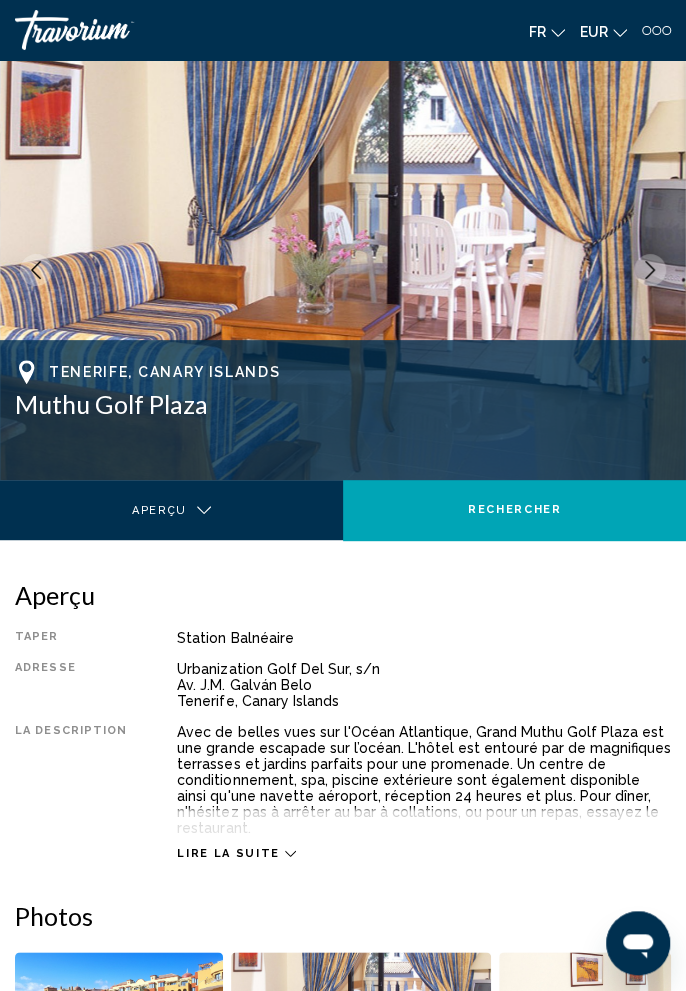 click 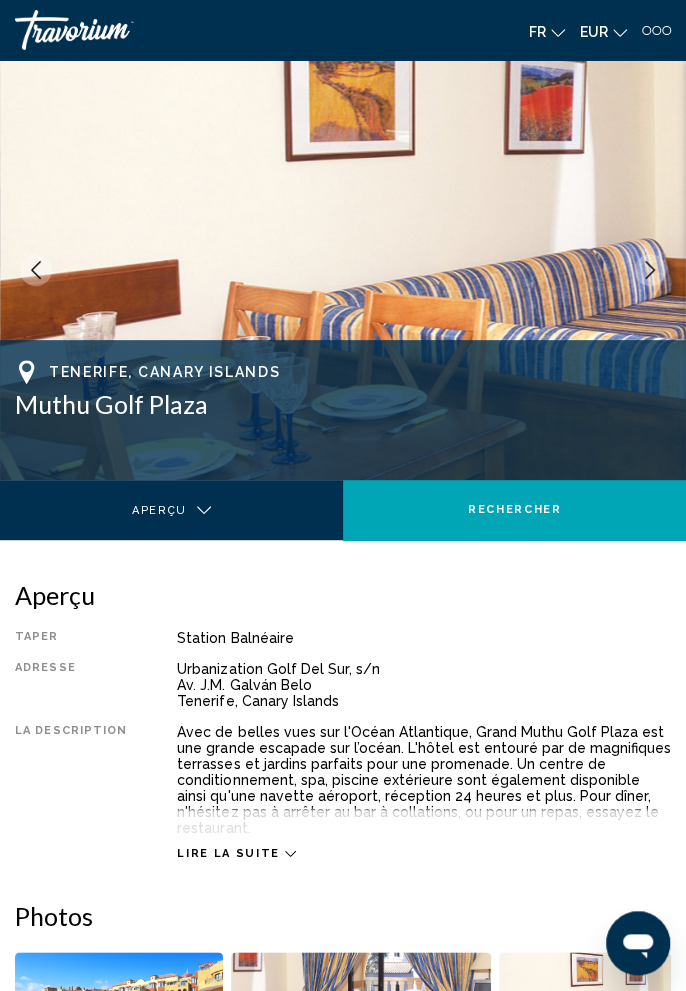click at bounding box center [650, 270] 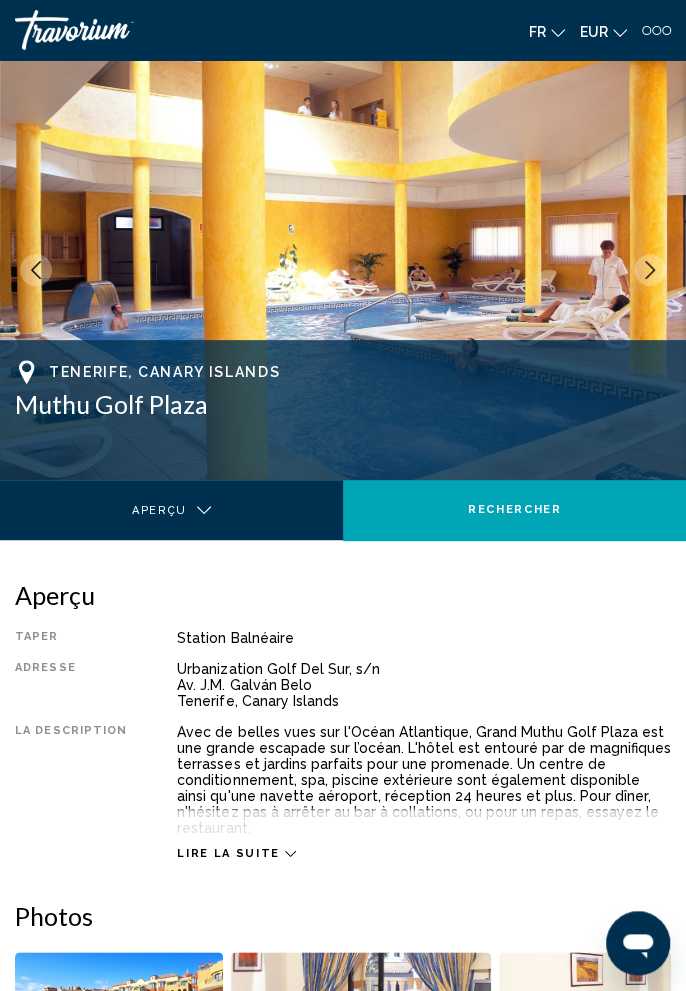 click 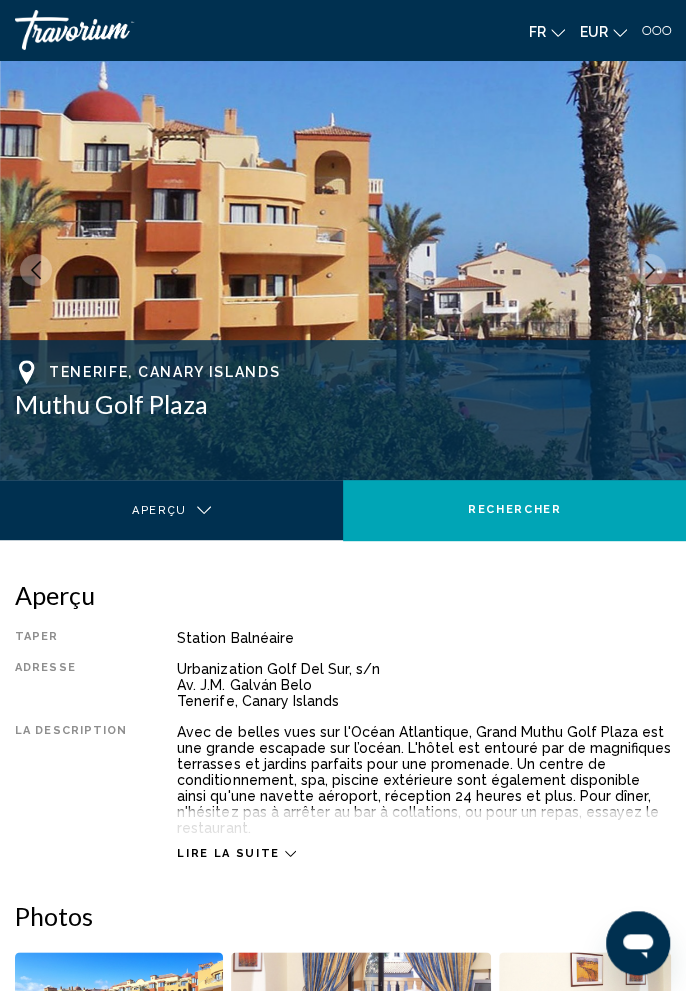 click at bounding box center (650, 270) 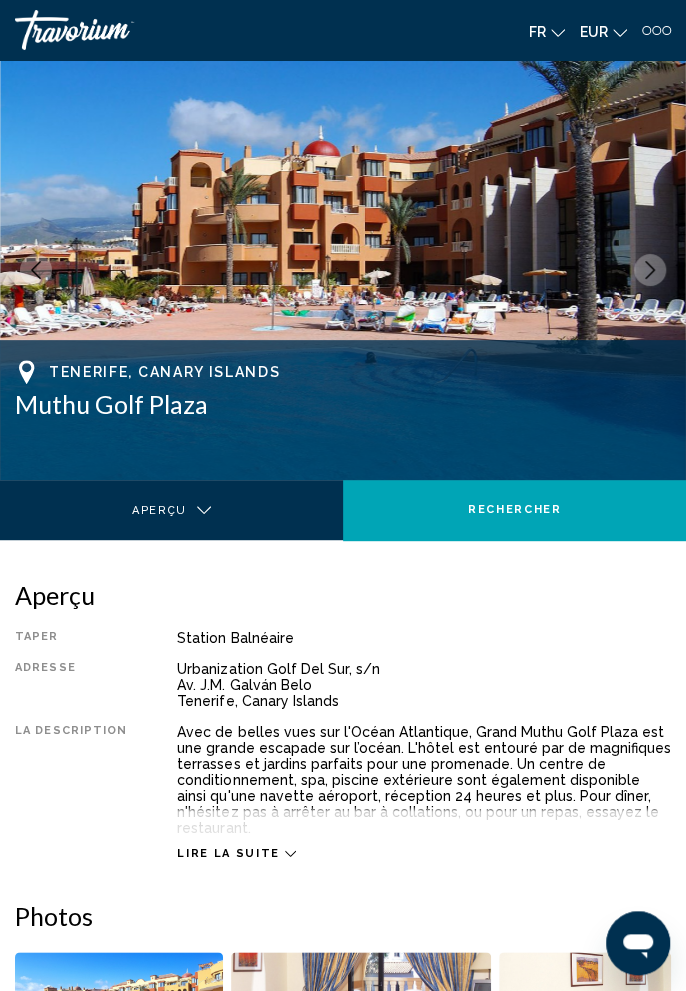 click at bounding box center [650, 270] 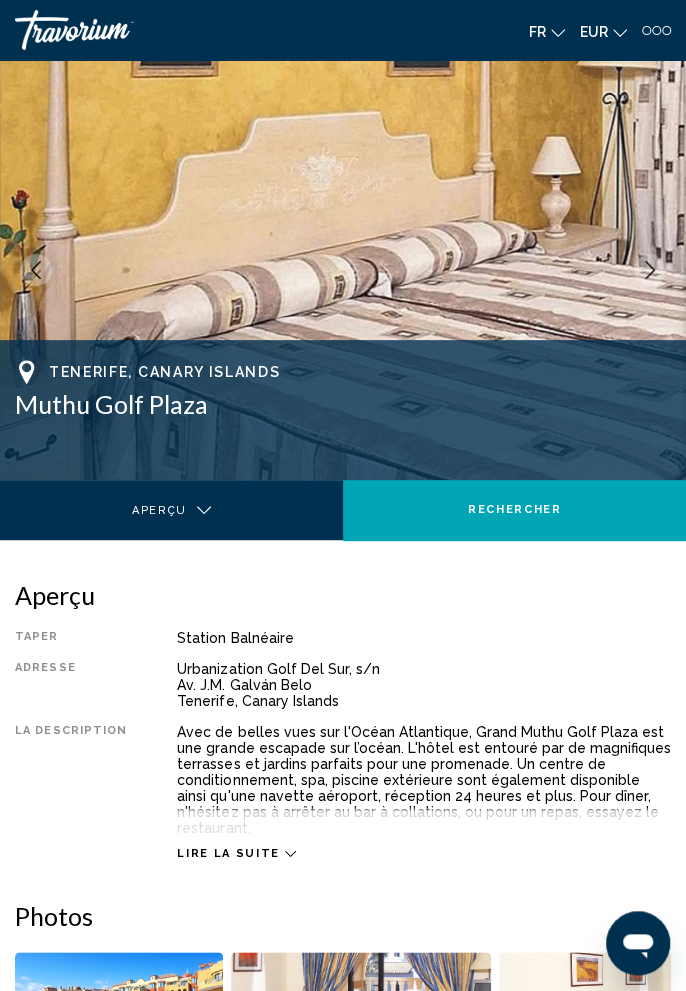 click at bounding box center (650, 270) 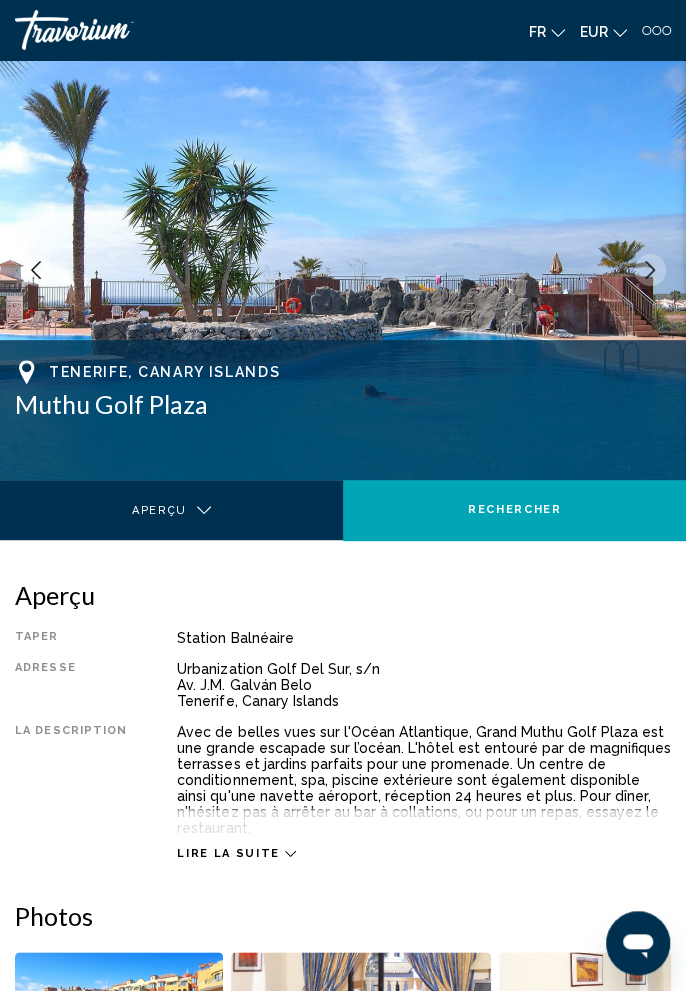 click at bounding box center (650, 270) 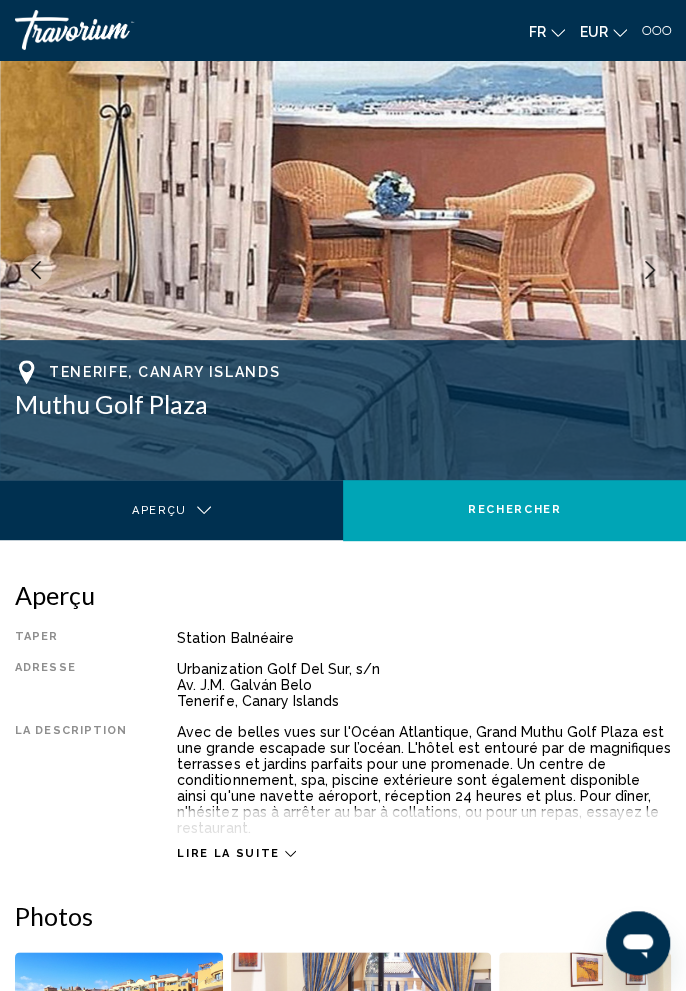 click at bounding box center [650, 270] 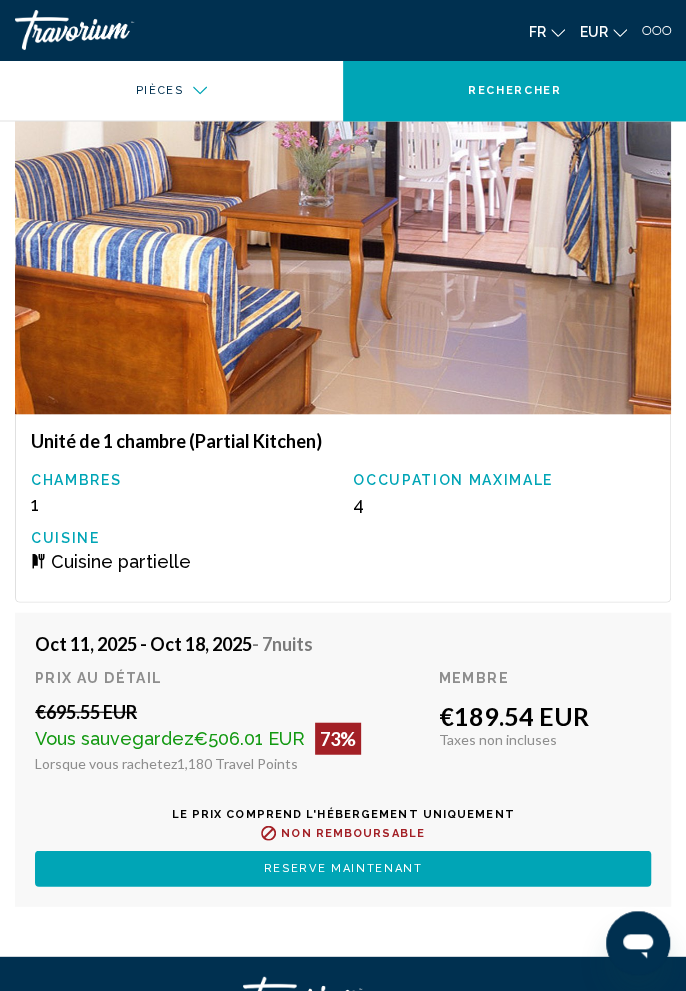 scroll, scrollTop: 3539, scrollLeft: 0, axis: vertical 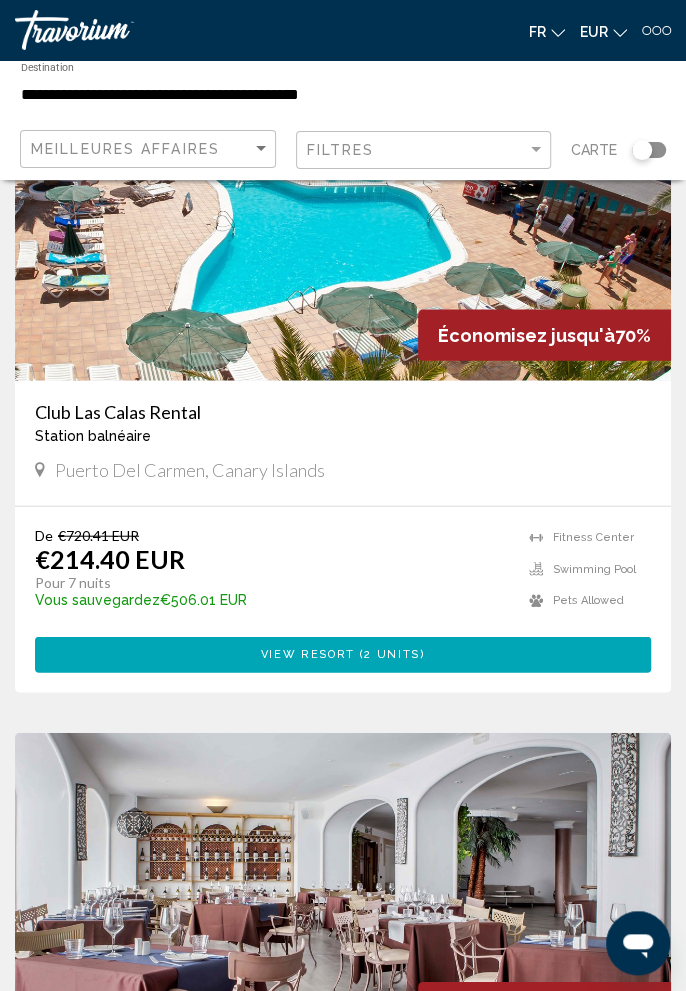 click on "Club Las Calas Rental" at bounding box center [343, 411] 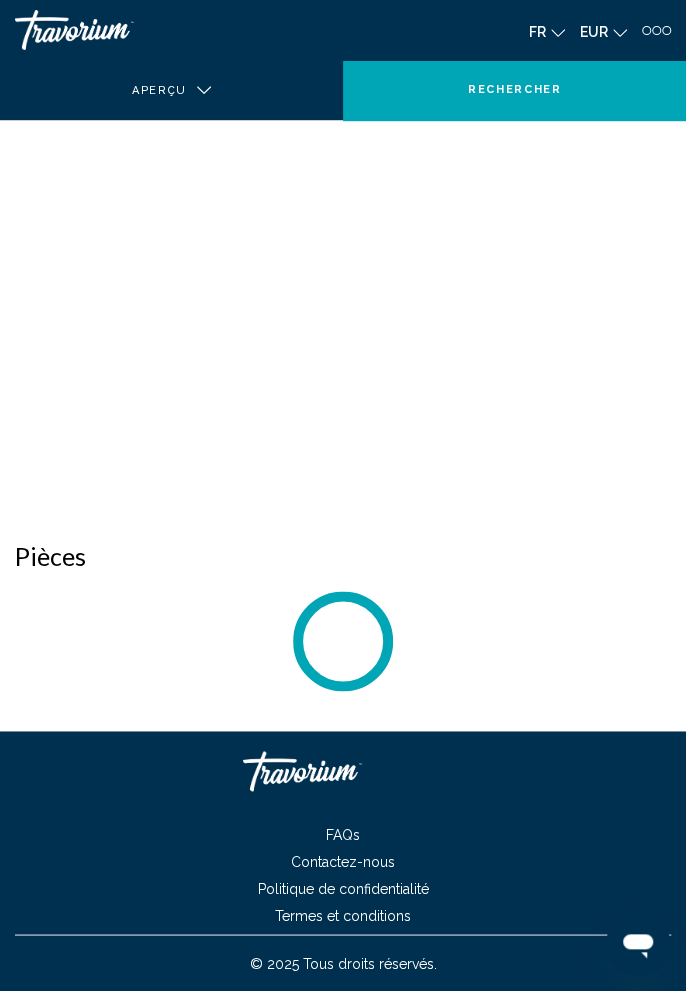 scroll, scrollTop: 0, scrollLeft: 0, axis: both 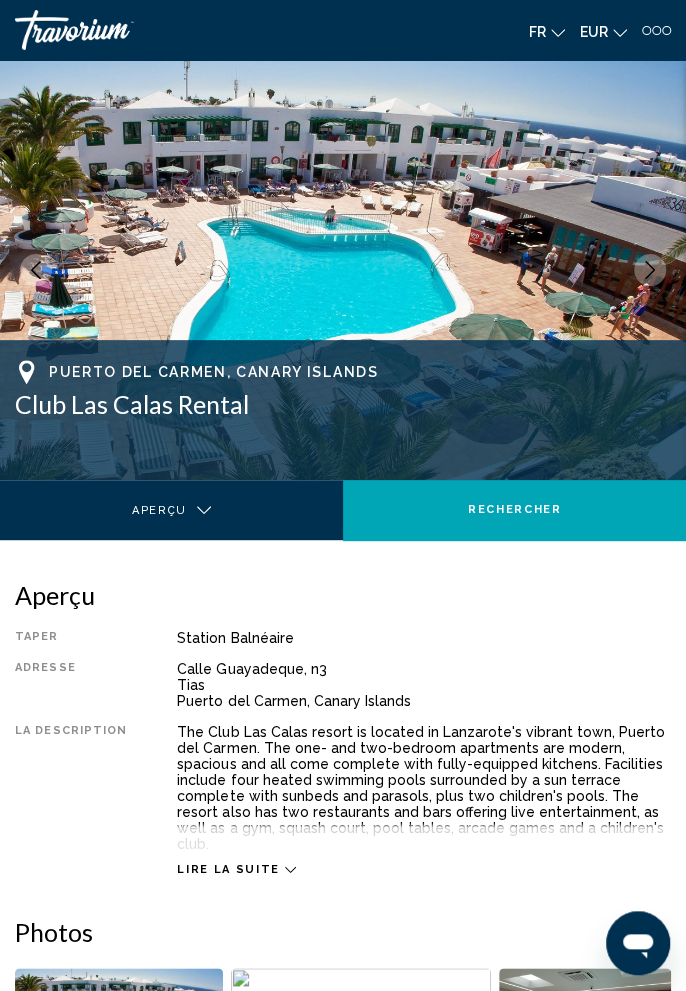 click at bounding box center [343, 270] 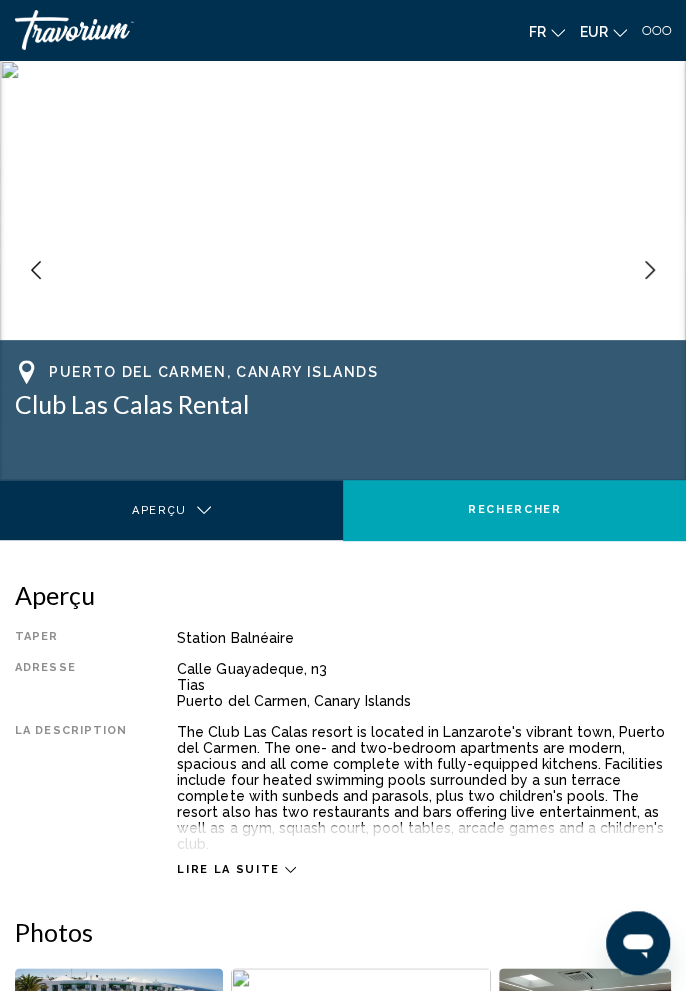 click 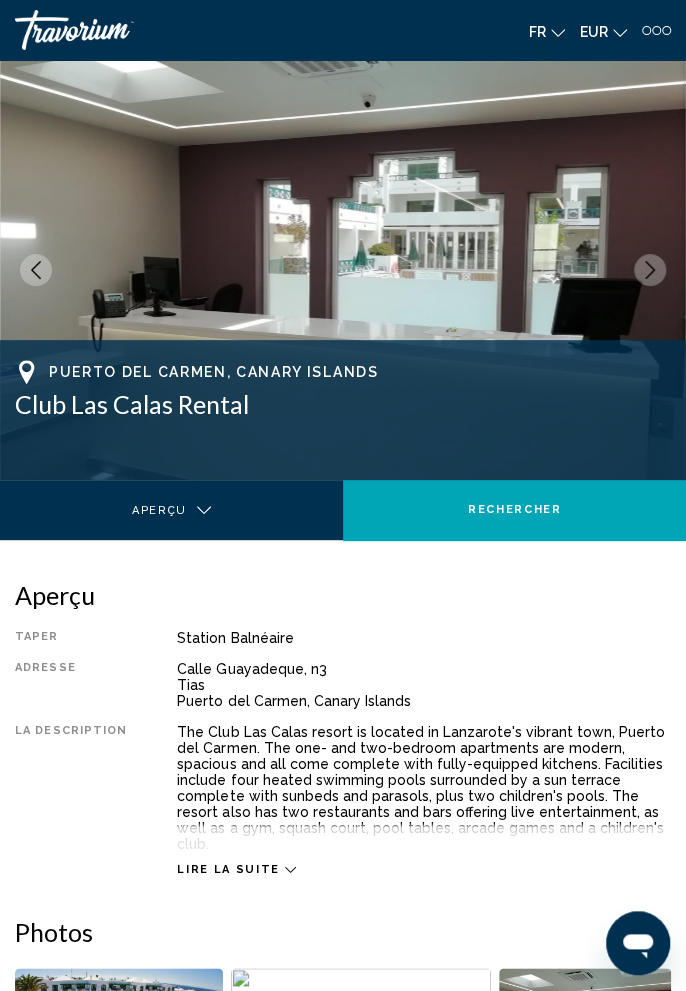 click 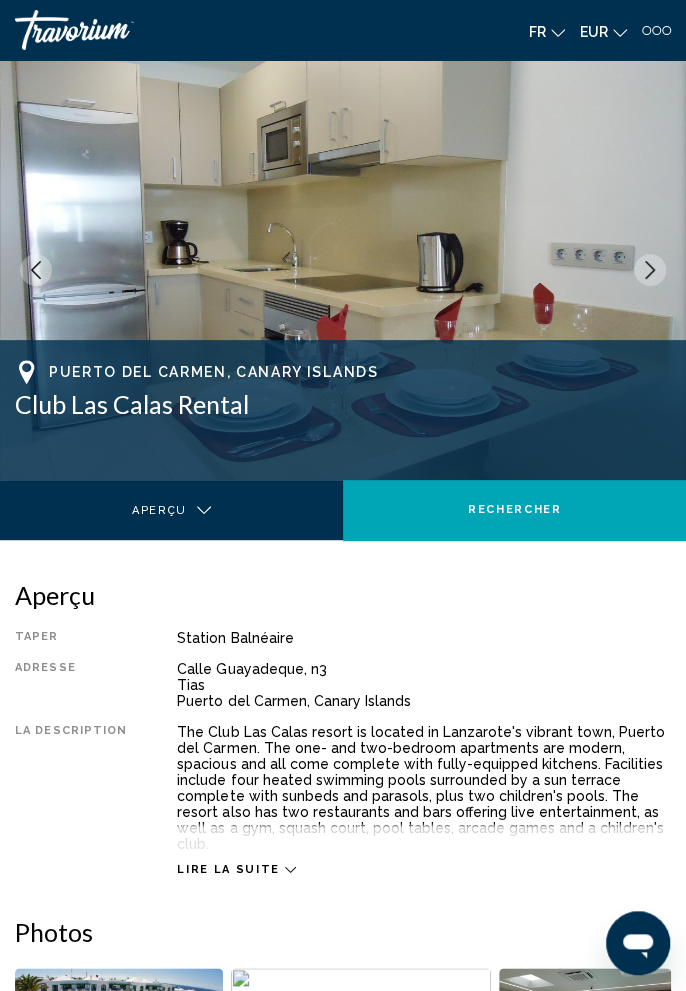 click at bounding box center [650, 270] 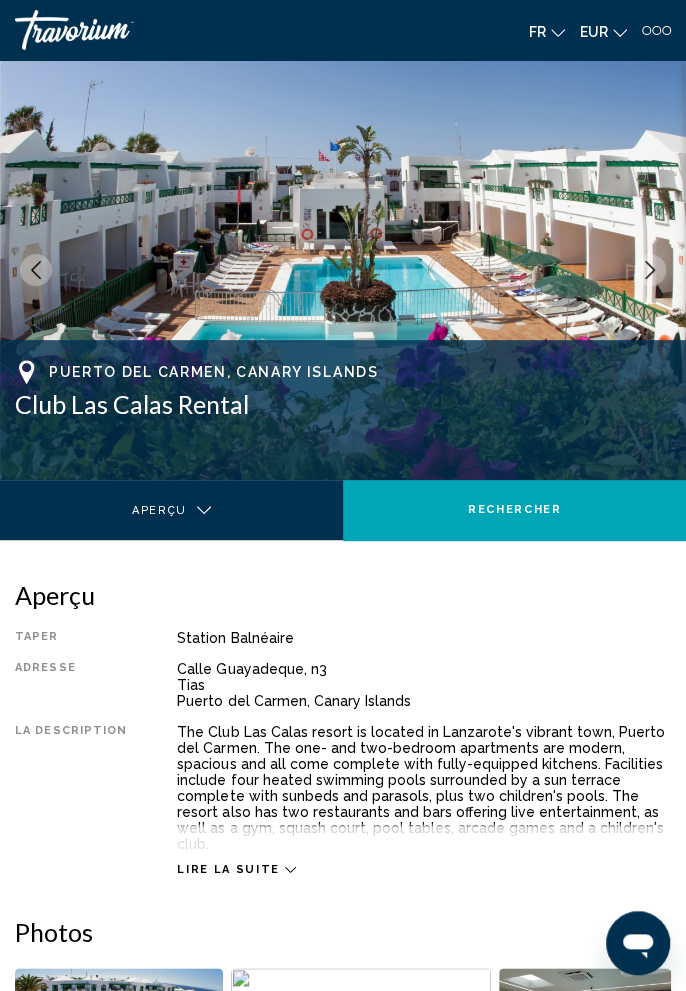 click at bounding box center [650, 270] 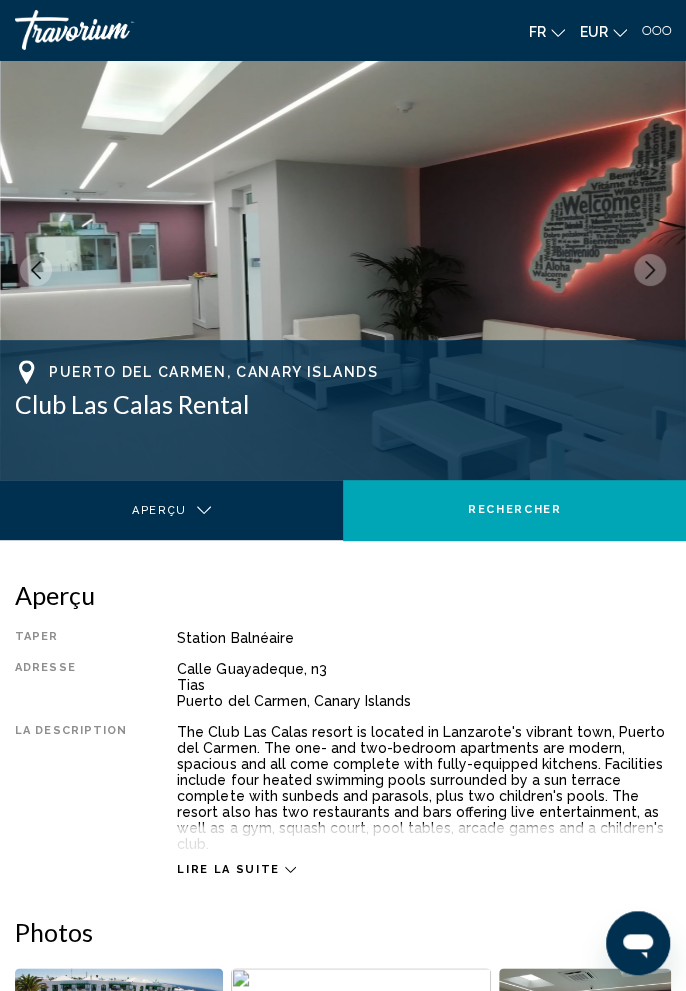 click at bounding box center (650, 270) 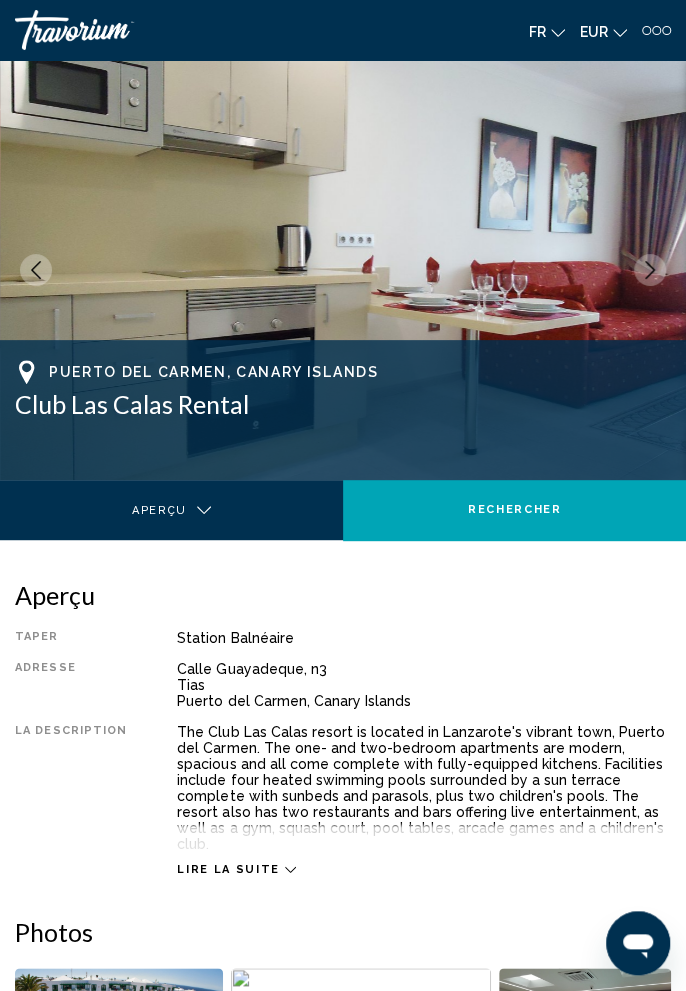 click at bounding box center (650, 270) 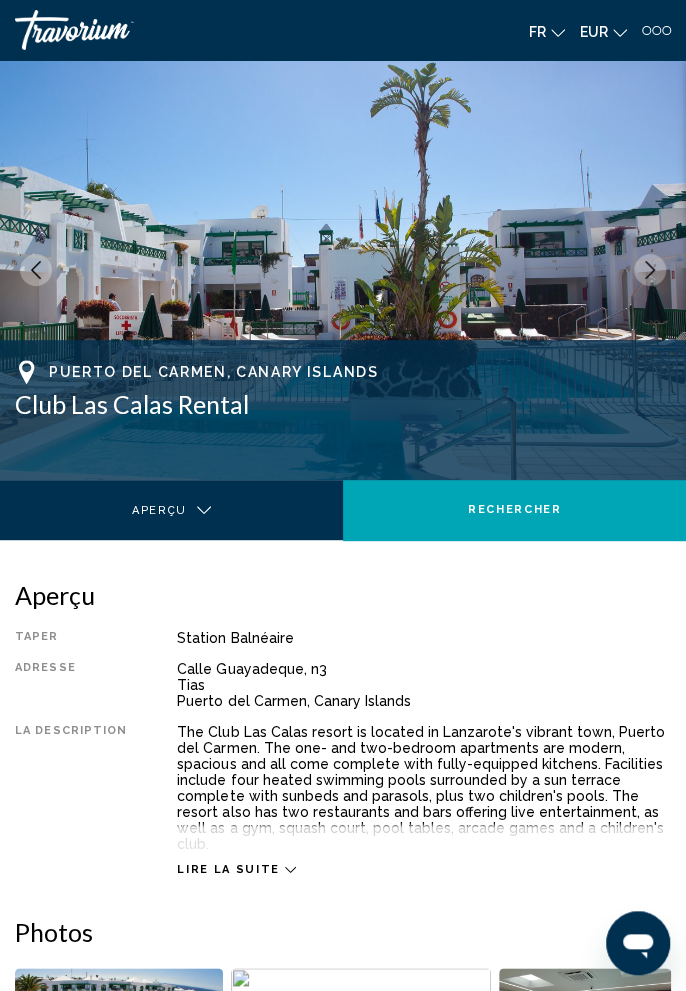 click at bounding box center (650, 270) 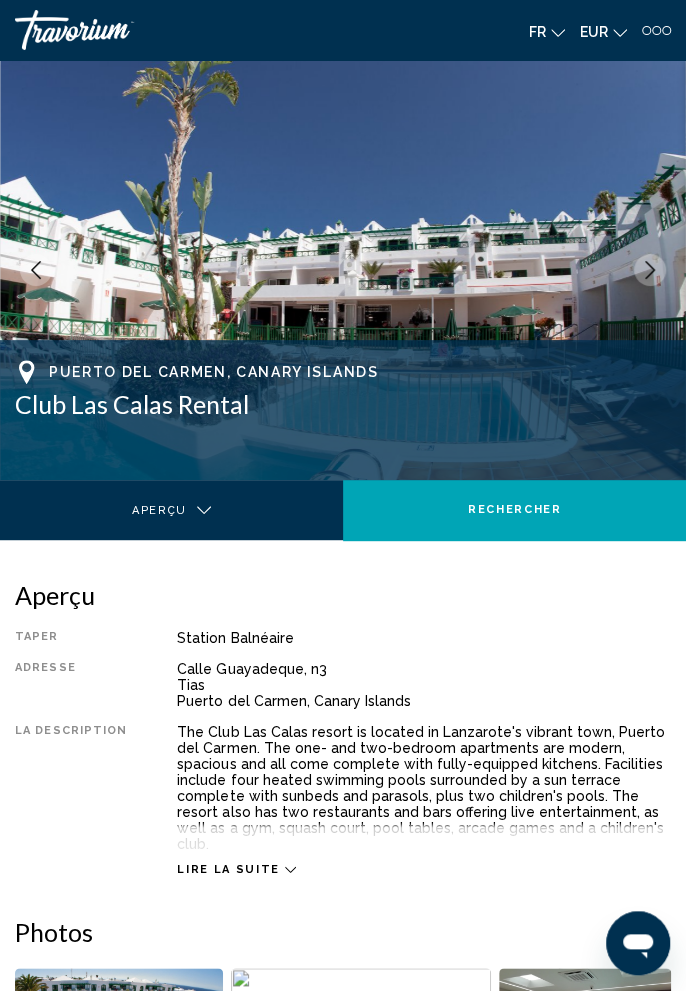 click at bounding box center [650, 270] 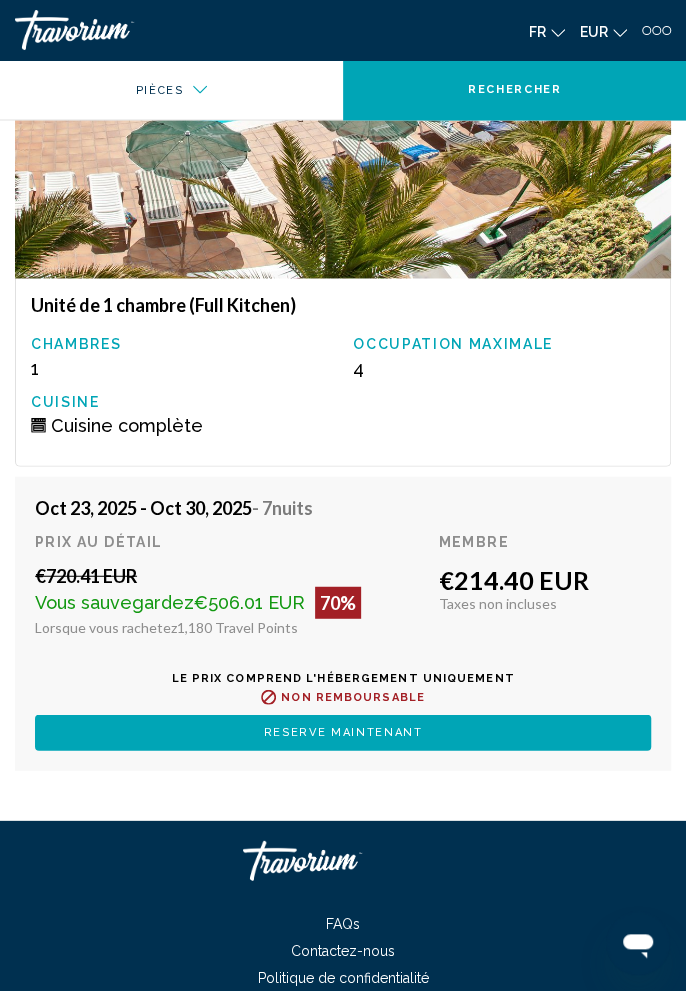 scroll, scrollTop: 3636, scrollLeft: 0, axis: vertical 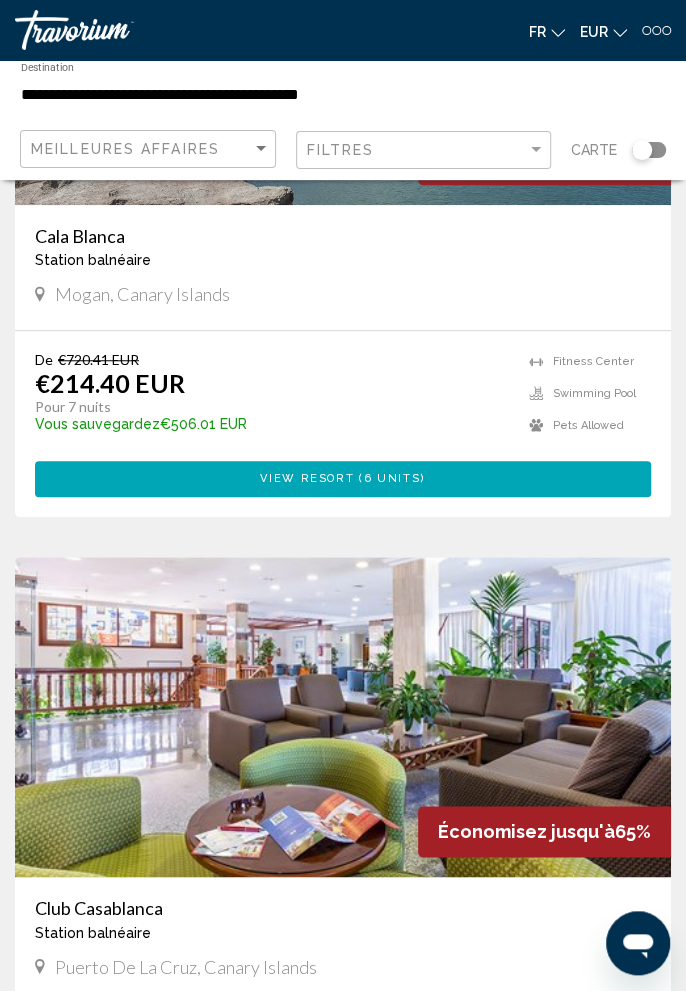 click on "Cala Blanca" at bounding box center [343, 236] 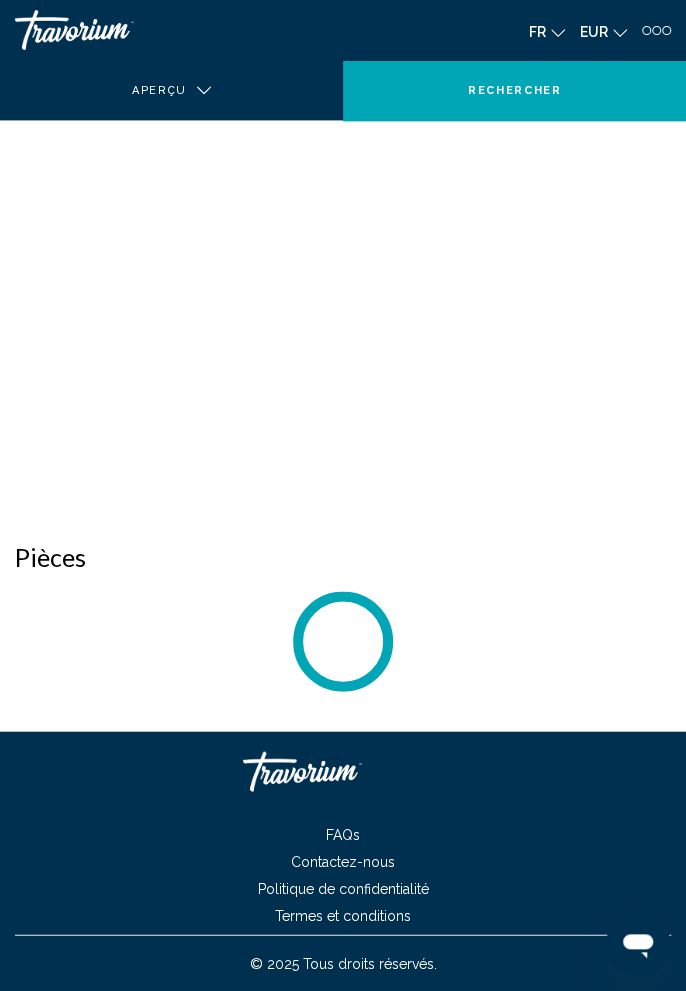 scroll, scrollTop: 0, scrollLeft: 0, axis: both 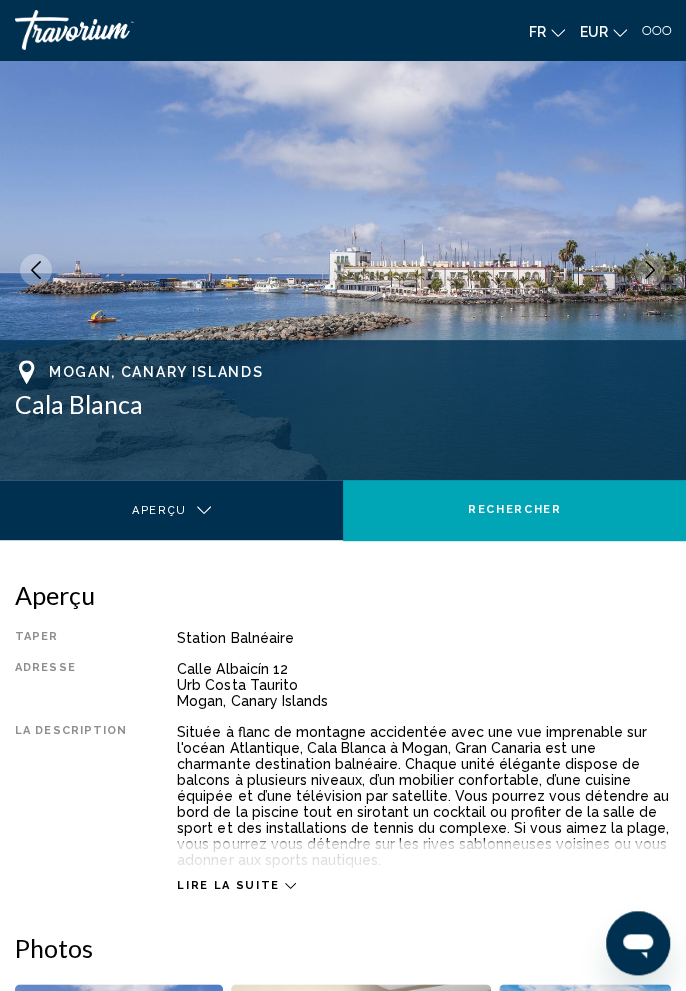 click at bounding box center (650, 270) 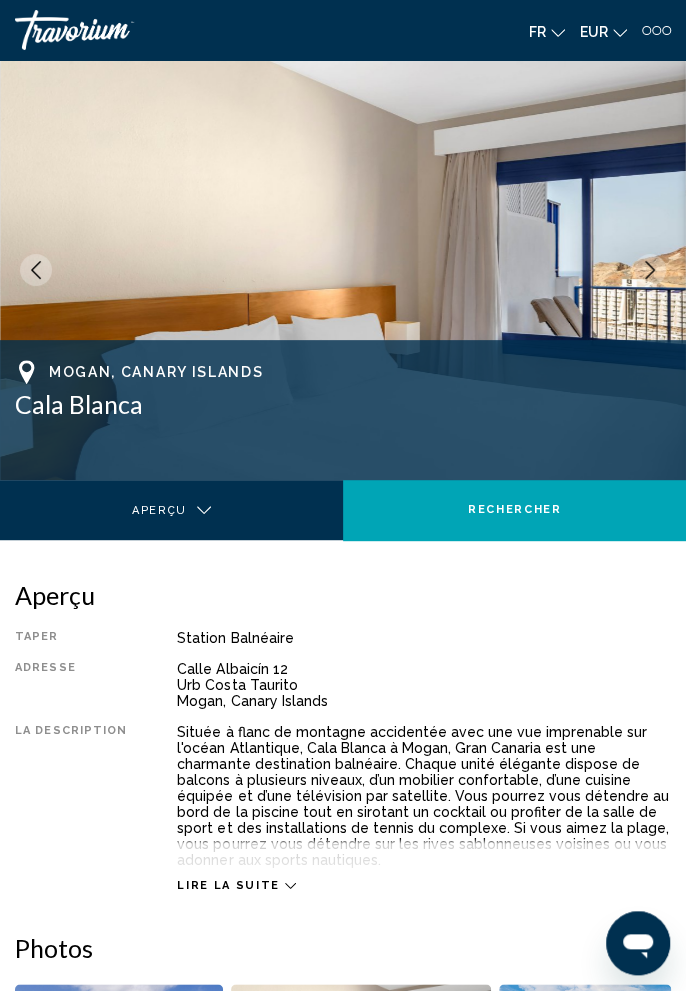 click at bounding box center (650, 270) 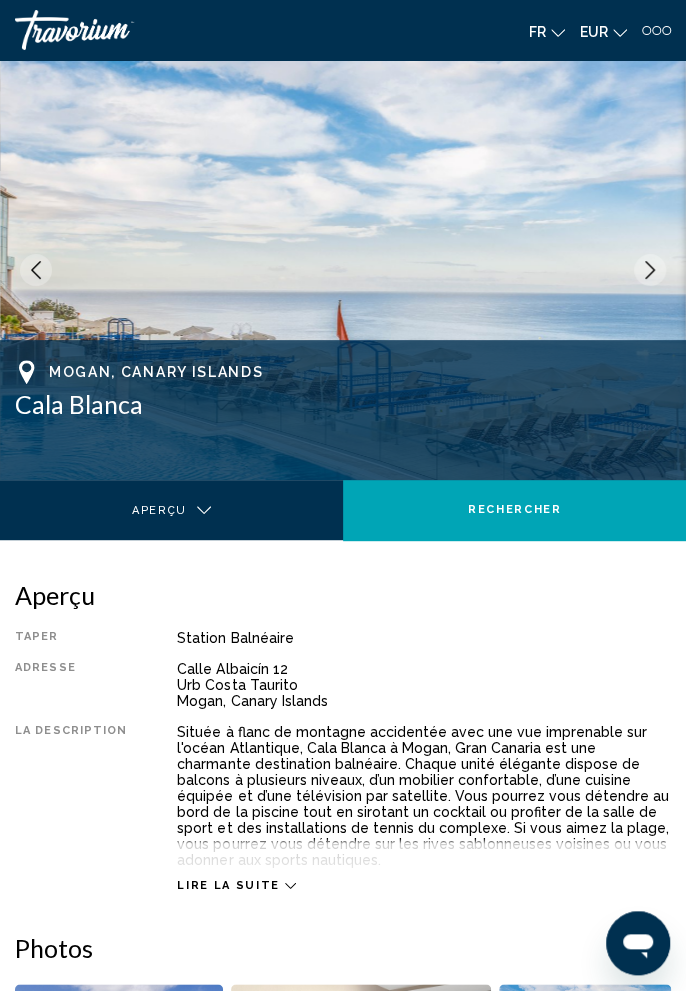 click at bounding box center (650, 270) 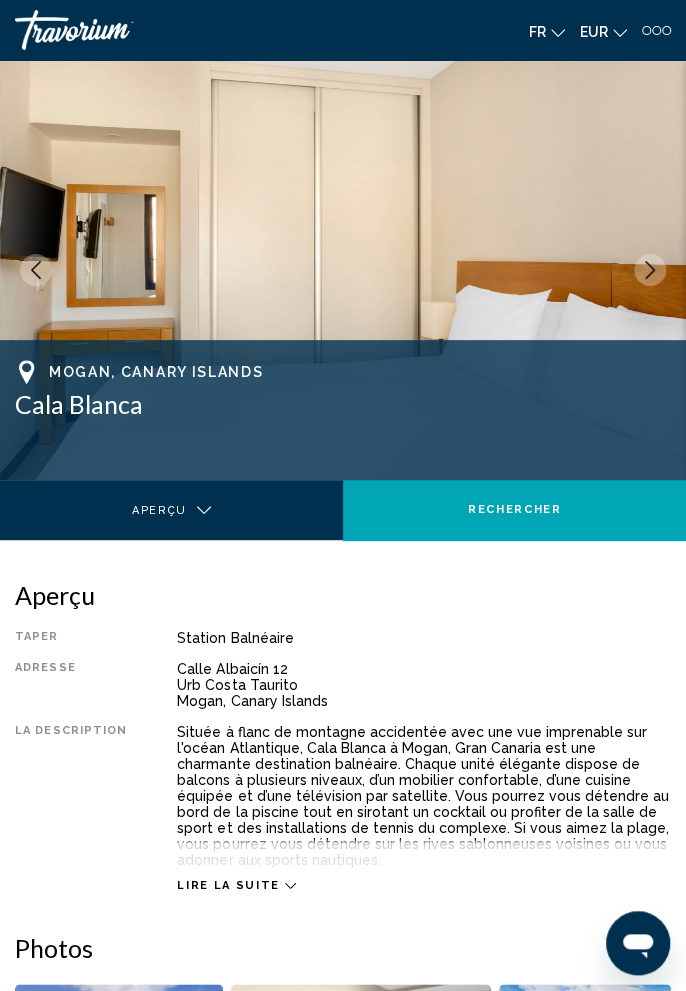 click at bounding box center (650, 270) 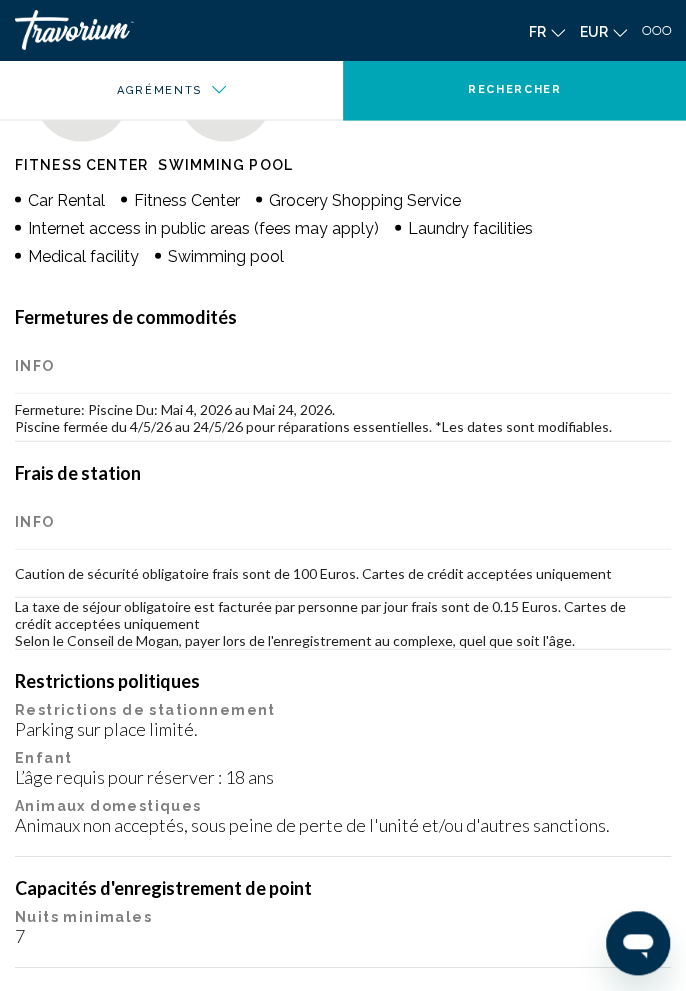 scroll, scrollTop: 1302, scrollLeft: 0, axis: vertical 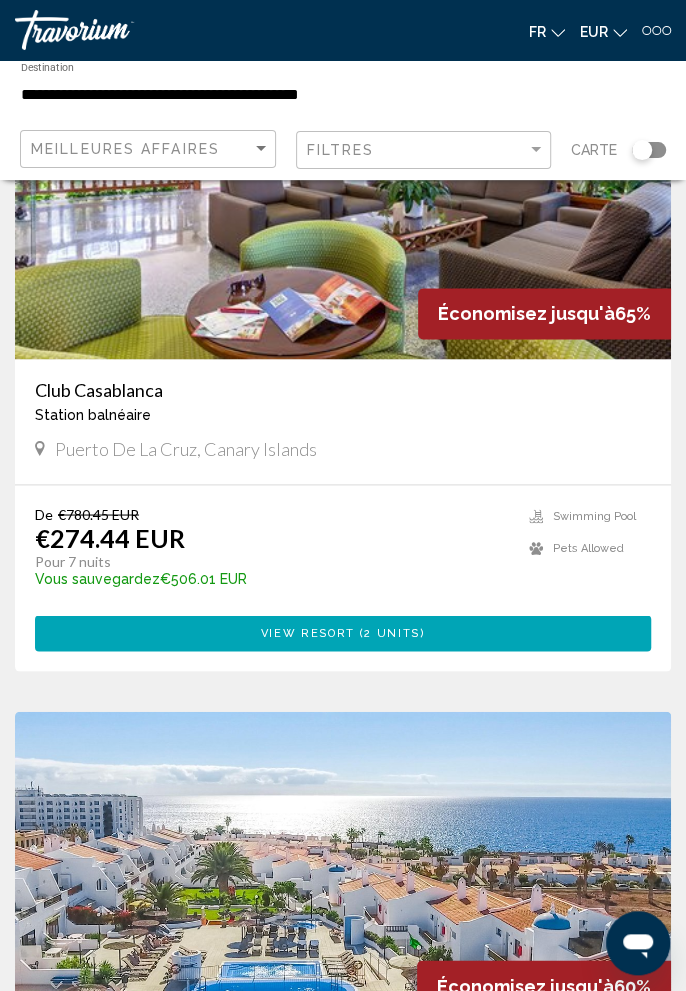 click on "Club Casablanca" at bounding box center [343, 390] 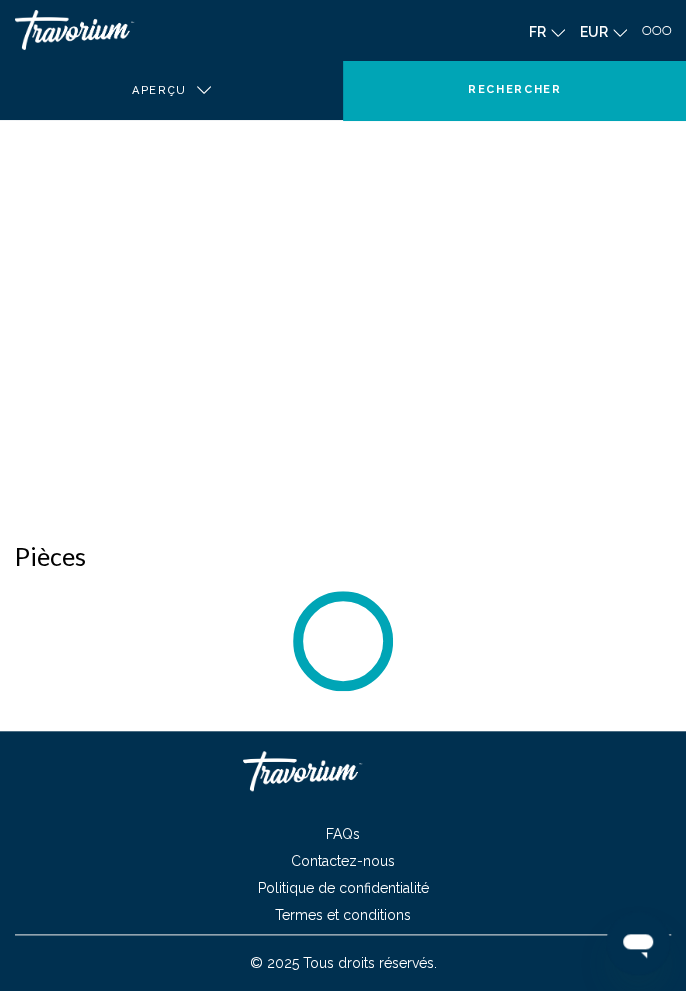 scroll, scrollTop: 0, scrollLeft: 0, axis: both 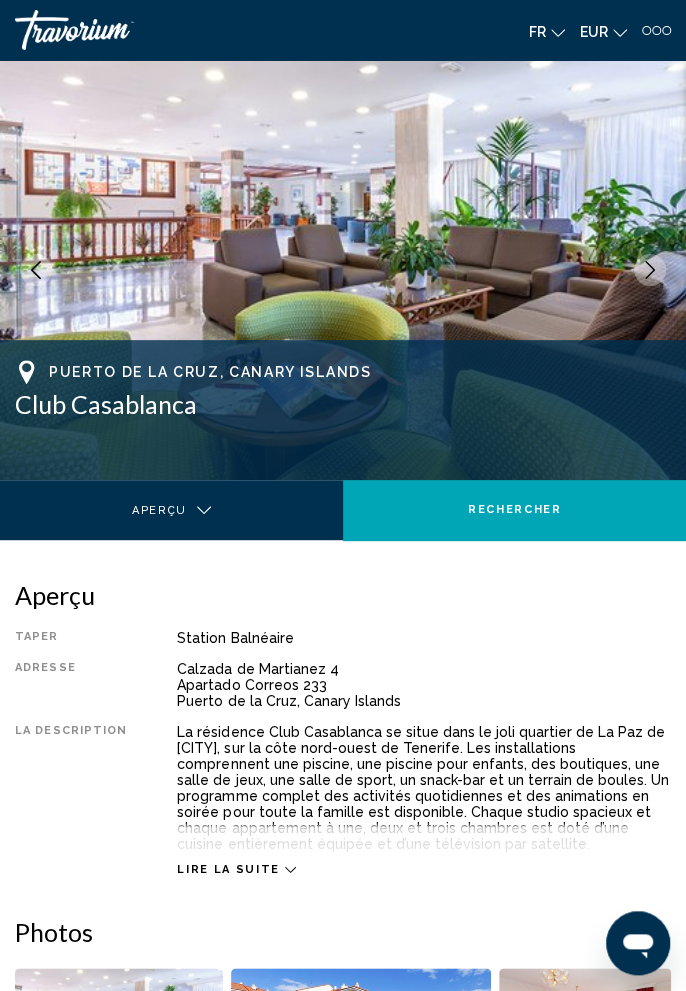 click 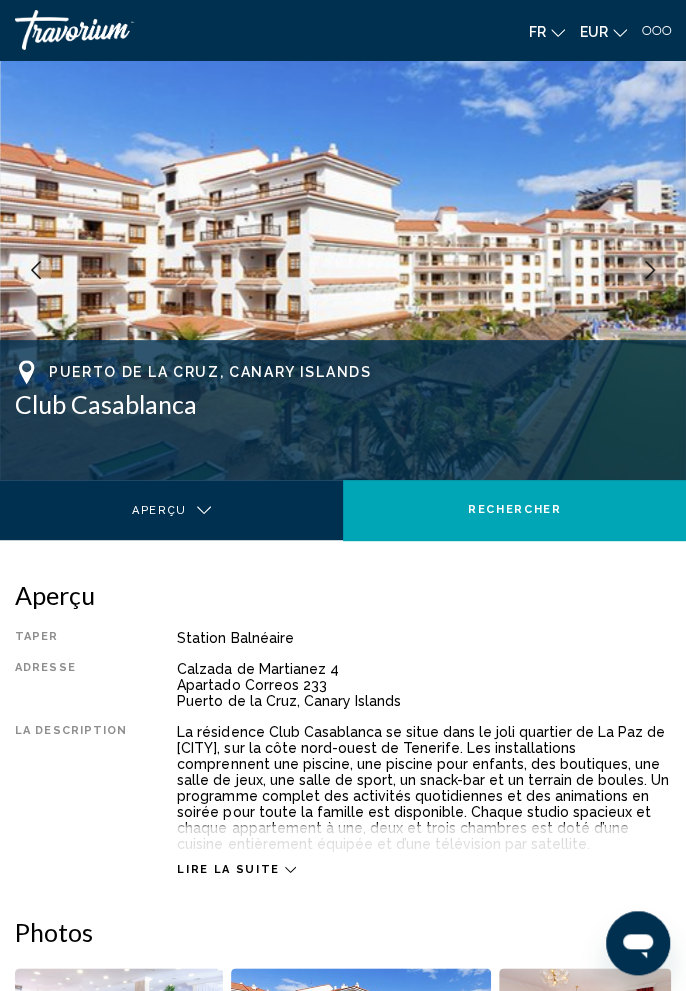 click 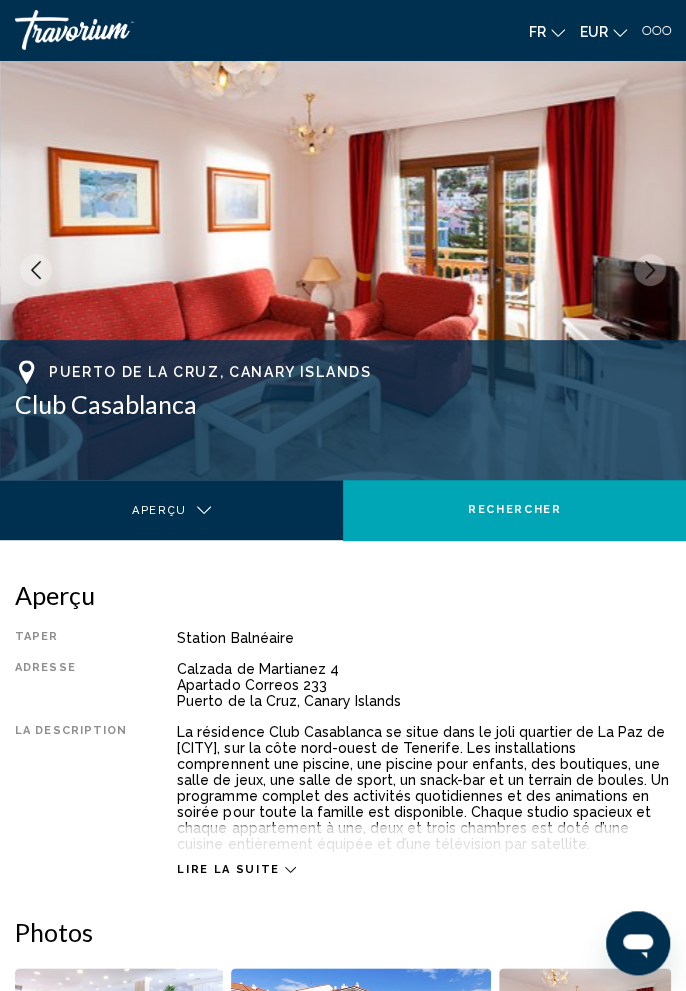 click at bounding box center [650, 270] 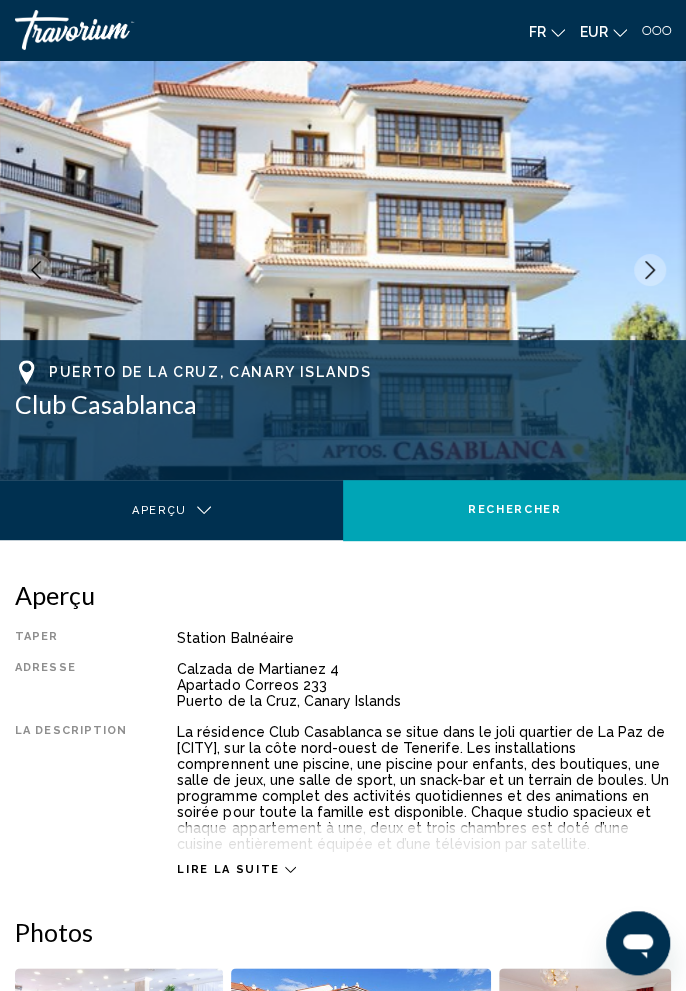 click at bounding box center [650, 270] 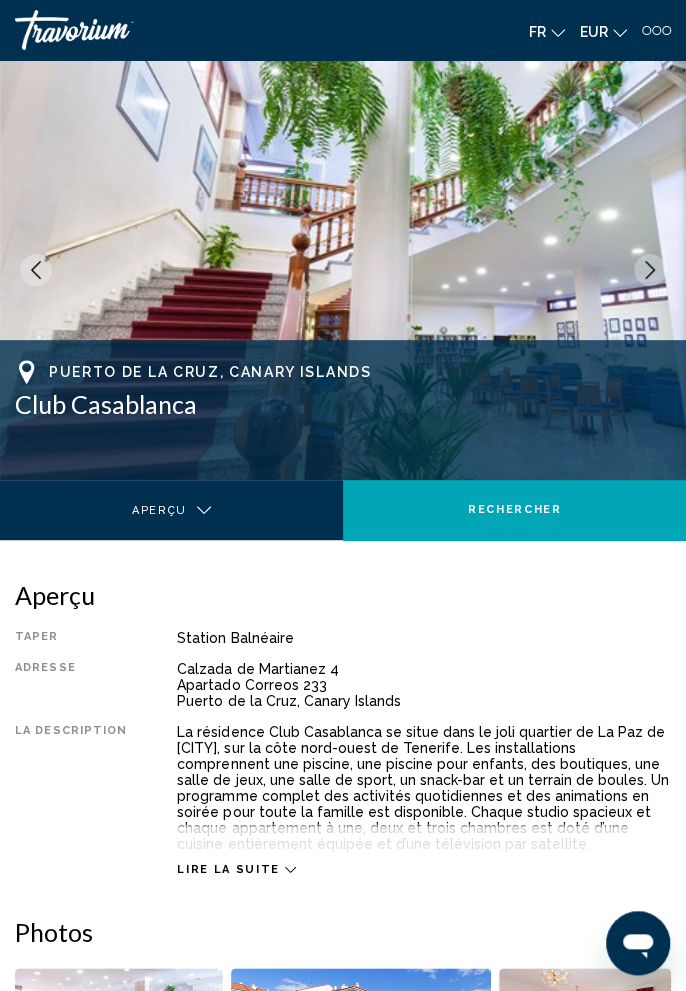 click at bounding box center [650, 270] 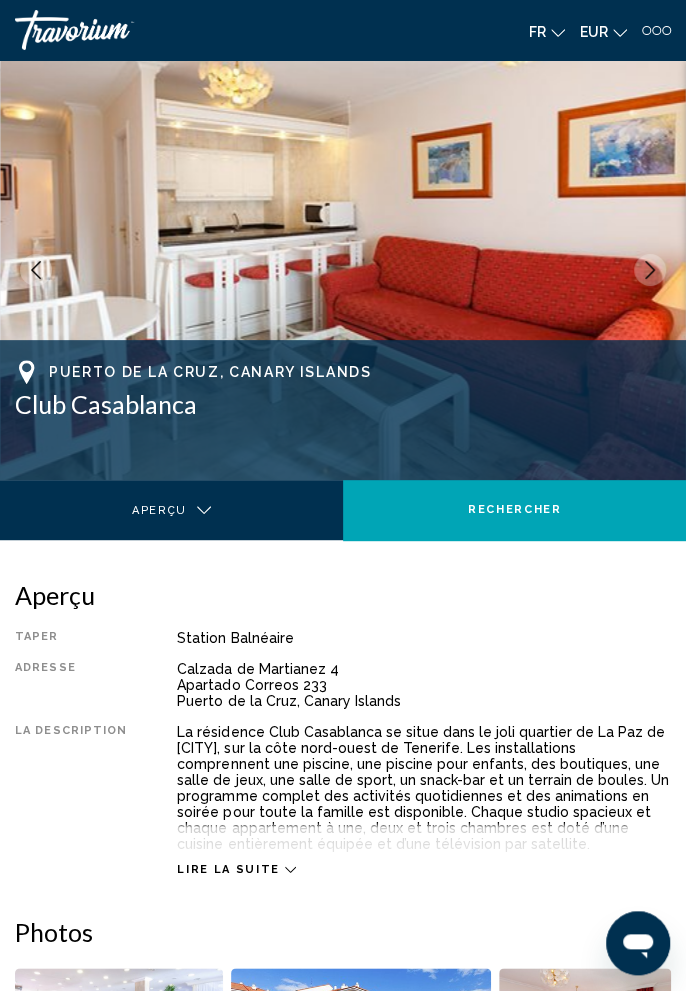 click 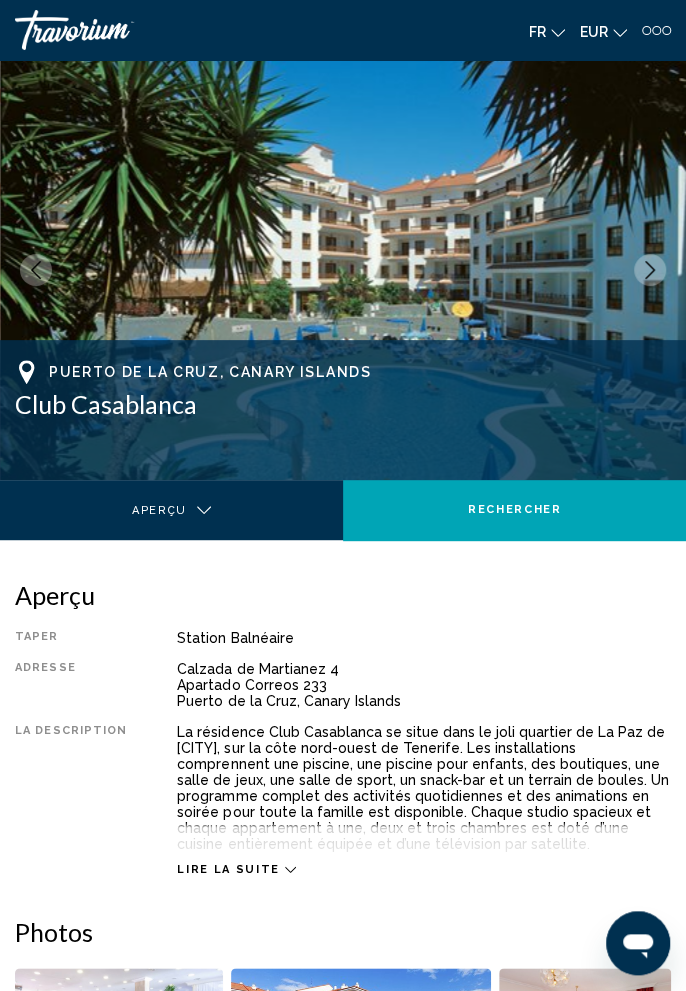 click at bounding box center (650, 270) 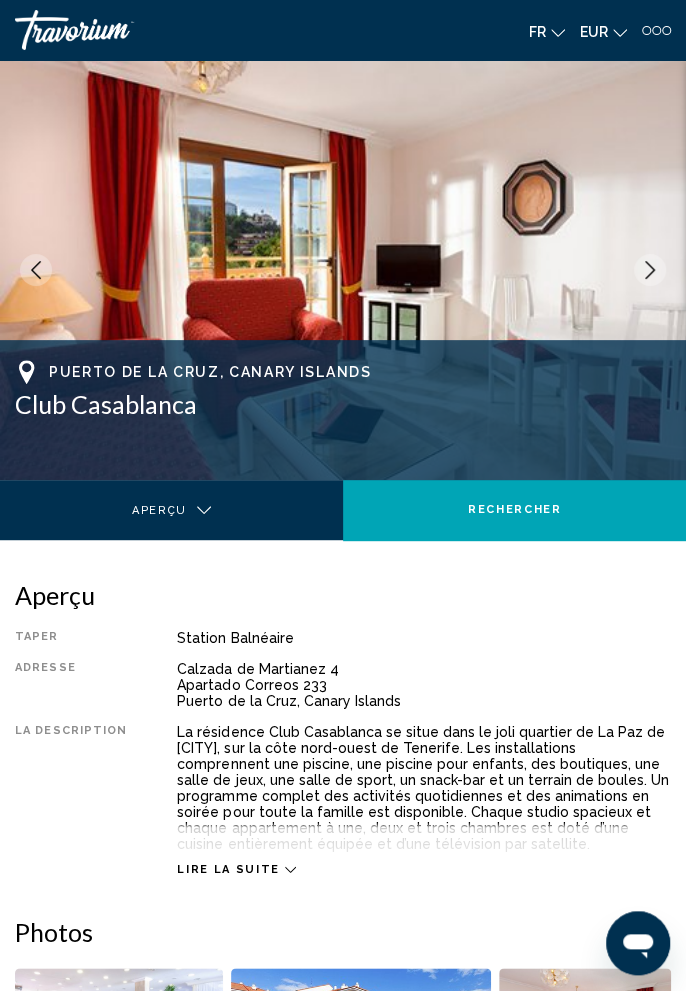 click at bounding box center [650, 270] 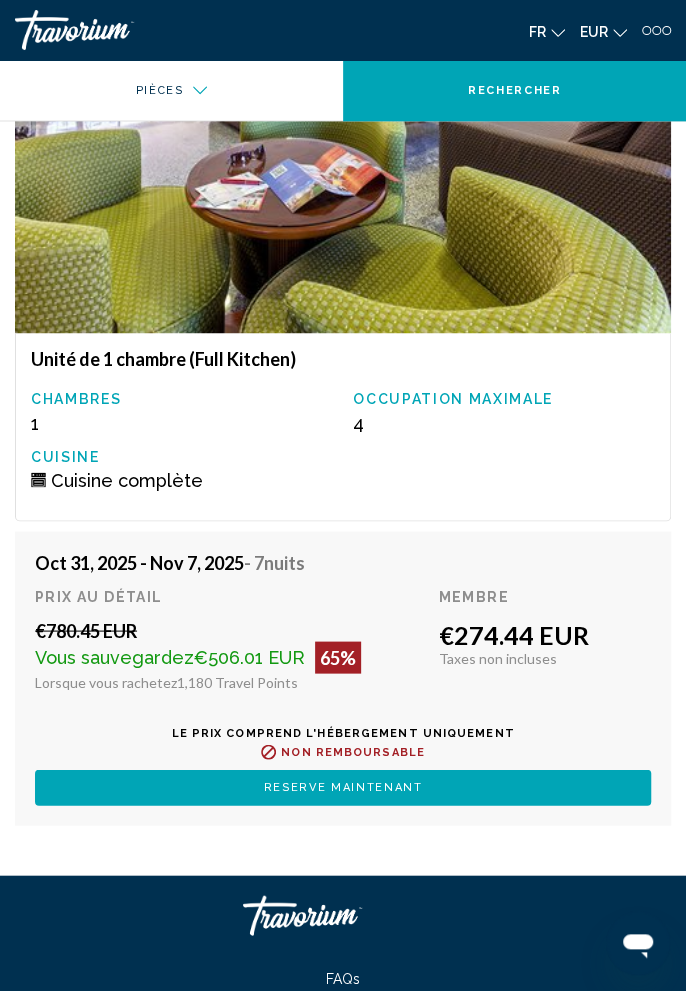 scroll, scrollTop: 3282, scrollLeft: 0, axis: vertical 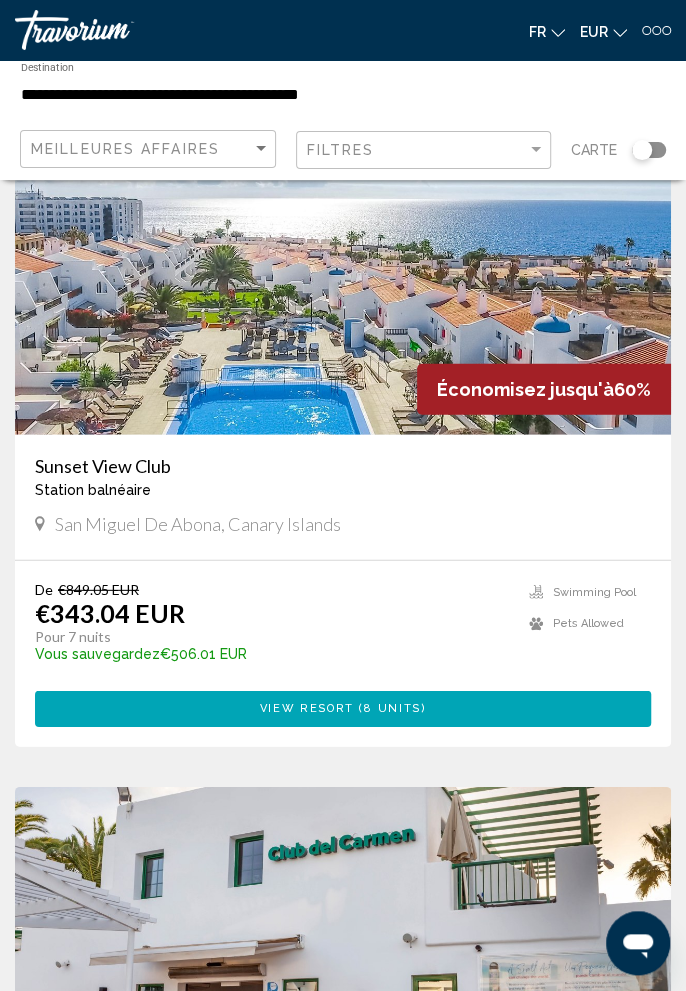 click on "Sunset View Club" at bounding box center [343, 466] 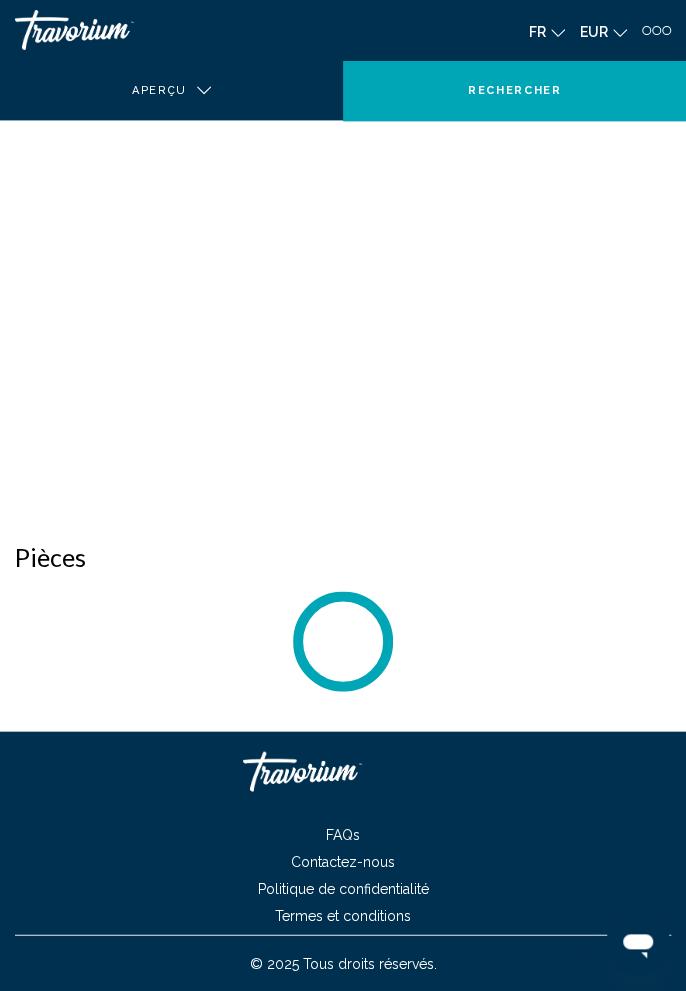 scroll, scrollTop: 0, scrollLeft: 0, axis: both 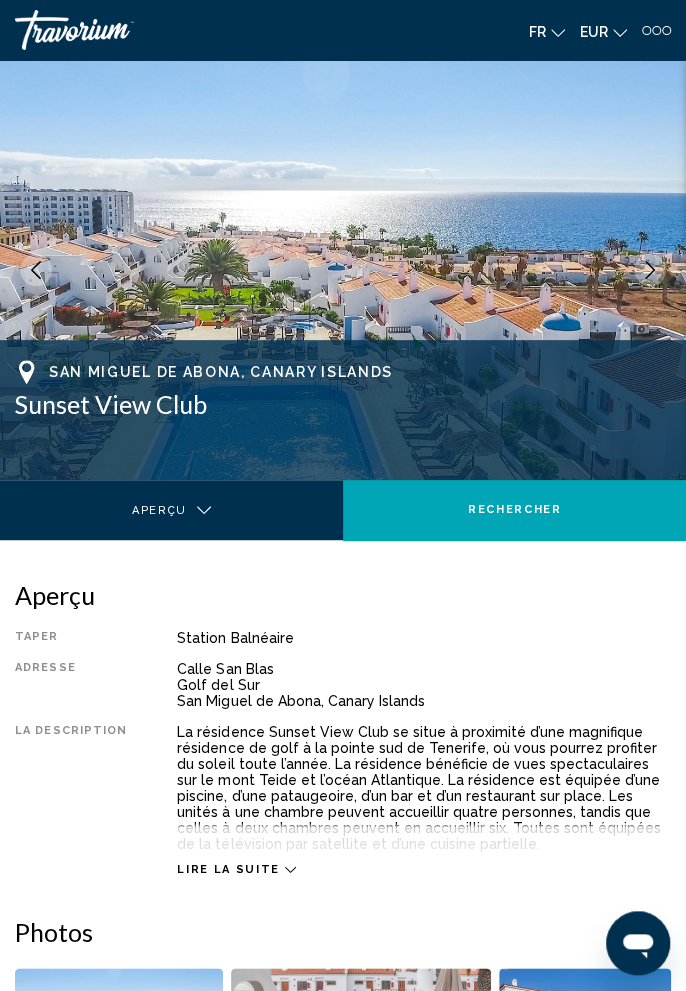 click at bounding box center [650, 270] 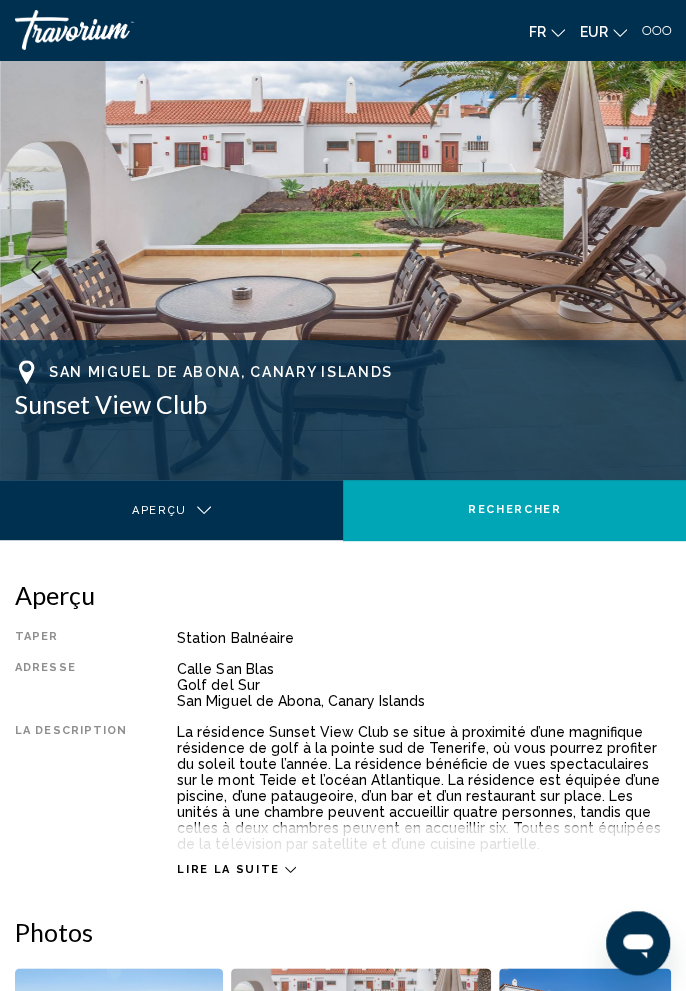 click 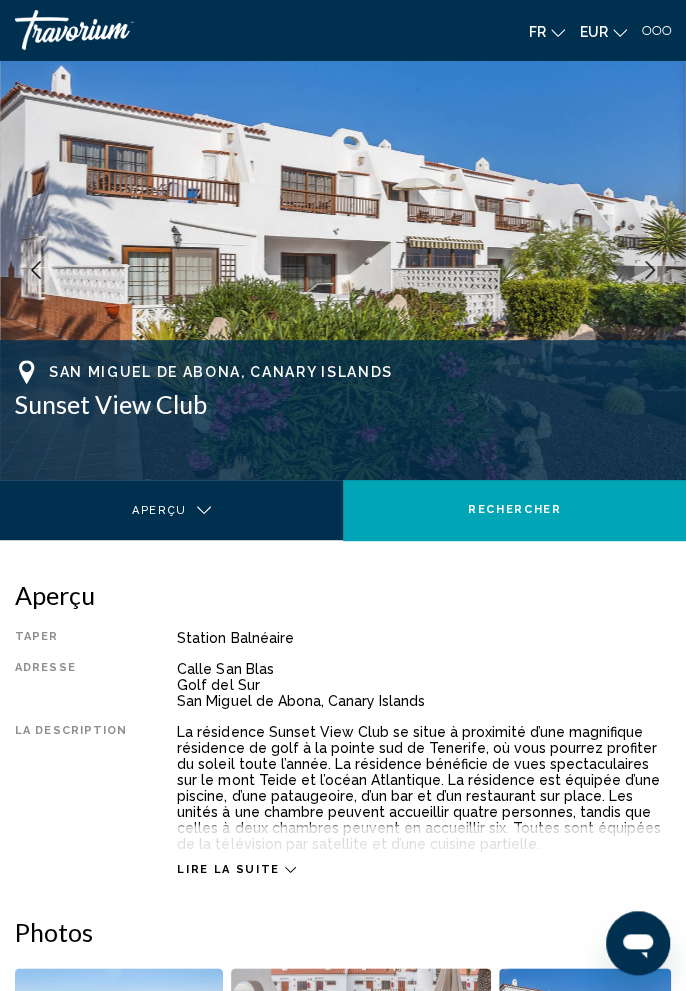 click 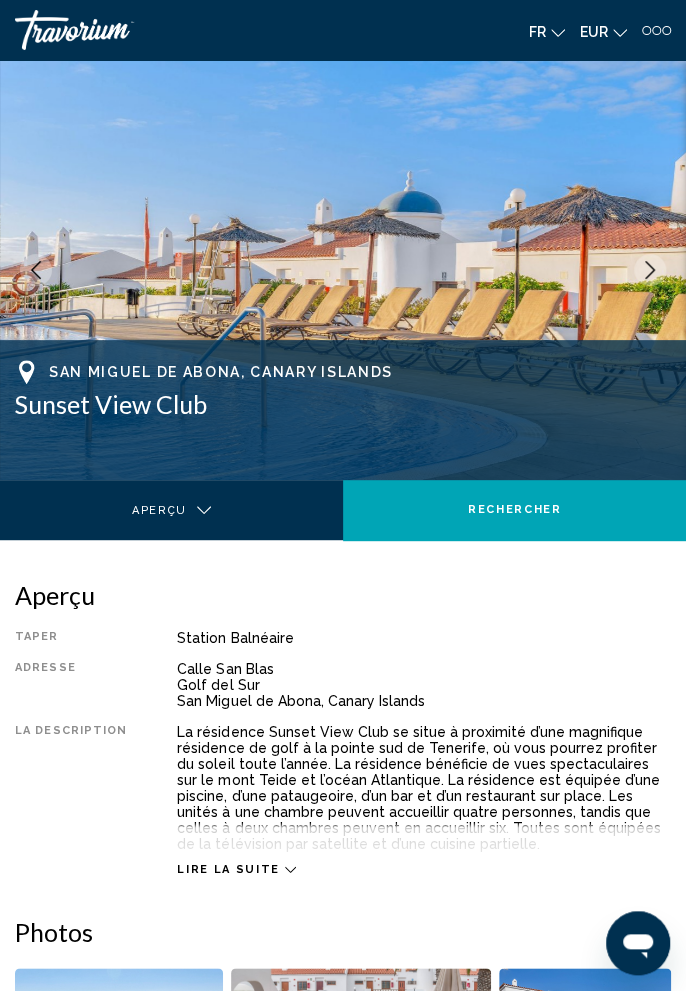 click 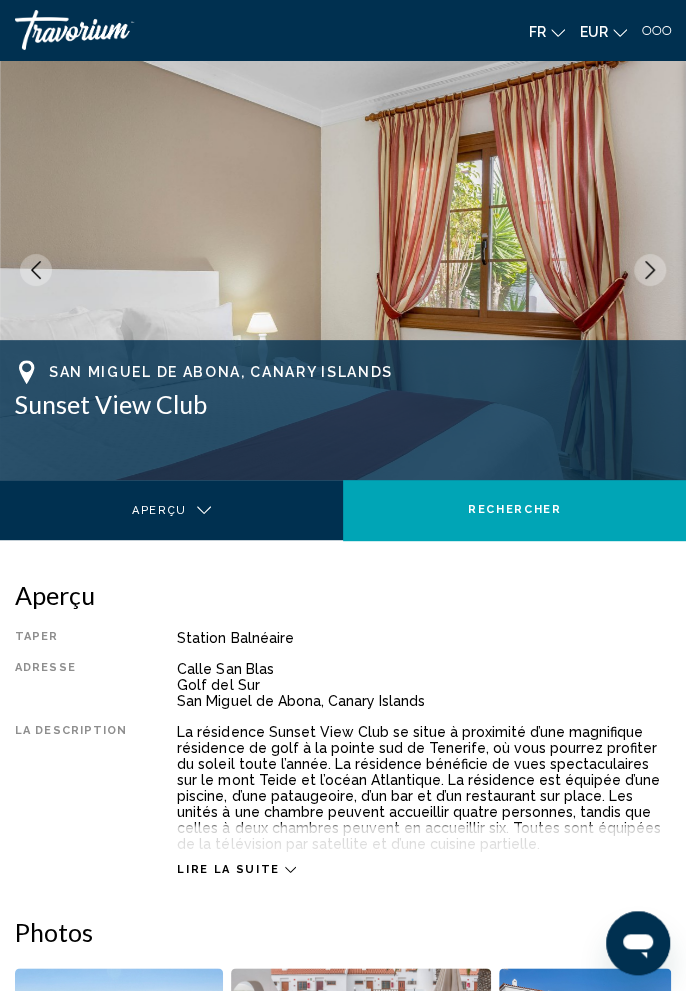 click 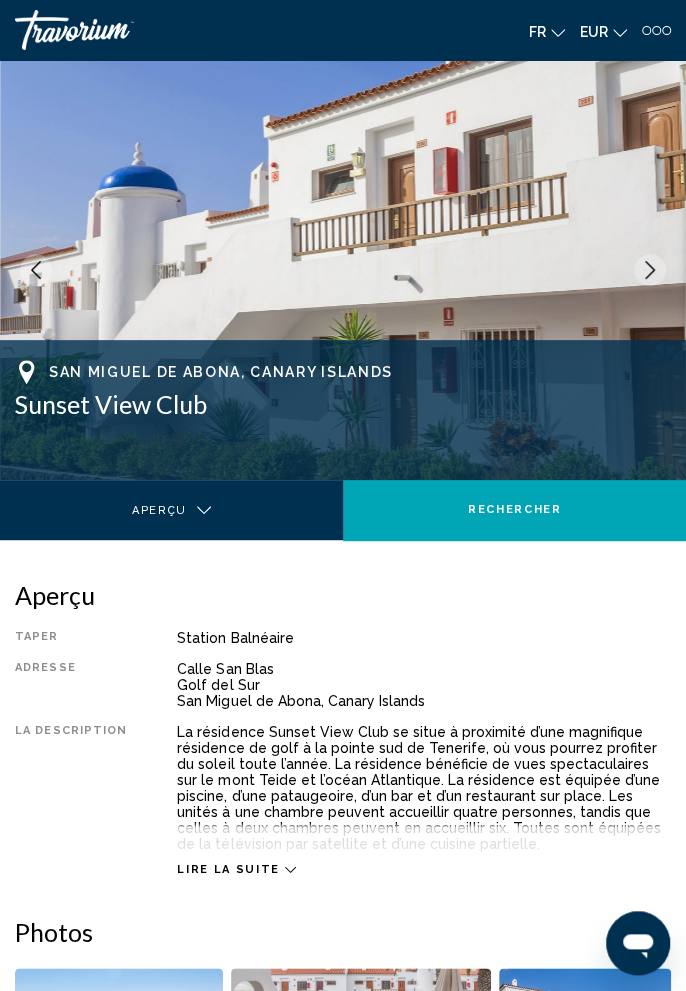 click 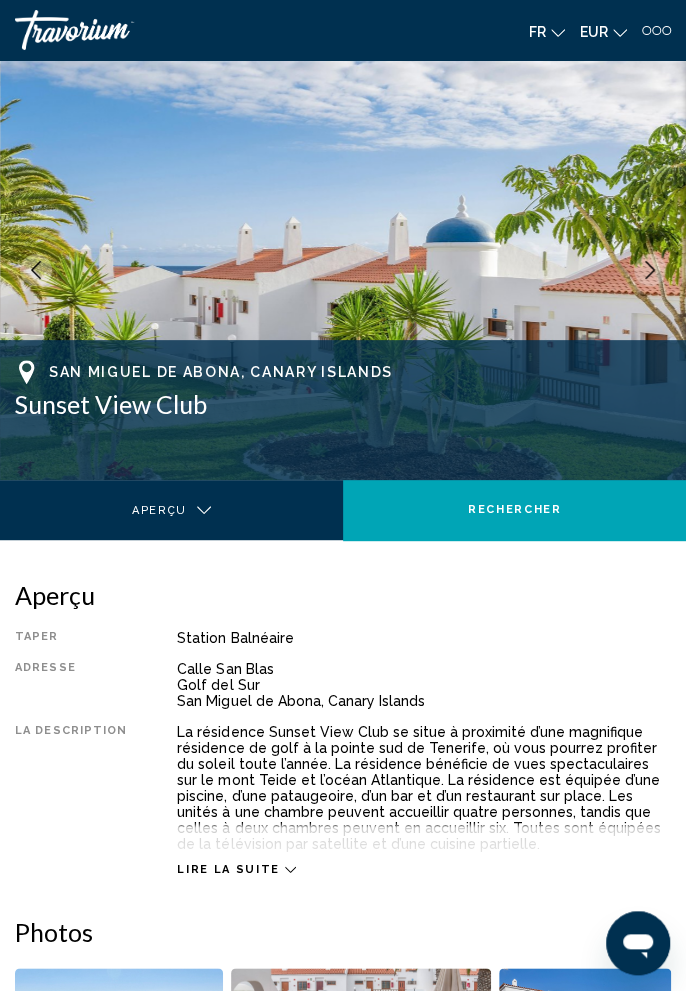 click 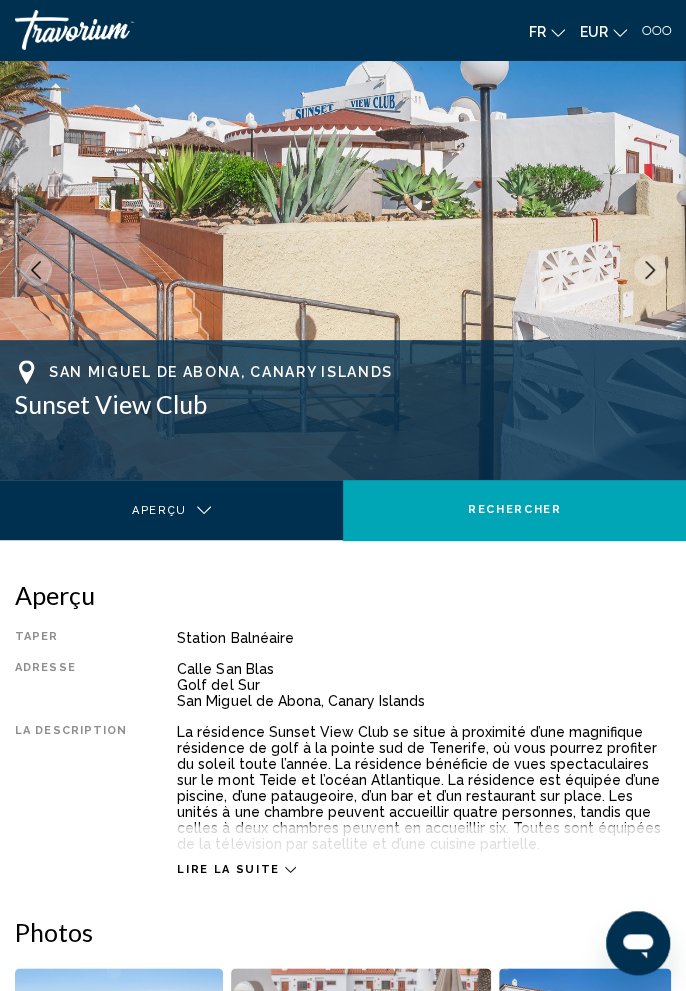 click 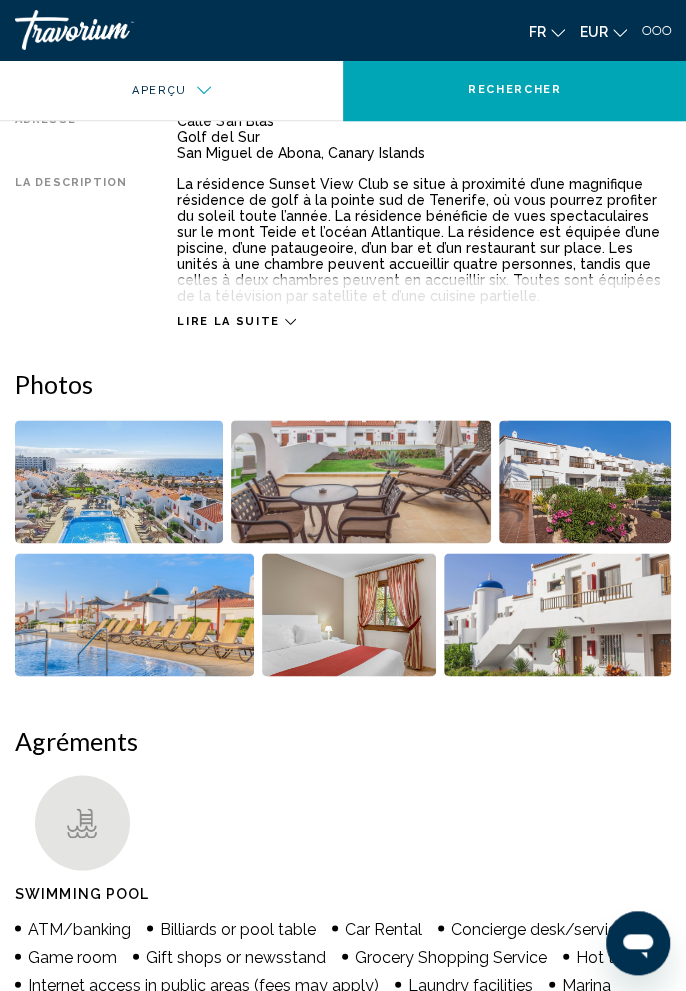 scroll, scrollTop: 543, scrollLeft: 0, axis: vertical 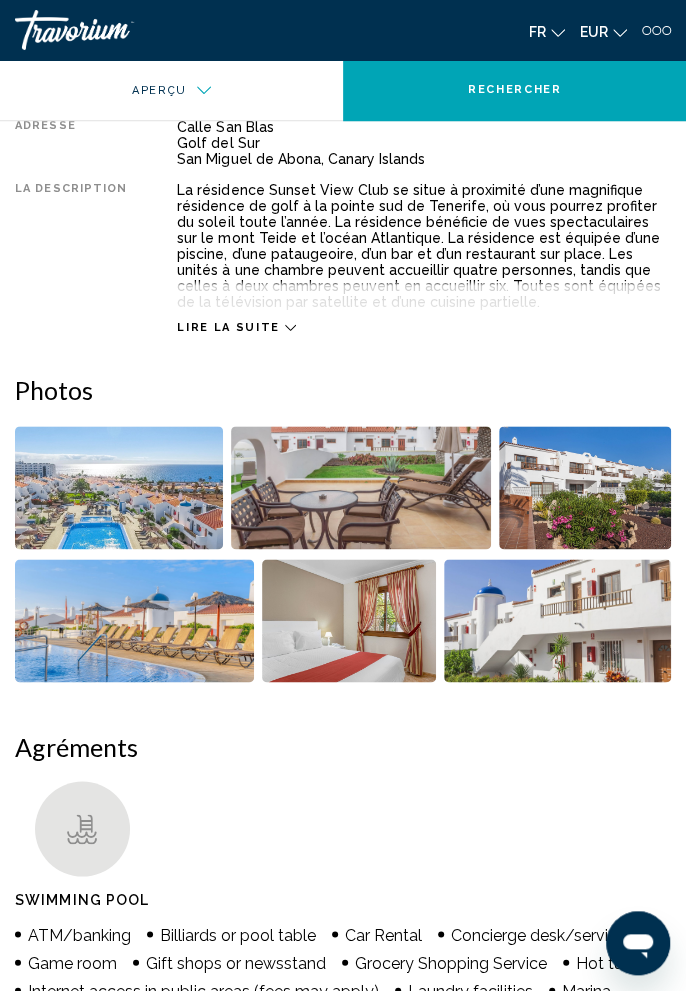click on "Lire la suite" at bounding box center (228, 327) 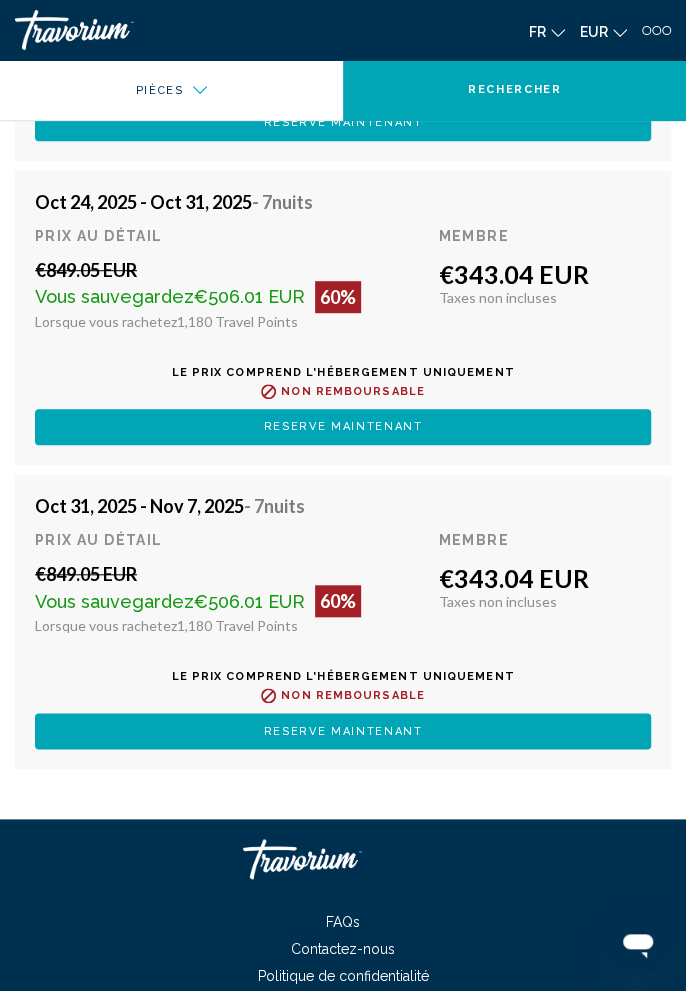 scroll, scrollTop: 5022, scrollLeft: 0, axis: vertical 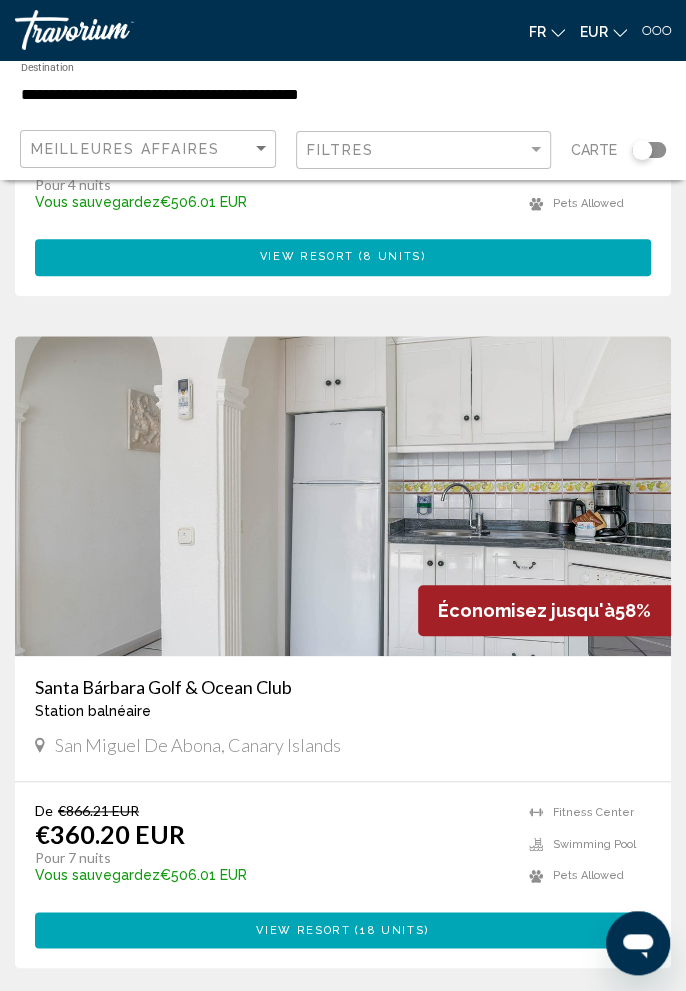 click on "Santa Bárbara Golf & Ocean Club" at bounding box center [343, 687] 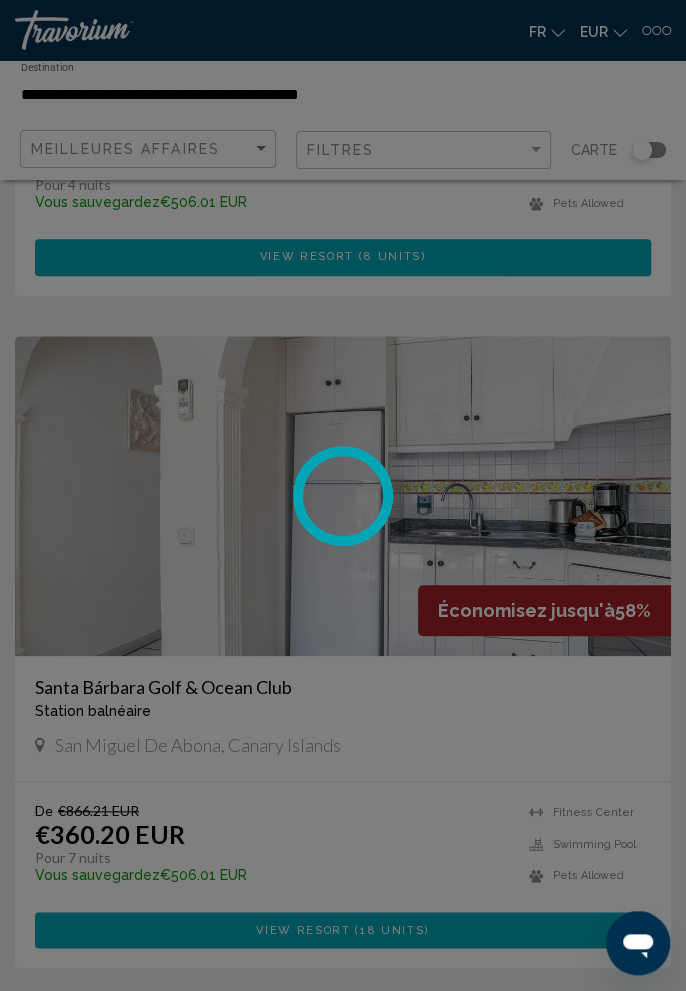 scroll, scrollTop: 0, scrollLeft: 0, axis: both 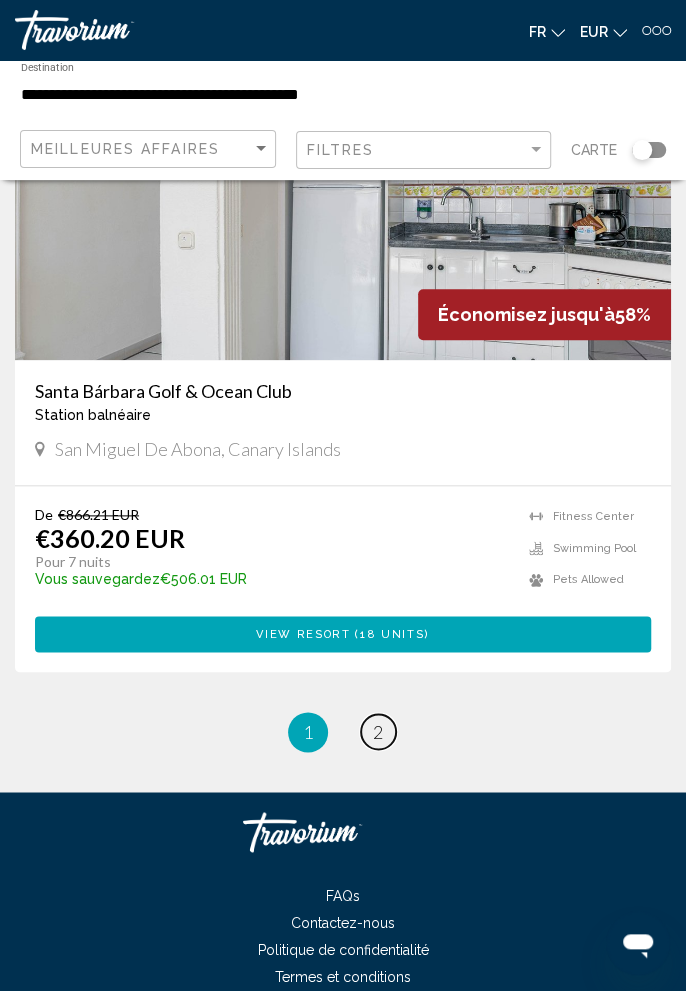 click on "page  2" at bounding box center [378, 731] 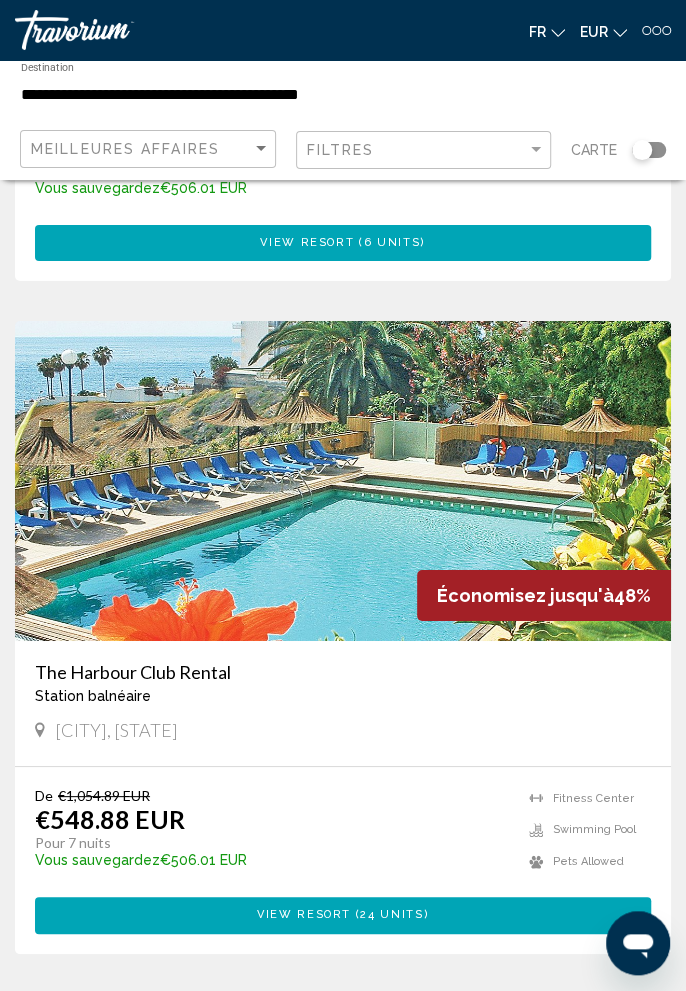 scroll, scrollTop: 1958, scrollLeft: 0, axis: vertical 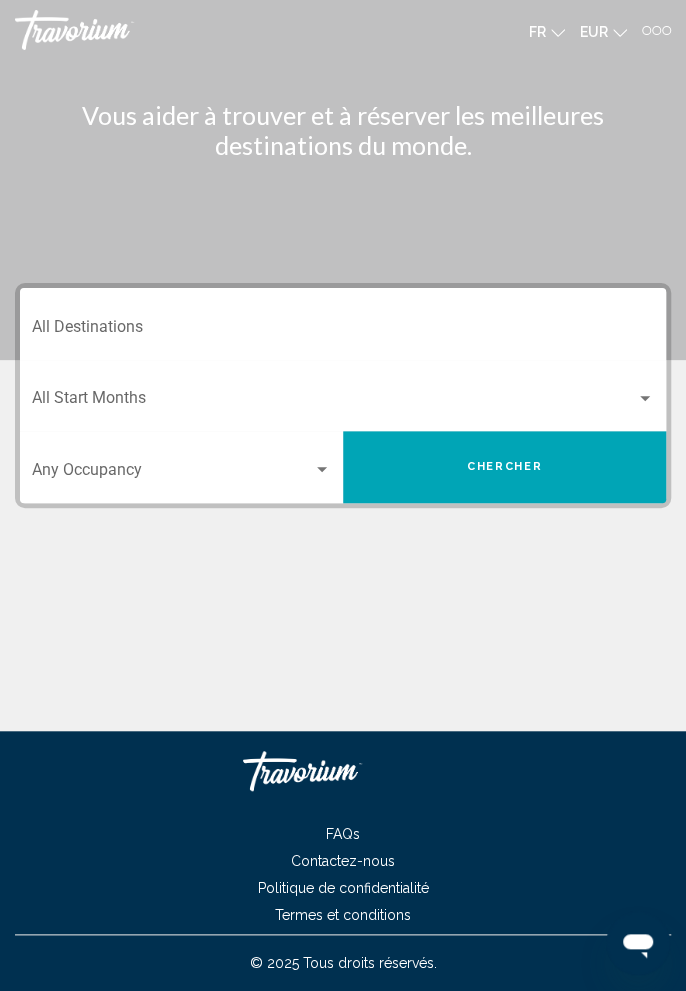 click on "Destination All Destinations" at bounding box center (343, 331) 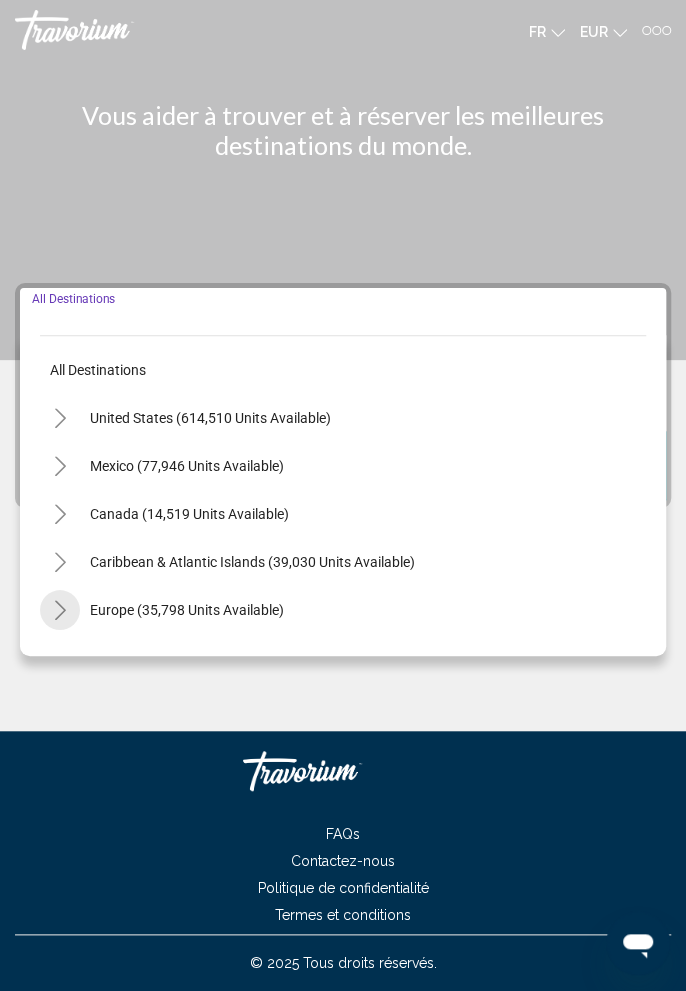 click 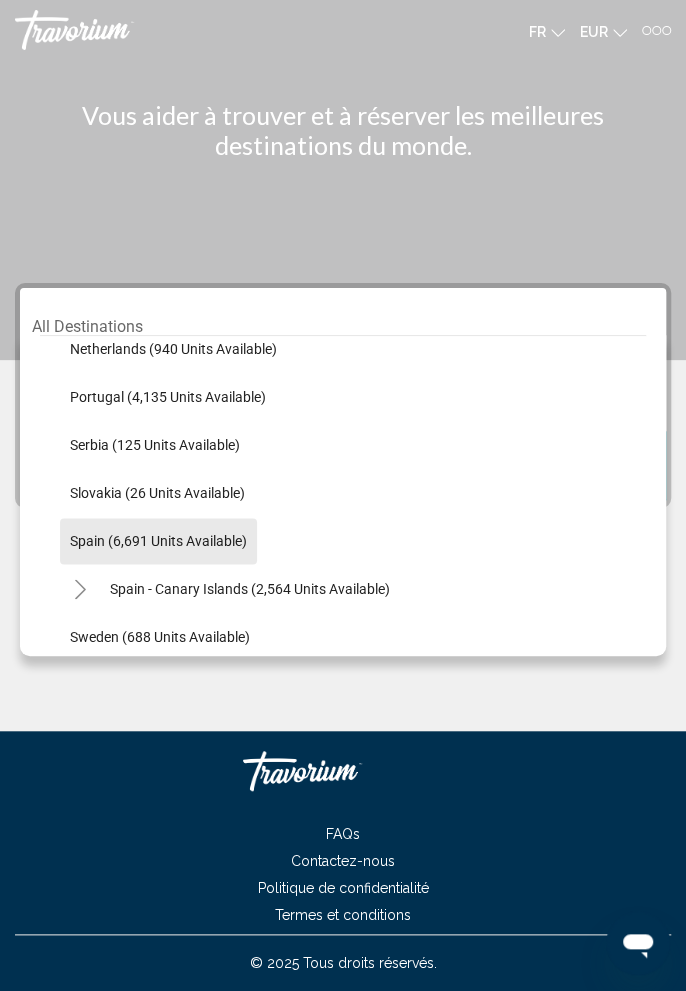 scroll, scrollTop: 944, scrollLeft: 0, axis: vertical 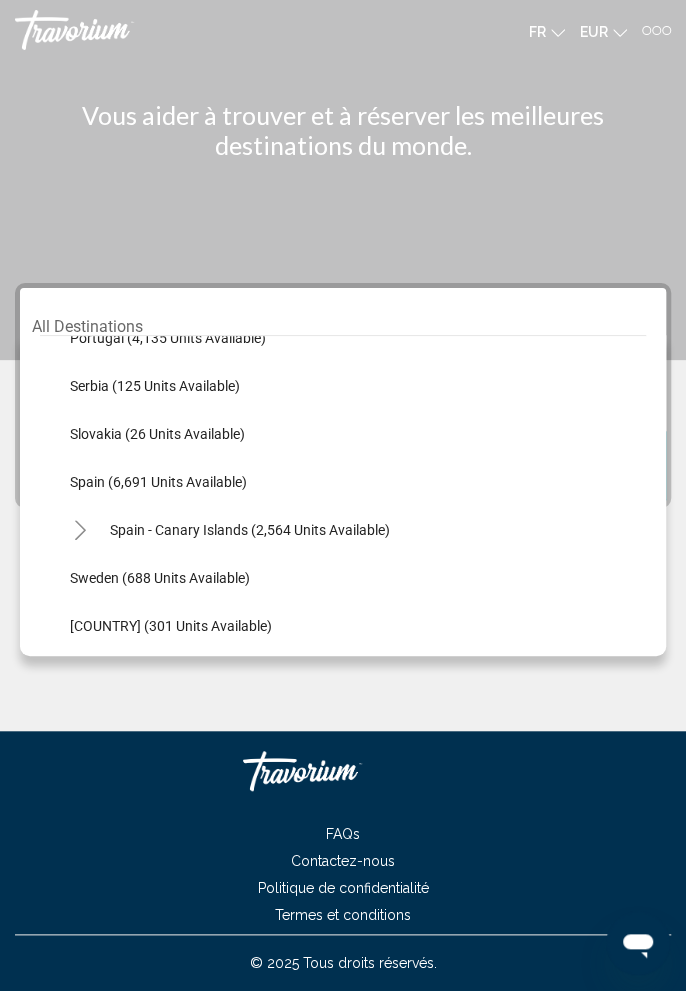 click on "Spain - Canary Islands (2,564 units available)" 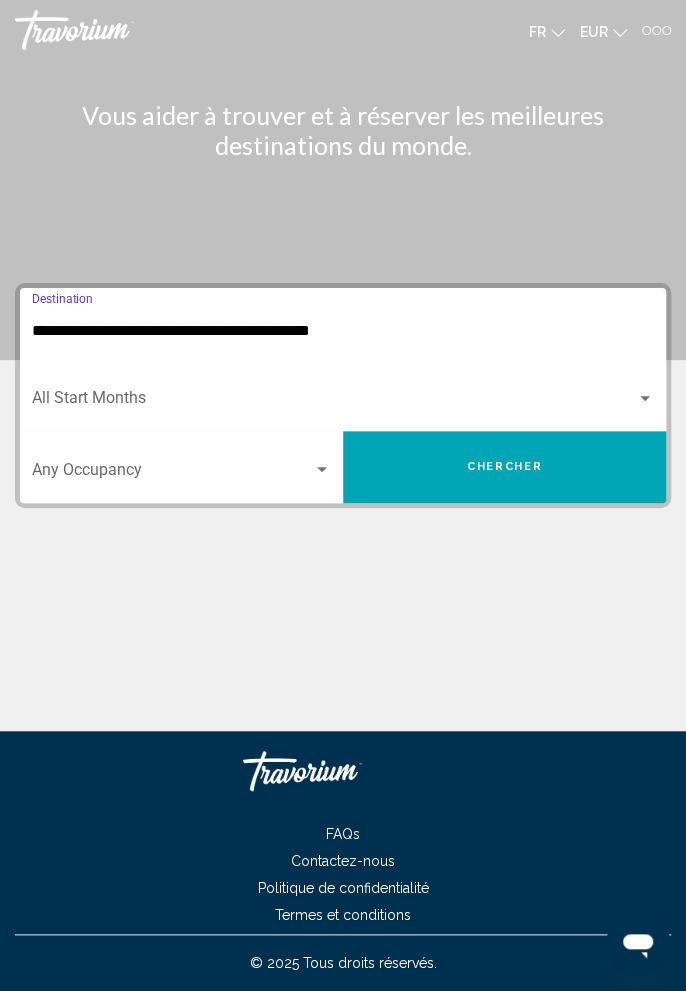 click at bounding box center [334, 402] 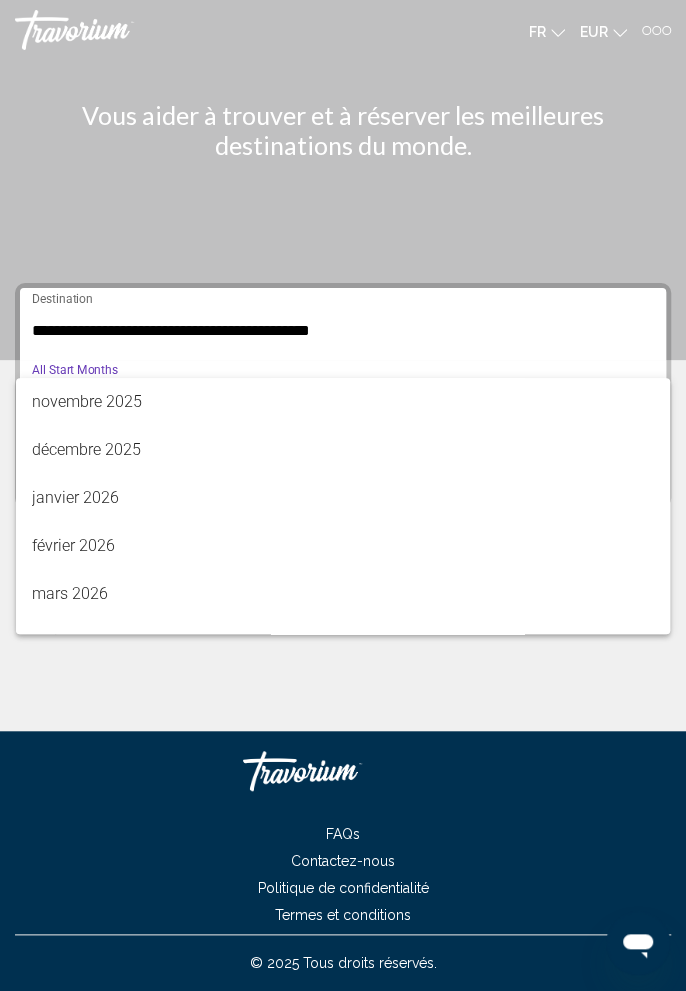 scroll, scrollTop: 196, scrollLeft: 0, axis: vertical 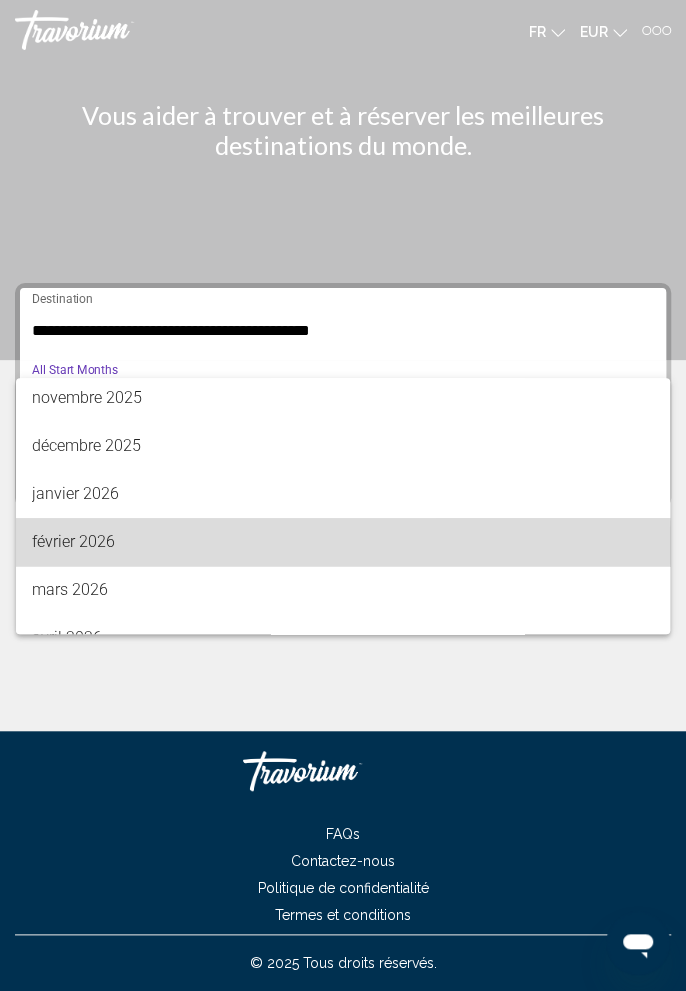 click on "février 2026" at bounding box center [343, 542] 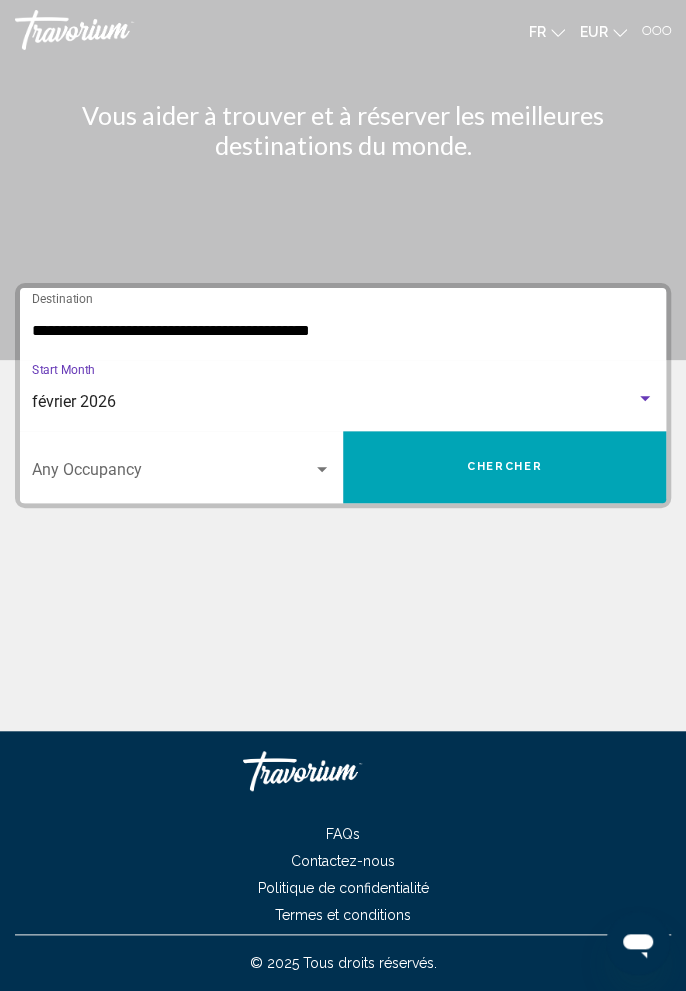 click at bounding box center (172, 474) 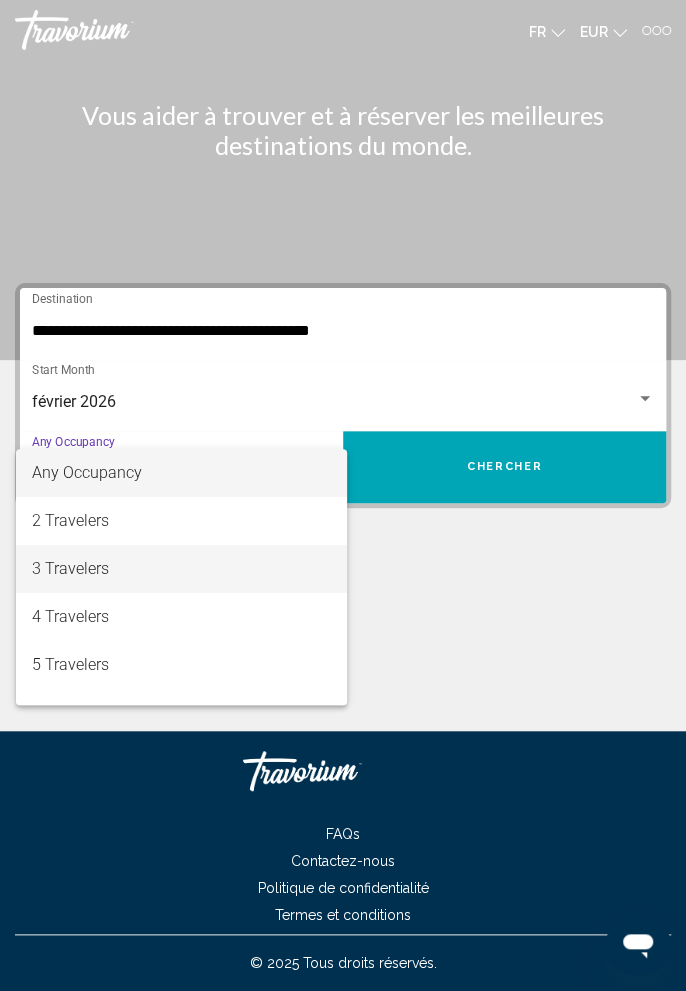 click on "3 Travelers" at bounding box center (181, 569) 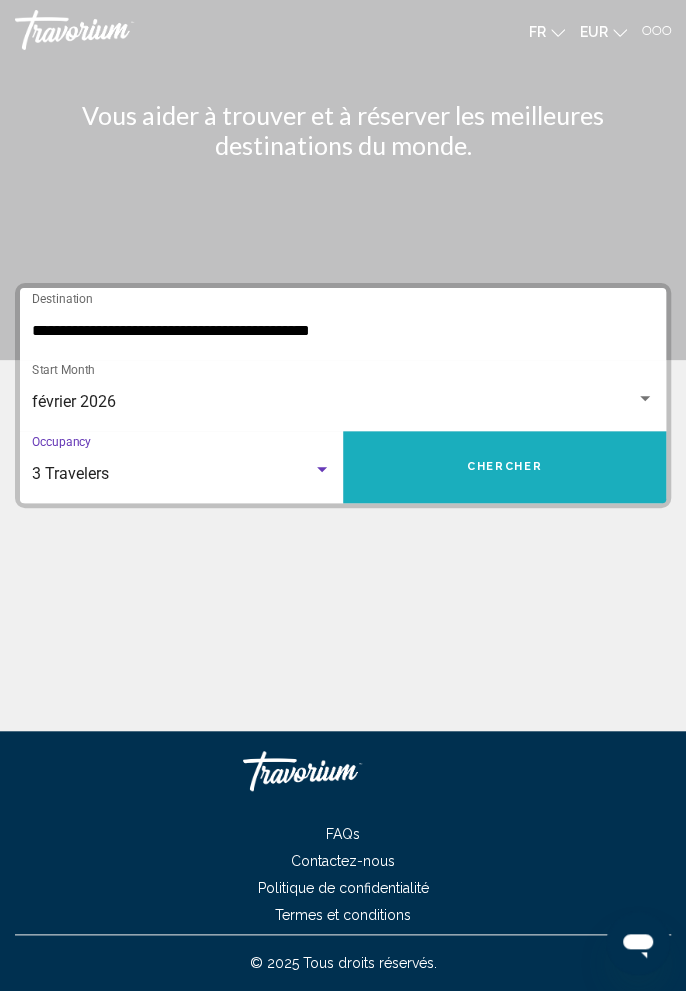 click on "Chercher" at bounding box center (504, 467) 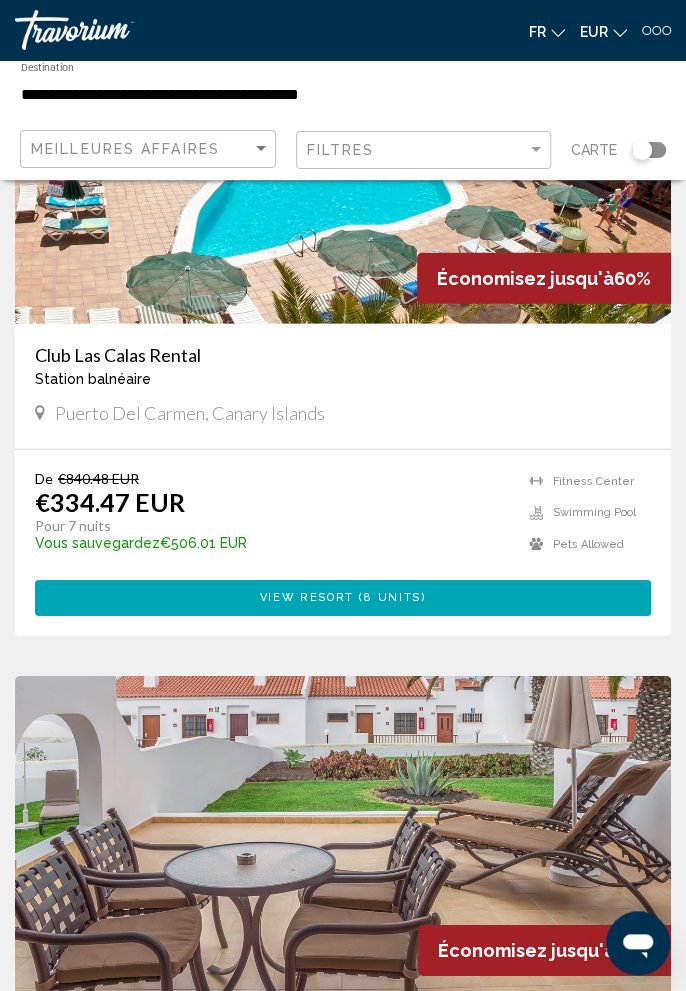 scroll, scrollTop: 1597, scrollLeft: 0, axis: vertical 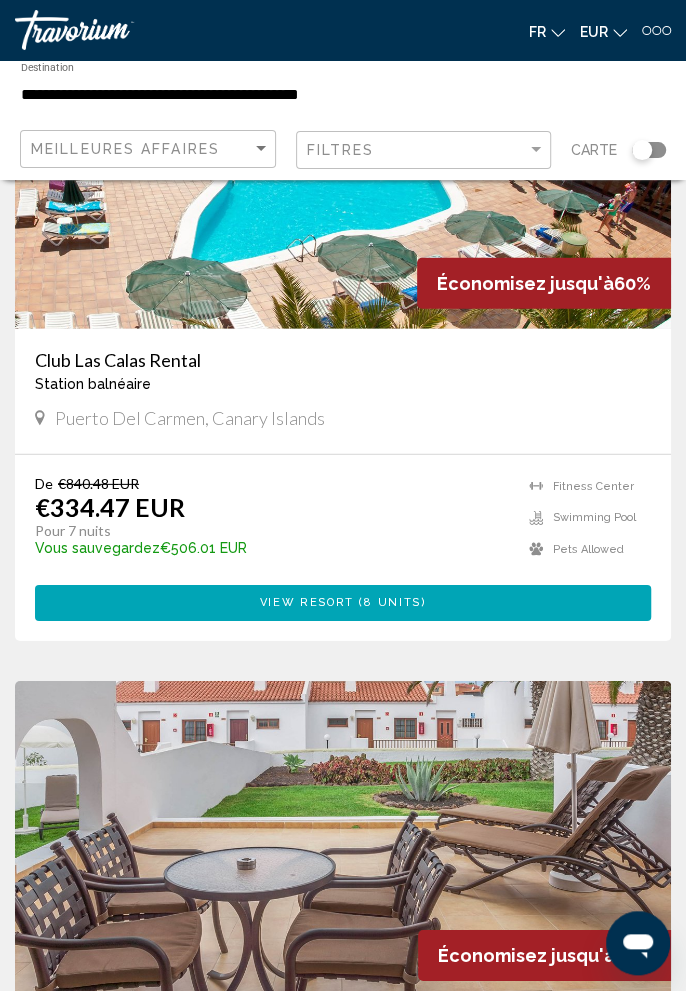 click on "Club Las Calas Rental" at bounding box center [343, 360] 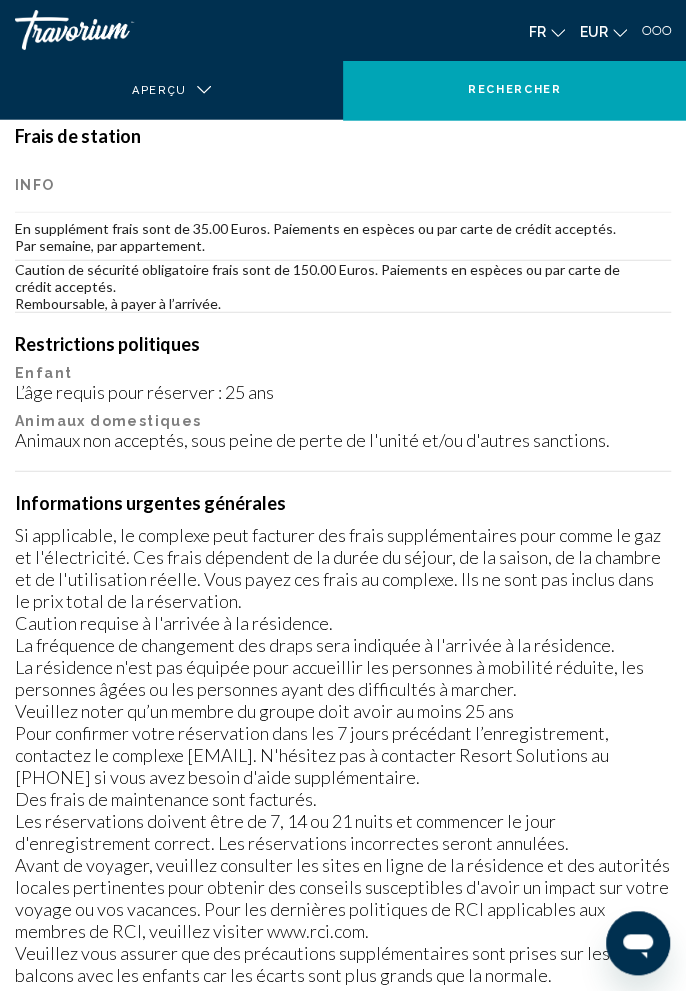 scroll, scrollTop: 0, scrollLeft: 0, axis: both 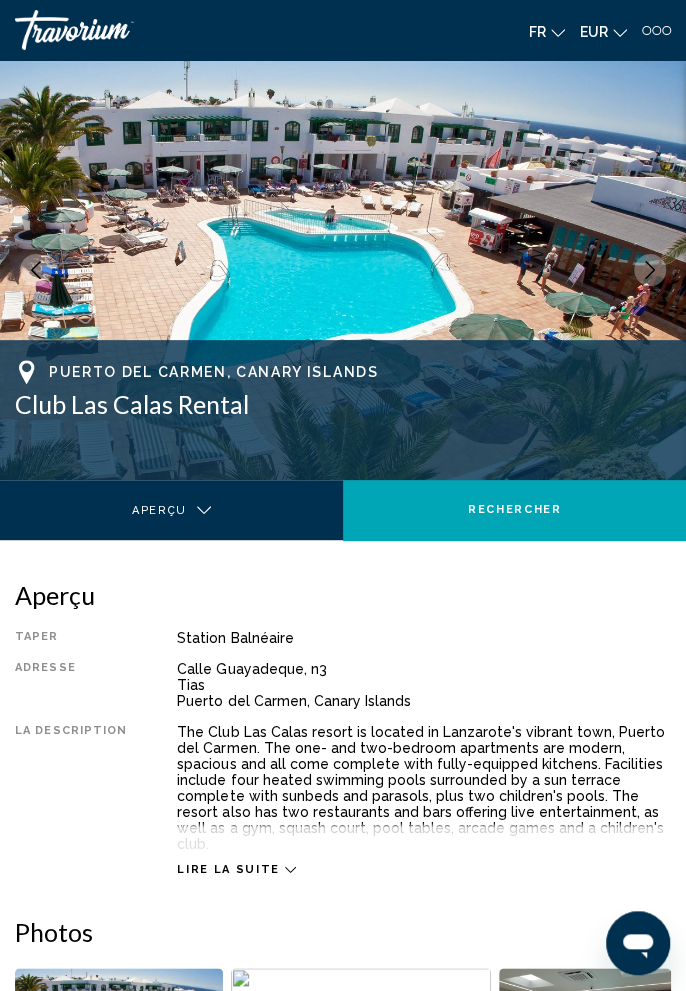 click at bounding box center [343, 270] 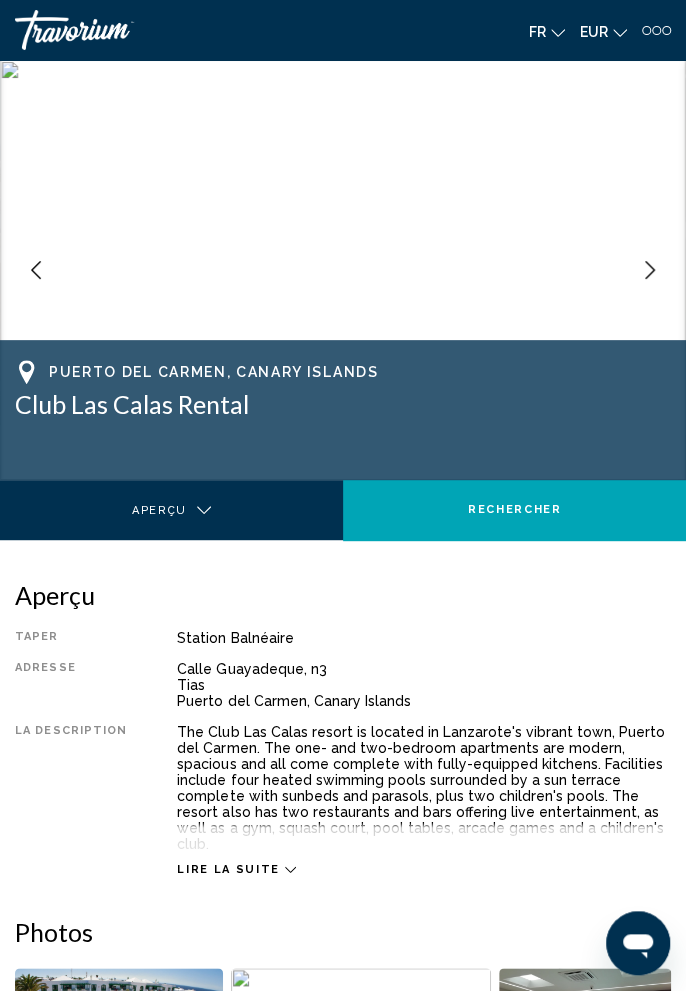 click 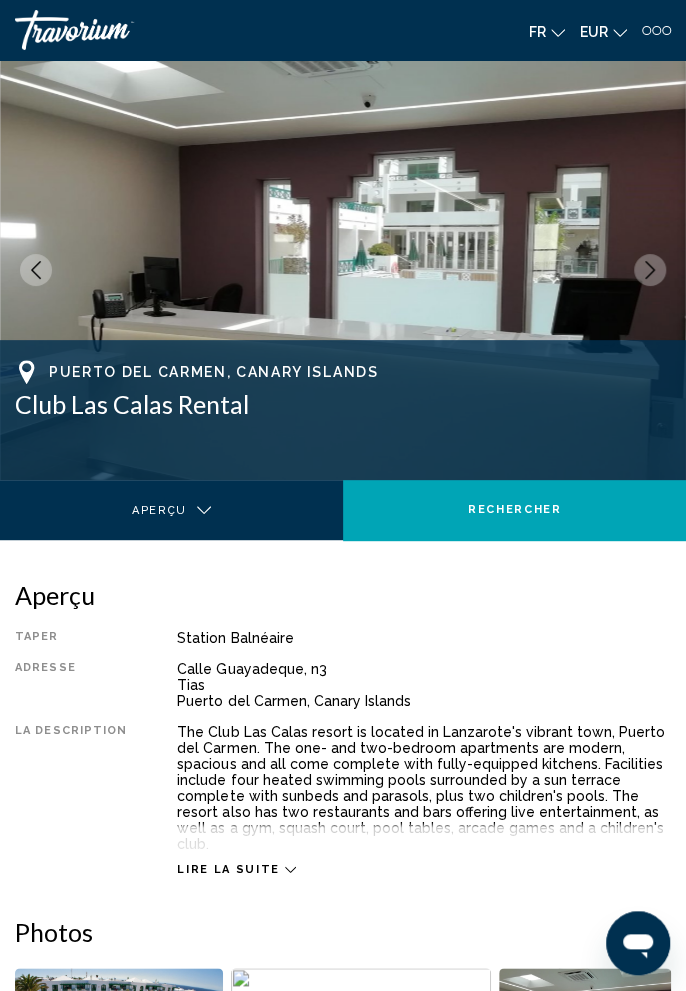 click at bounding box center [650, 270] 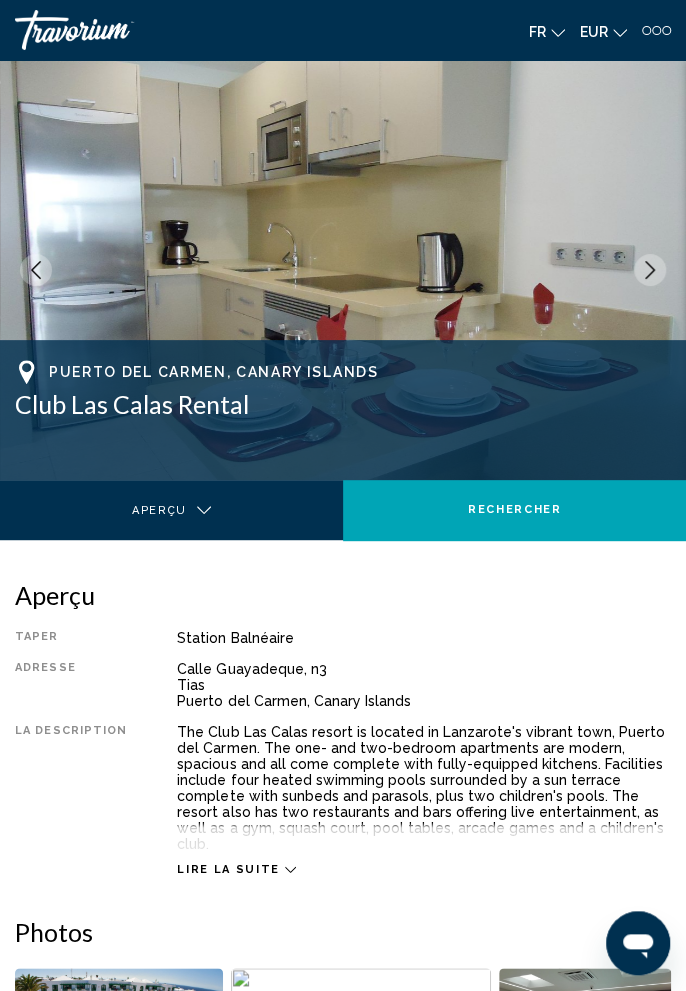 click 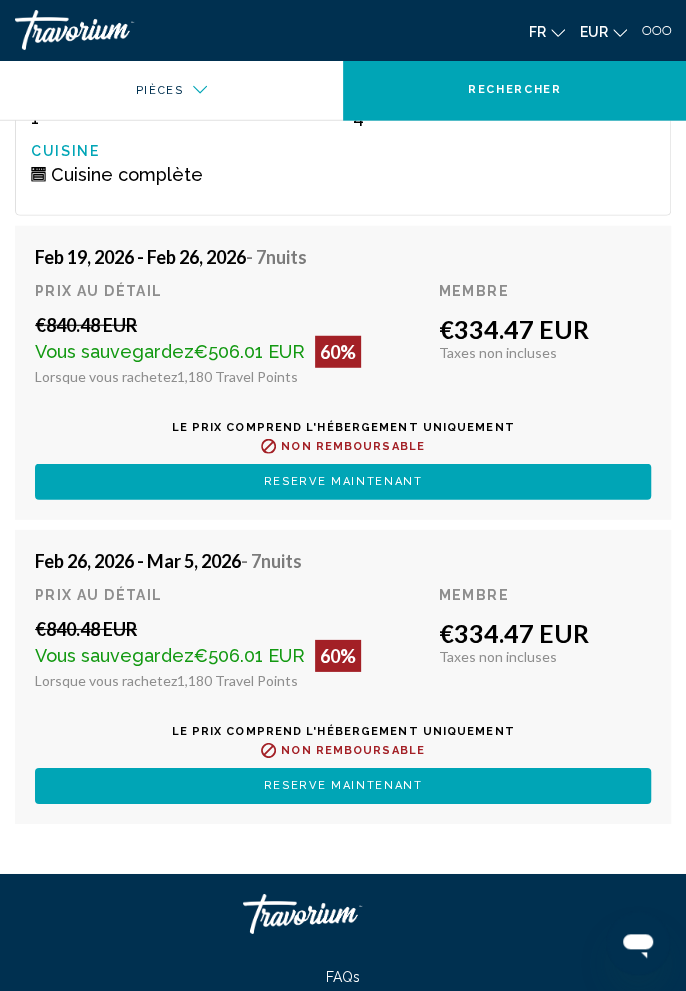 scroll, scrollTop: 3941, scrollLeft: 0, axis: vertical 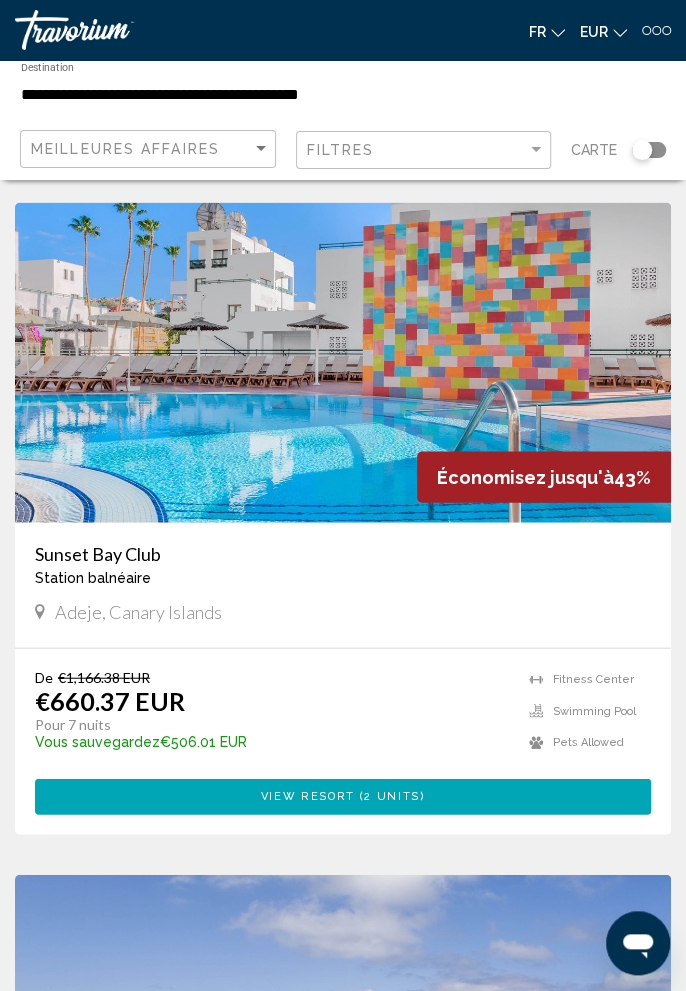 click on "Station balnéaire" at bounding box center [93, 577] 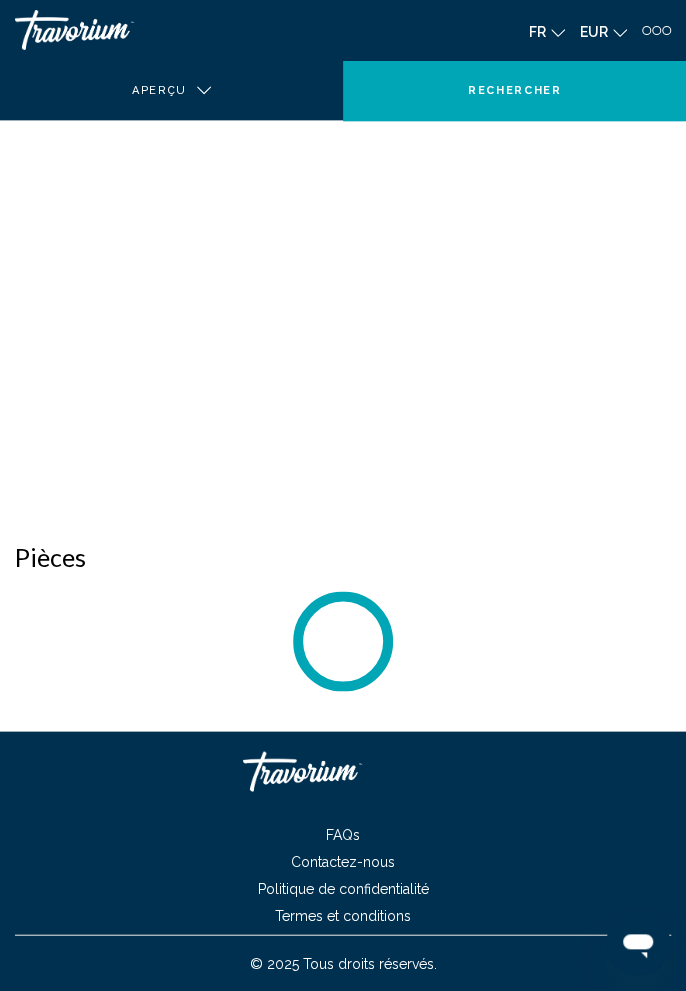 scroll, scrollTop: 0, scrollLeft: 0, axis: both 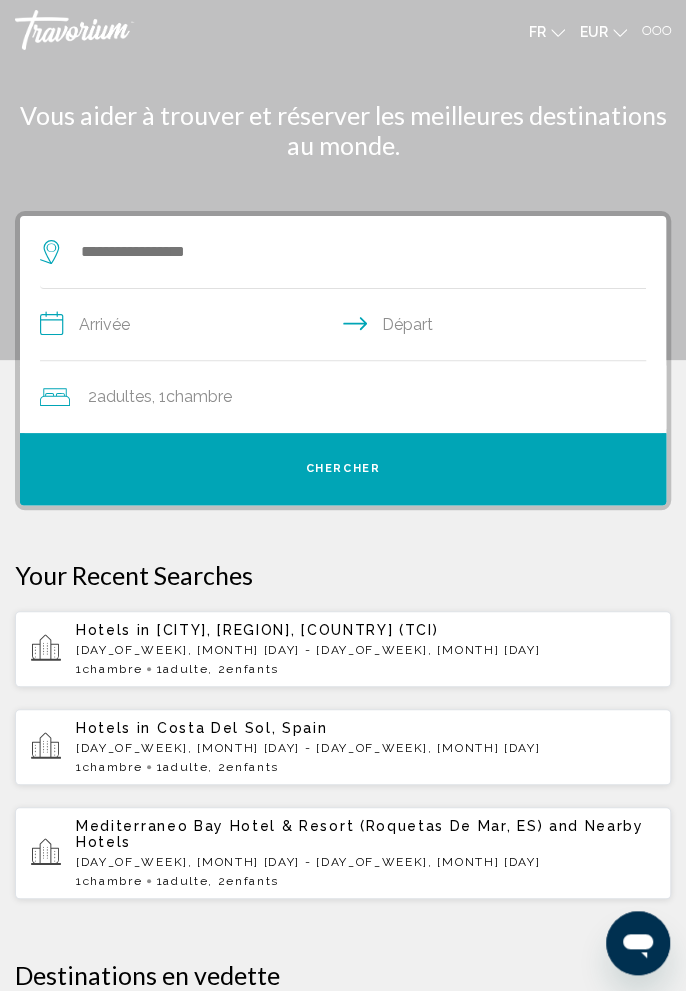 click on "Hotels in    Tenerife, Canary Islands, Spain (TCI)  Mon, 20 Oct - Sun, 26 Oct  1  Chambre pièces 1  Adulte Adultes , 2  Enfant Enfants" at bounding box center [365, 649] 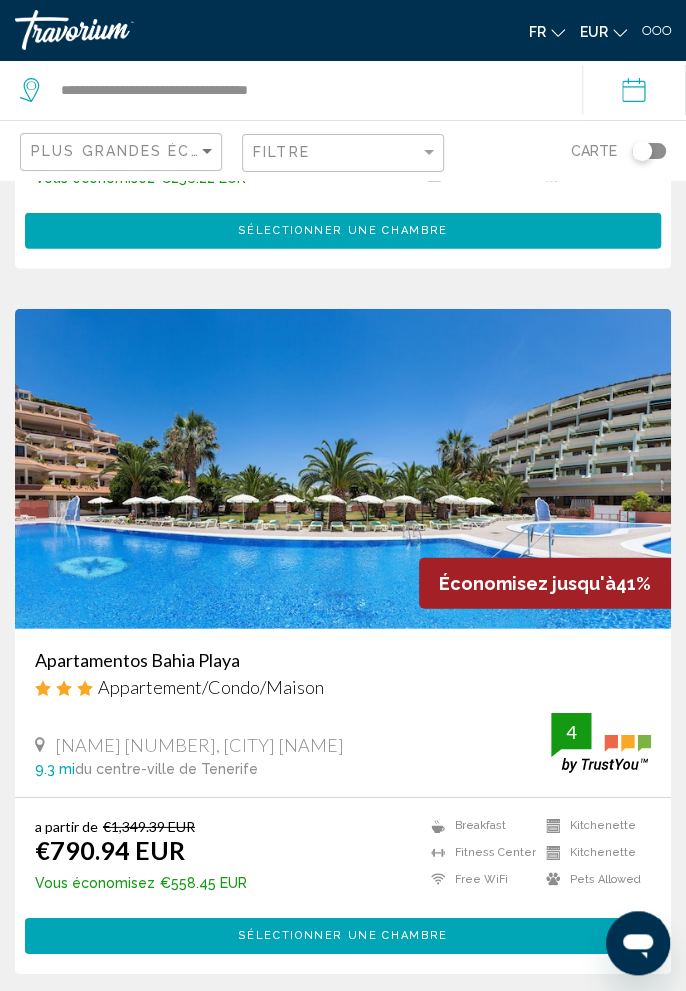 scroll, scrollTop: 1346, scrollLeft: 0, axis: vertical 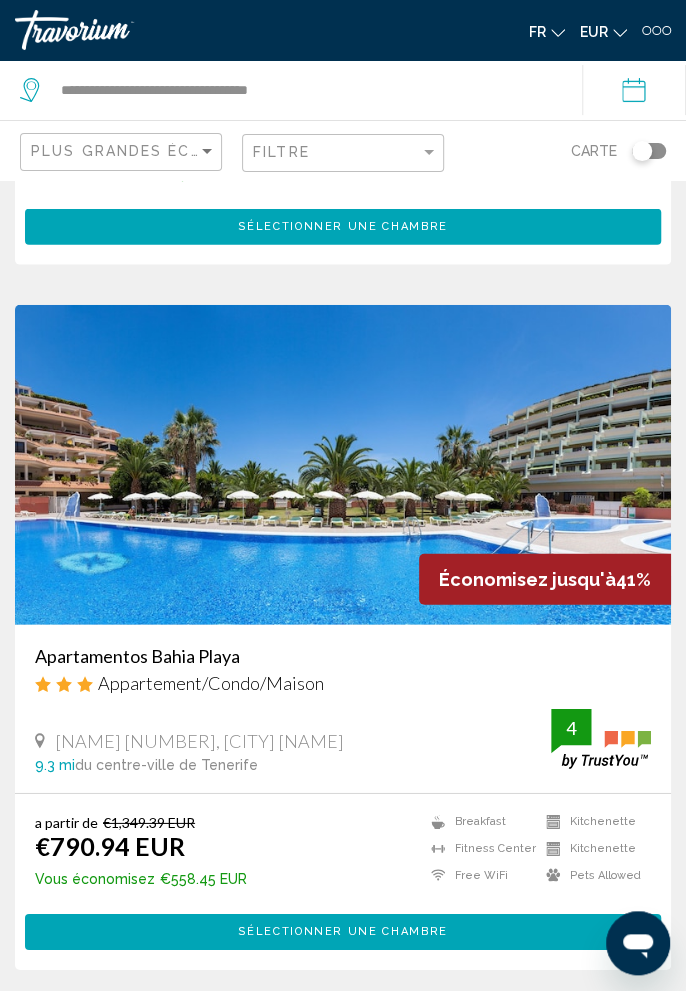 click on "Apartamentos Bahia Playa" at bounding box center [343, 656] 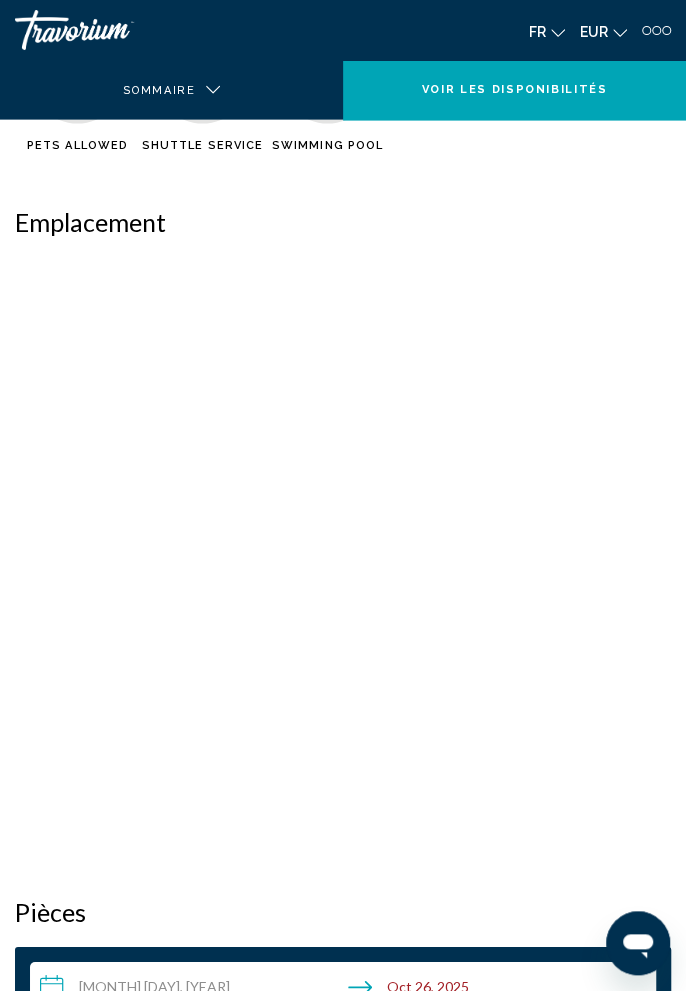 scroll, scrollTop: 0, scrollLeft: 0, axis: both 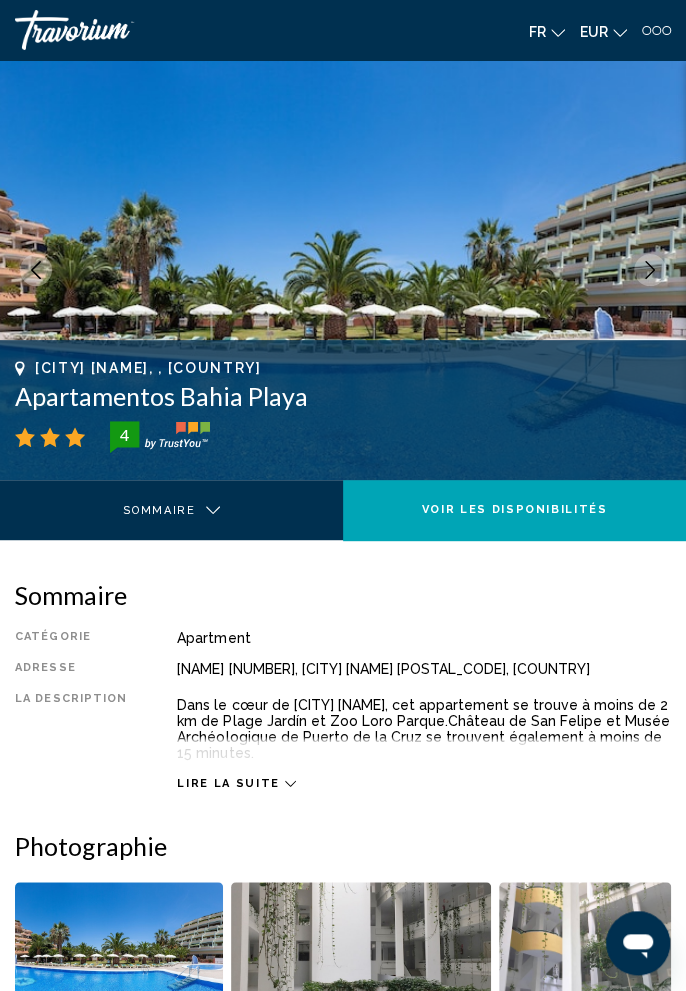 click at bounding box center (650, 270) 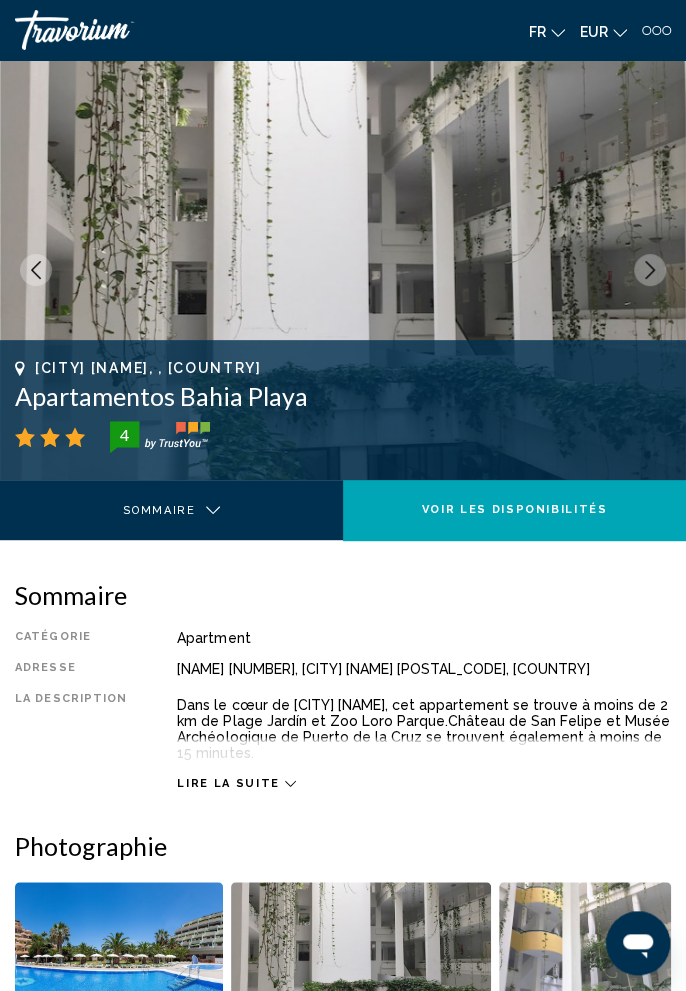 click at bounding box center (650, 270) 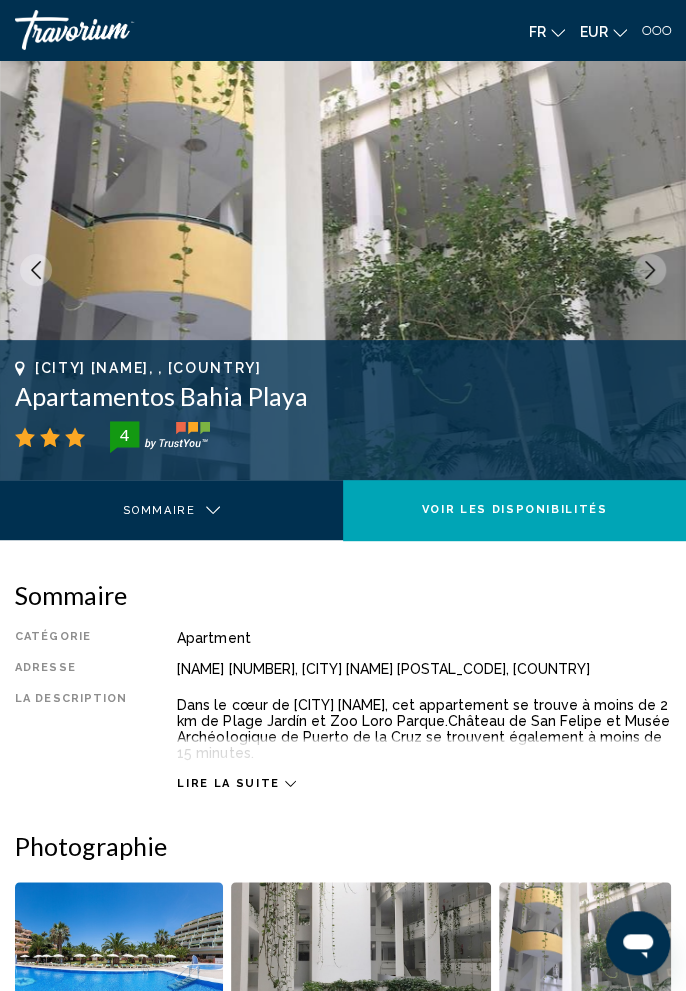 click at bounding box center [650, 270] 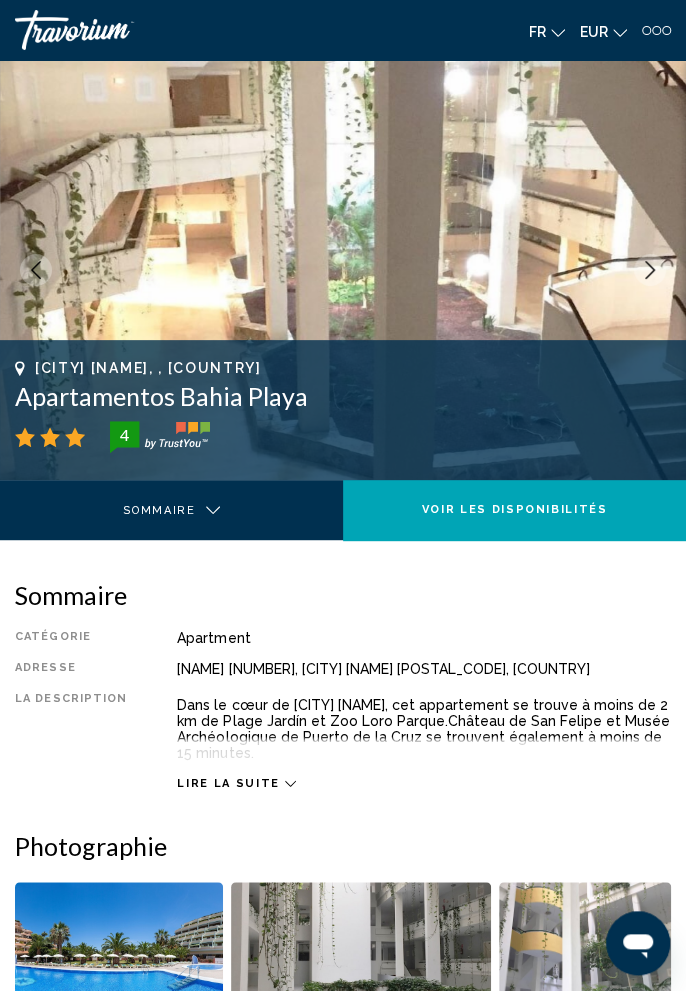 click at bounding box center (343, 270) 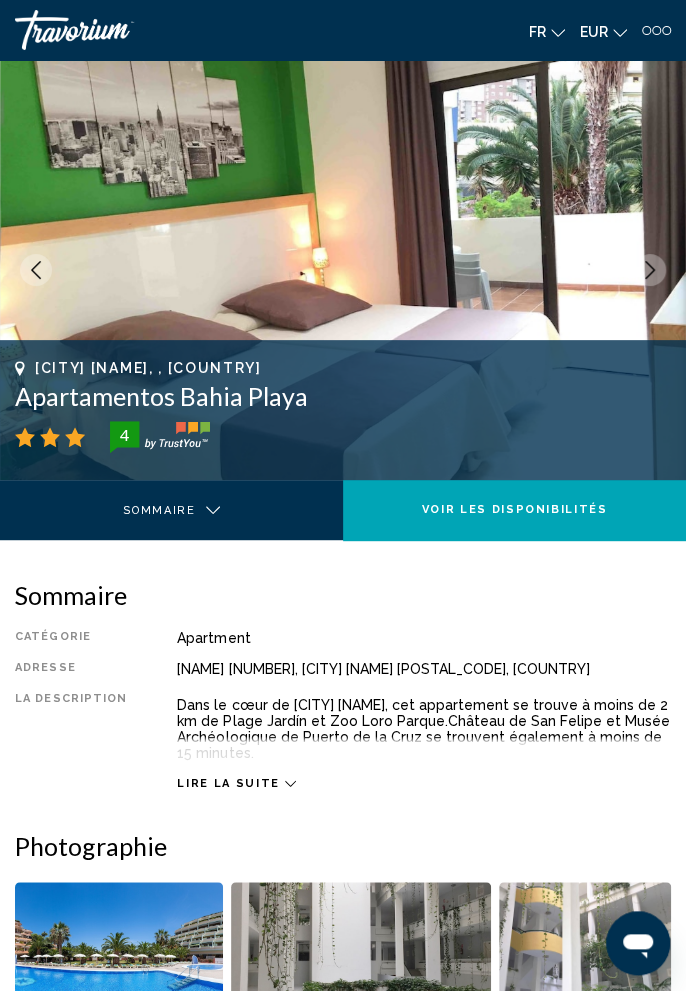 click 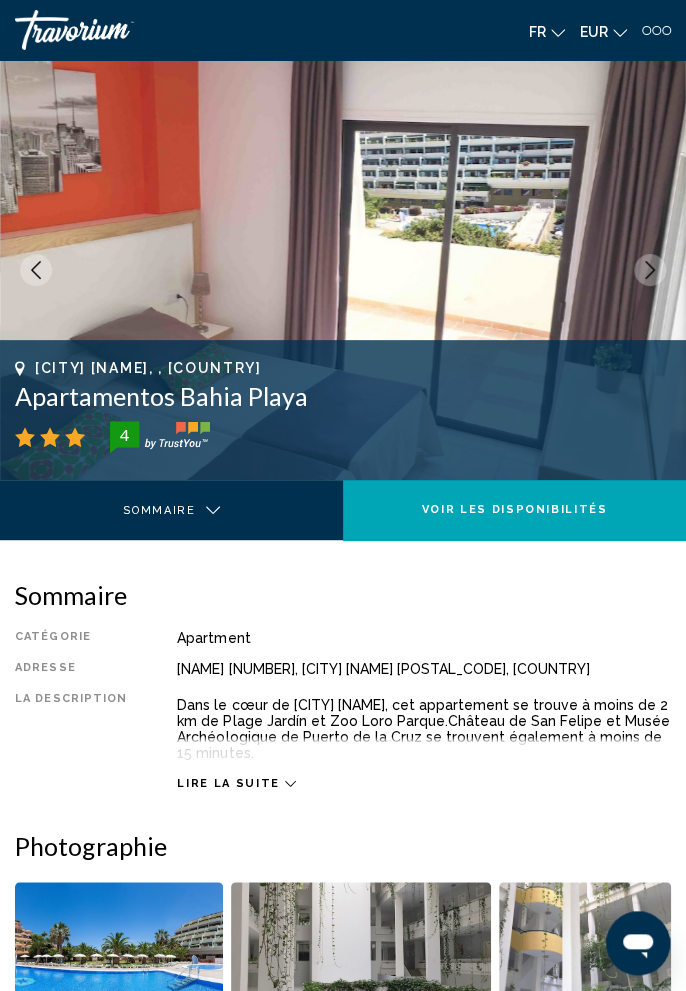 click at bounding box center [650, 270] 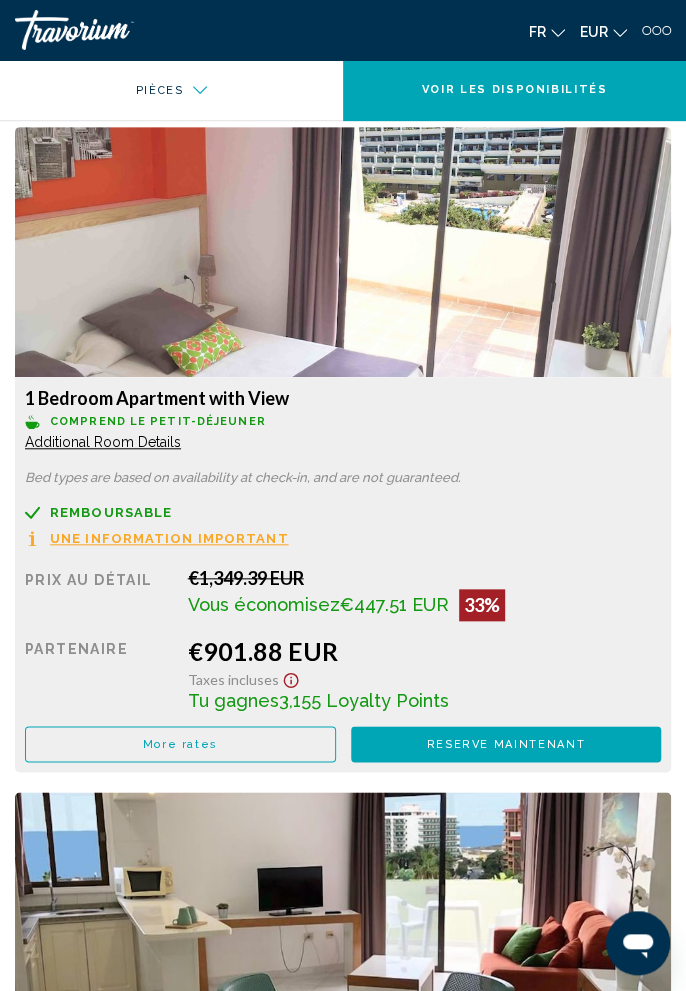 scroll, scrollTop: 5060, scrollLeft: 0, axis: vertical 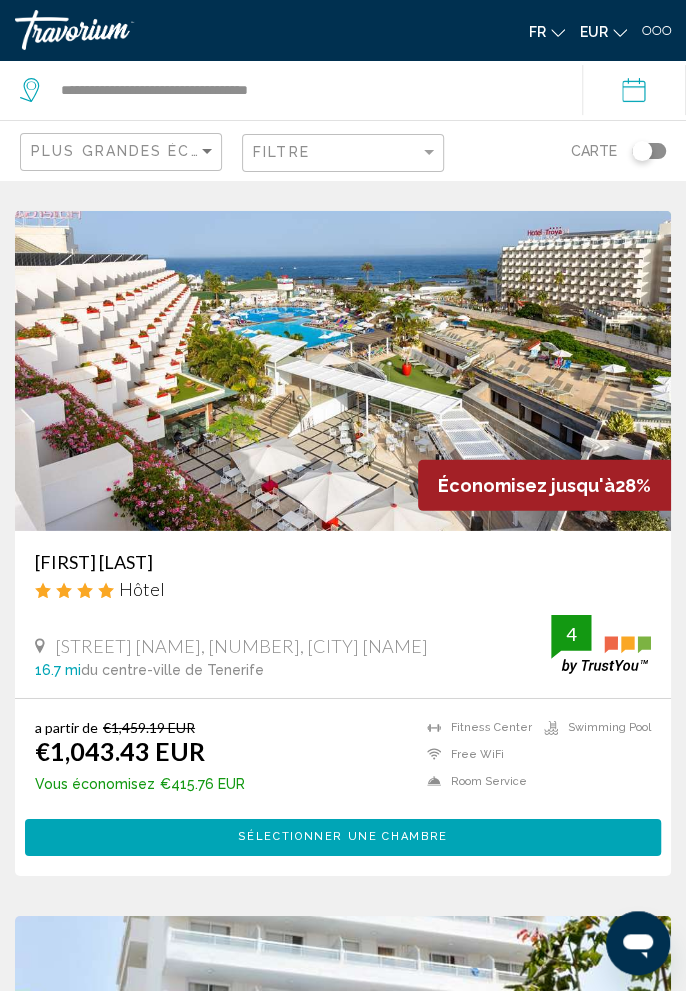 click on "Alexandre Gala" at bounding box center (343, 562) 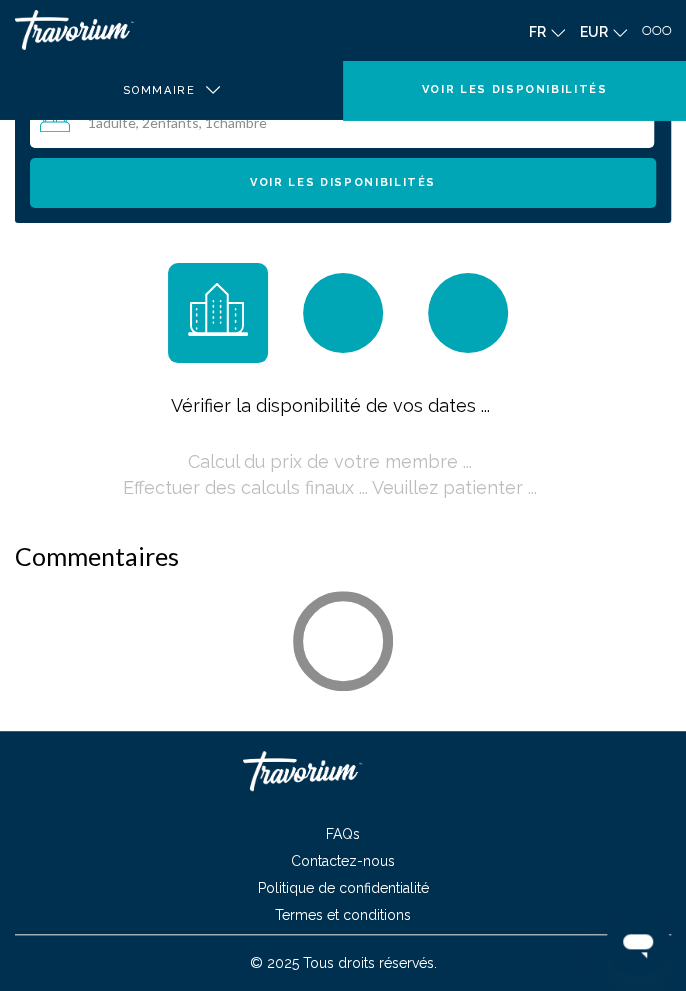 scroll, scrollTop: 0, scrollLeft: 0, axis: both 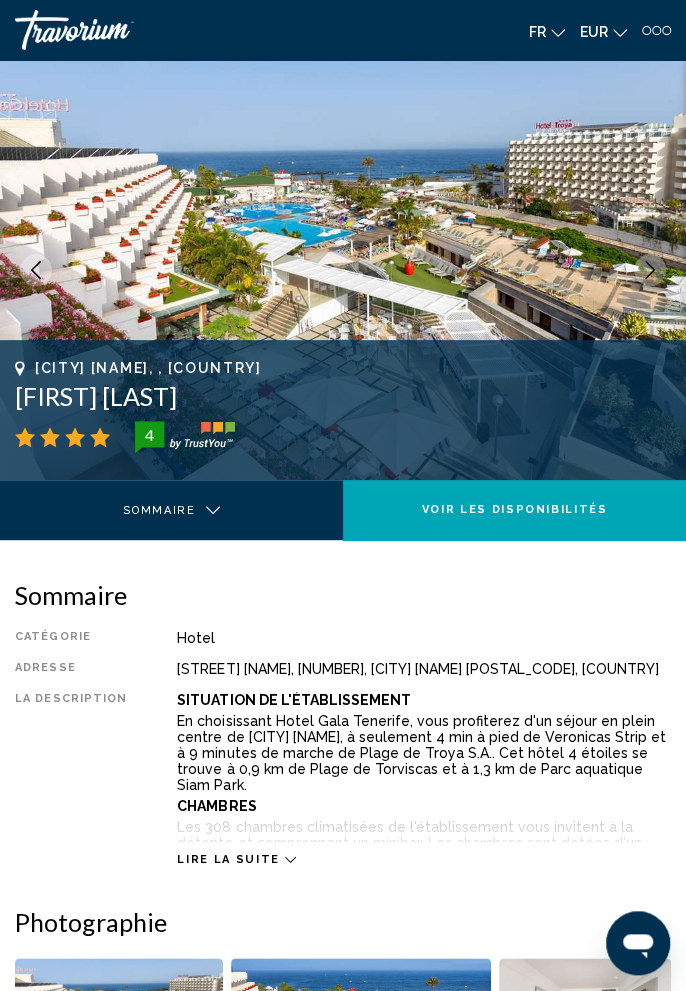 click 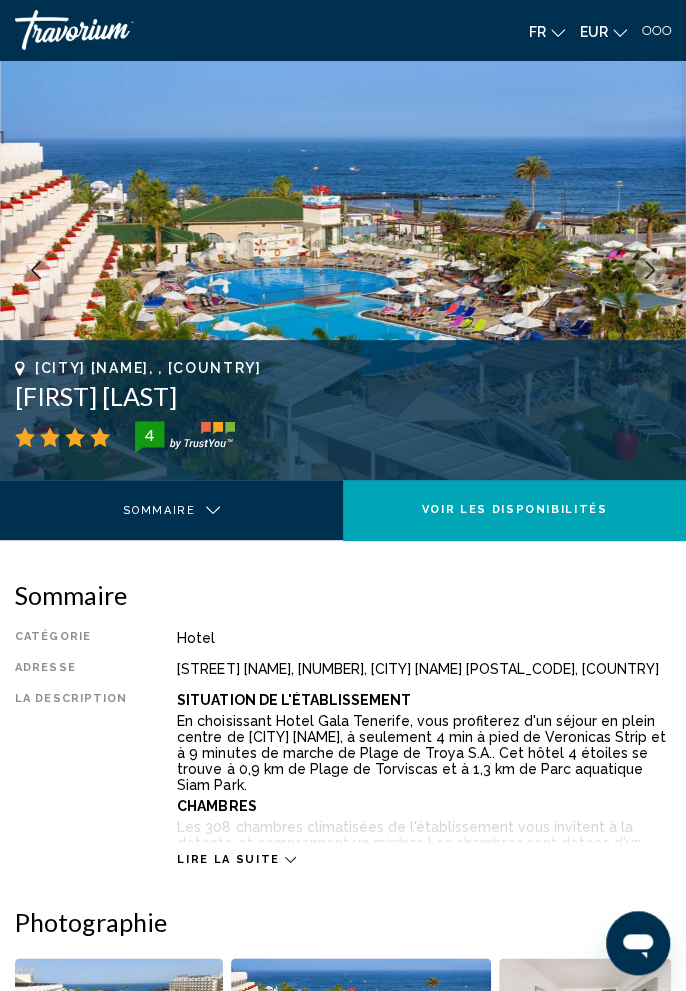 click at bounding box center [650, 270] 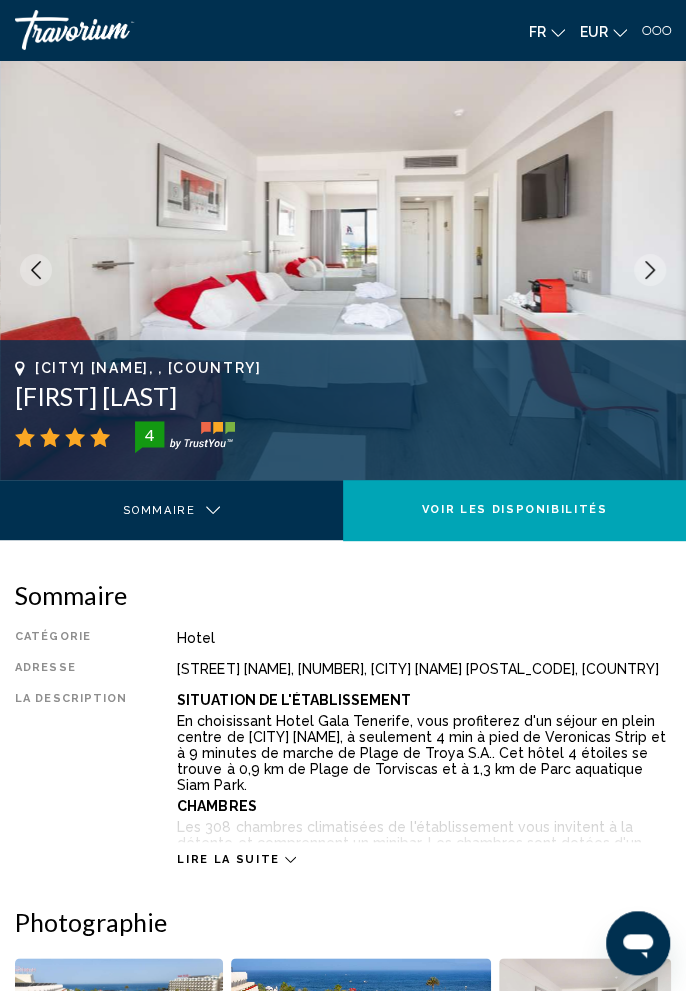 click at bounding box center (650, 270) 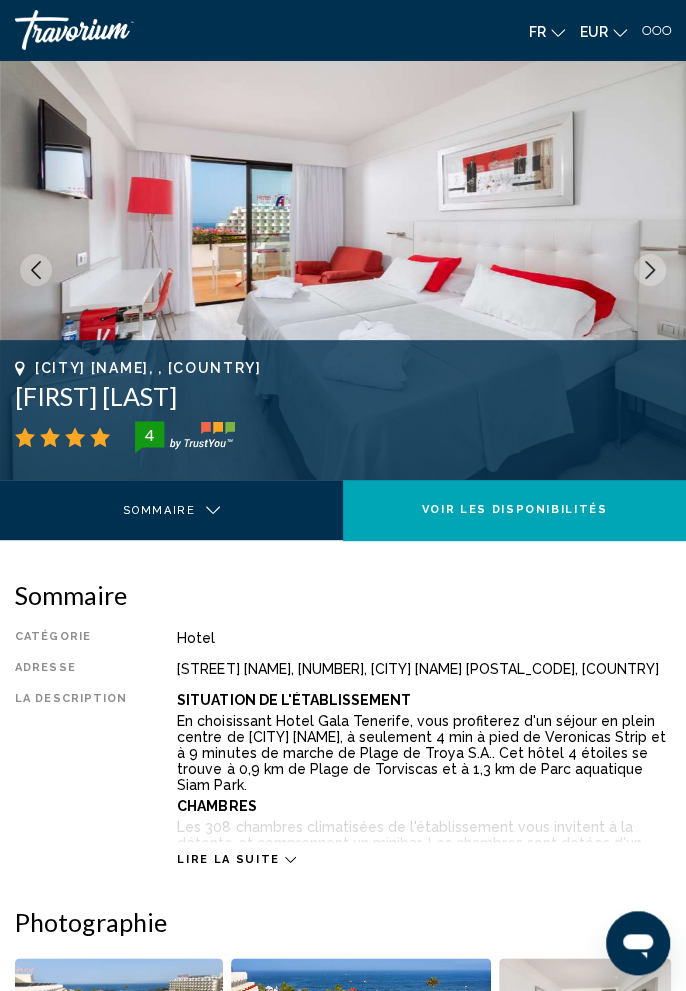 click at bounding box center (650, 270) 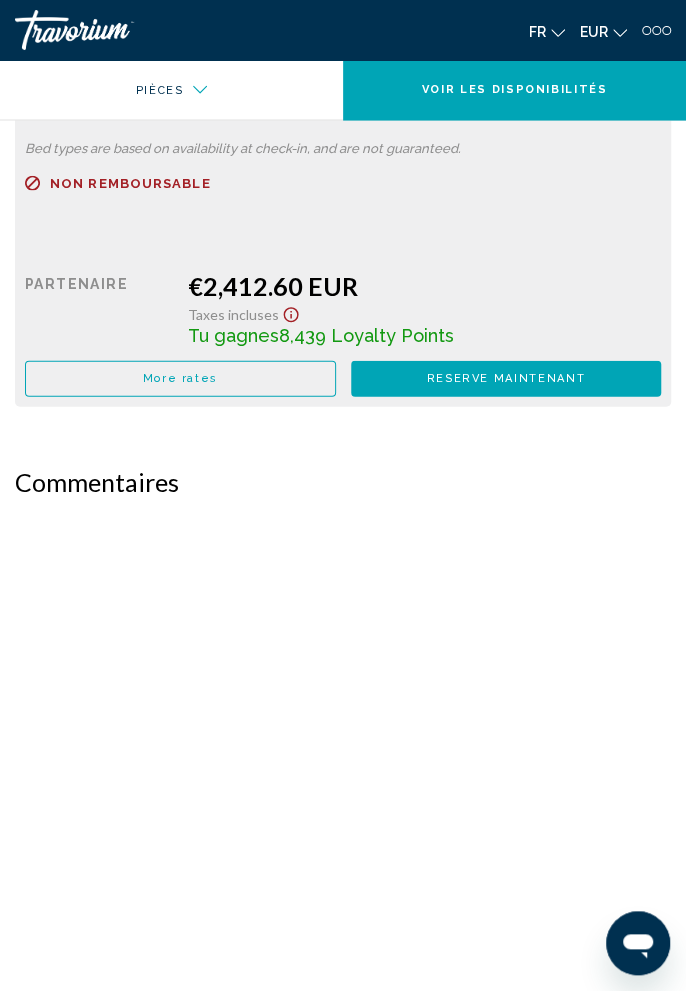 scroll, scrollTop: 8508, scrollLeft: 0, axis: vertical 